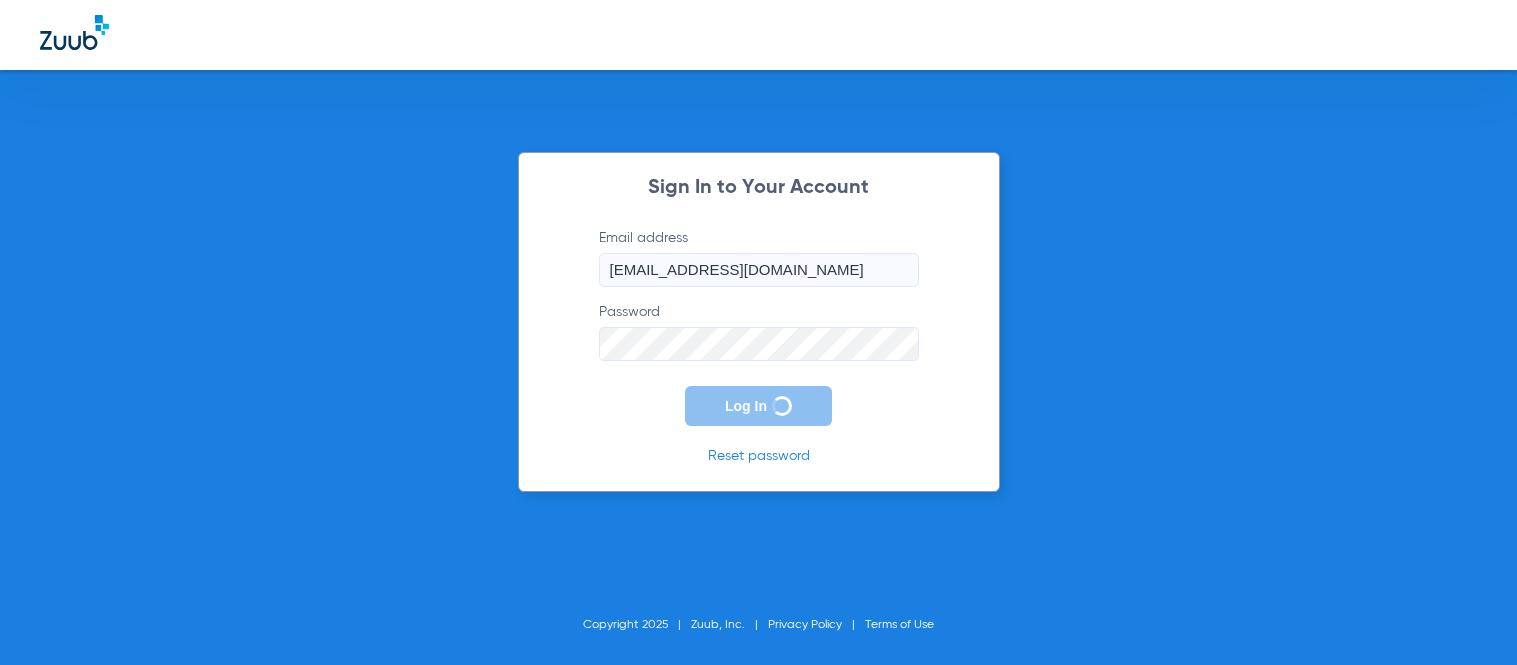 scroll, scrollTop: 0, scrollLeft: 0, axis: both 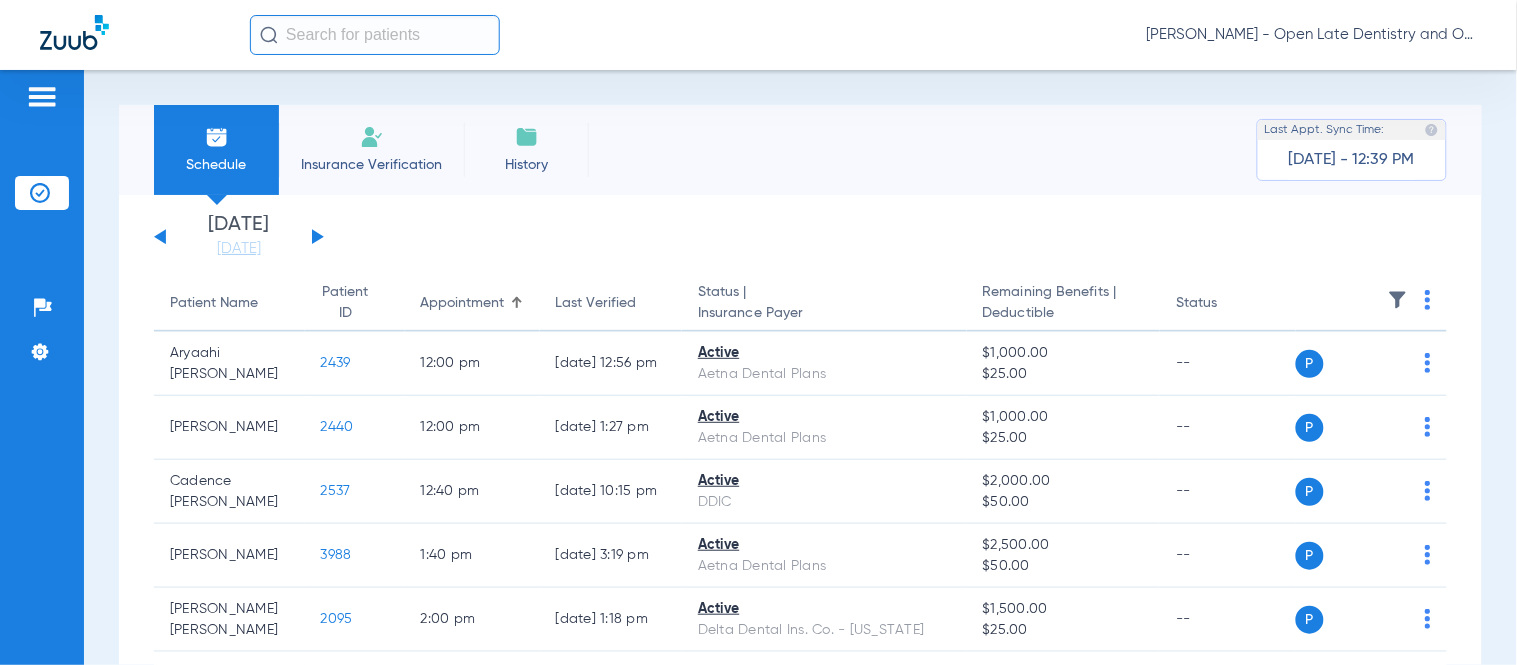 click 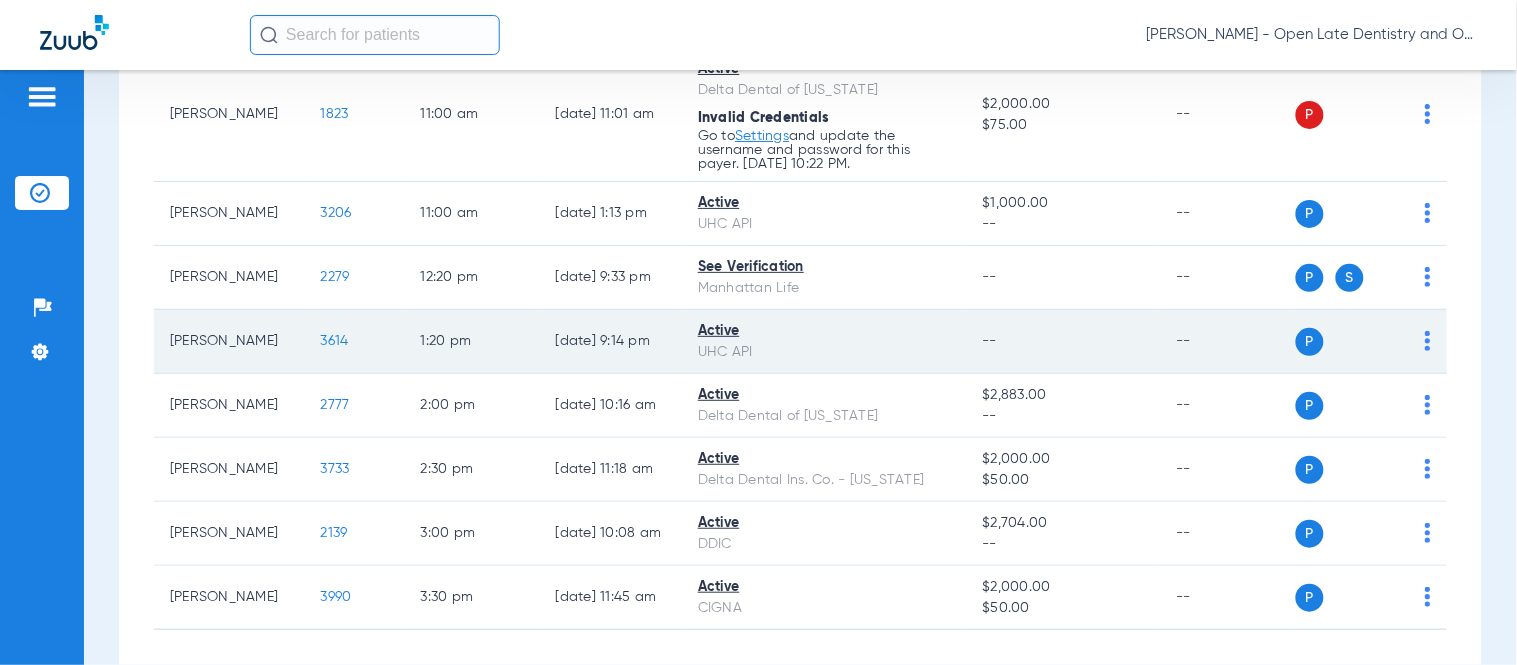 scroll, scrollTop: 220, scrollLeft: 0, axis: vertical 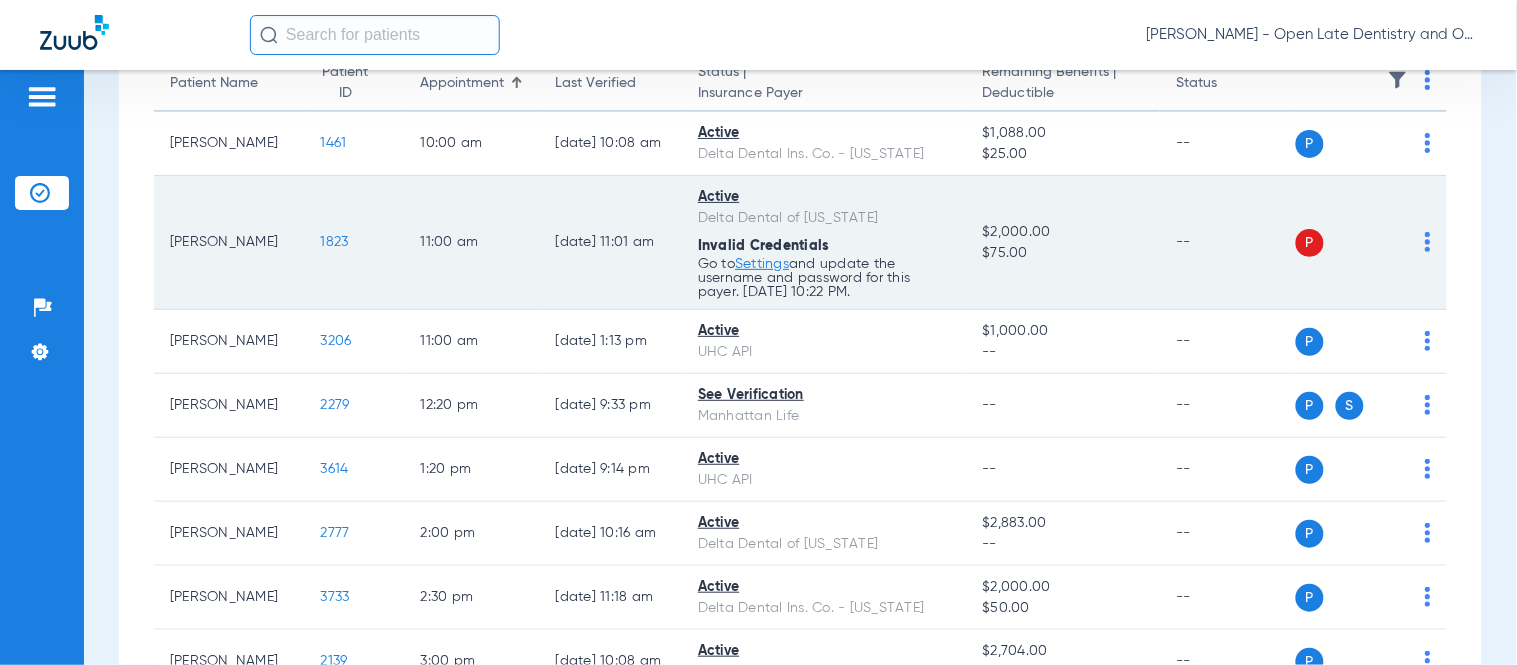 click on "Settings" at bounding box center [762, 264] 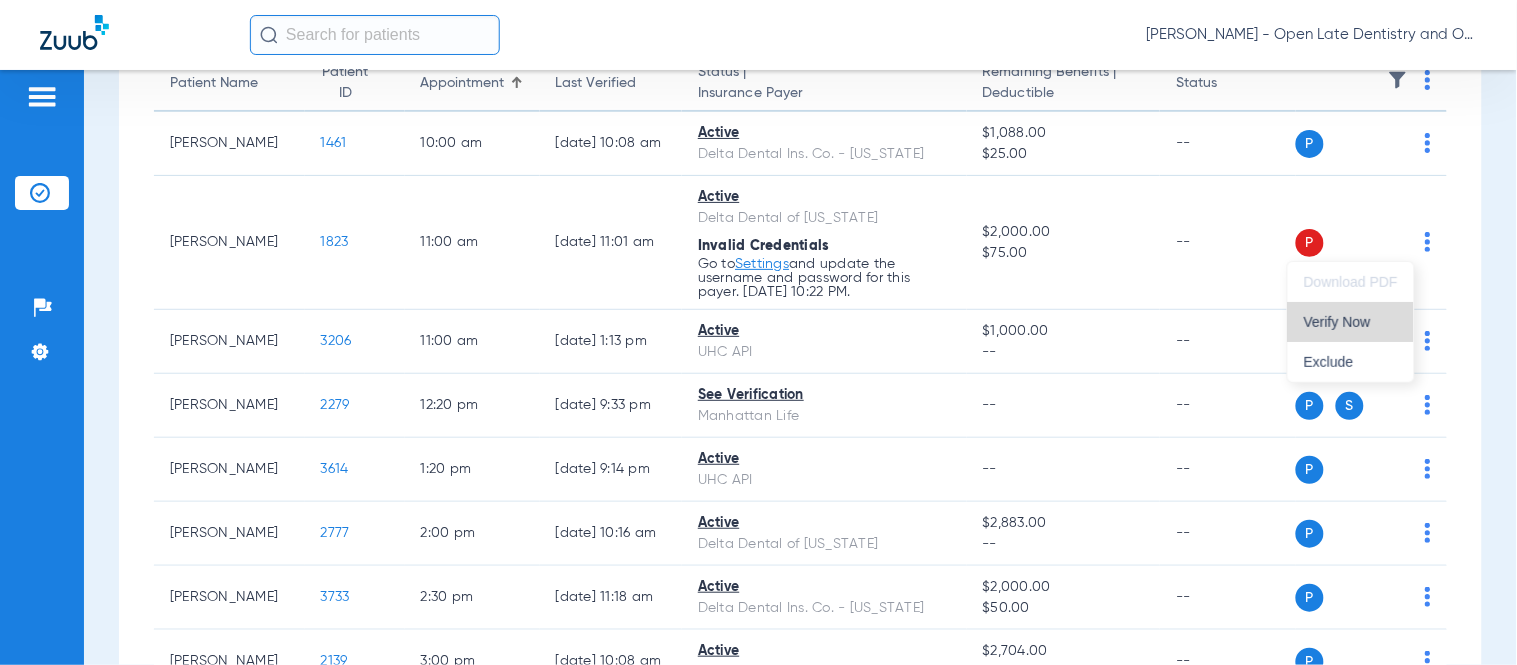 click on "Verify Now" at bounding box center (1351, 322) 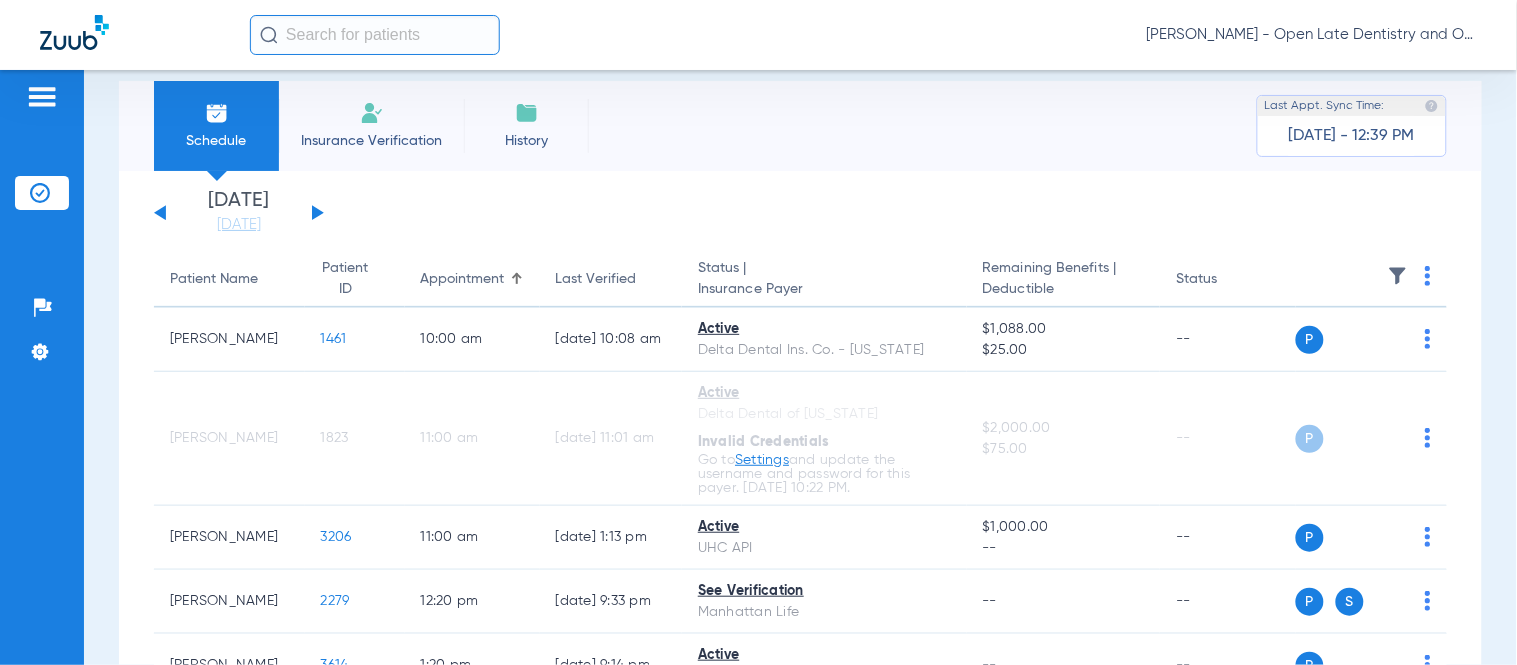 scroll, scrollTop: 0, scrollLeft: 0, axis: both 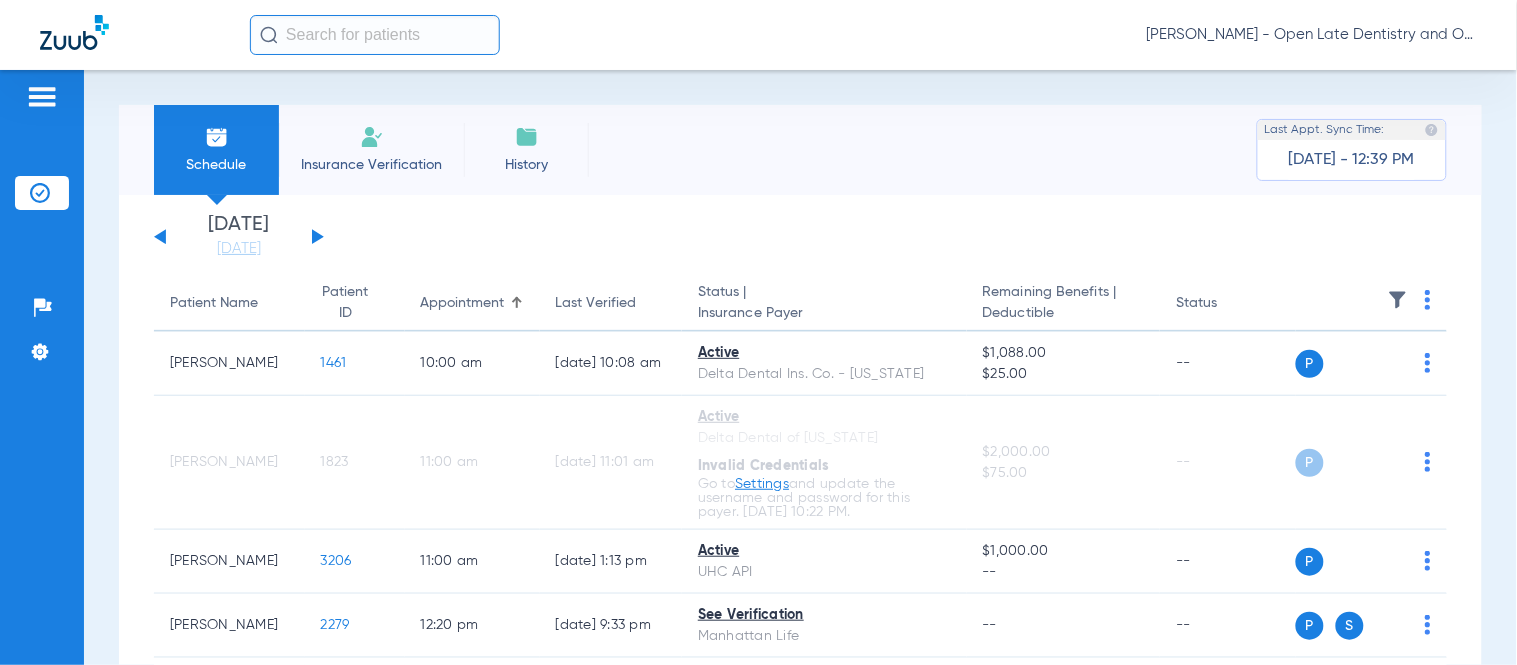 click on "Tuesday   05-13-2025   Wednesday   05-14-2025   Thursday   05-15-2025   Friday   05-16-2025   Saturday   05-17-2025   Sunday   05-18-2025   Monday   05-19-2025   Tuesday   05-20-2025   Wednesday   05-21-2025   Thursday   05-22-2025   Friday   05-23-2025   Saturday   05-24-2025   Sunday   05-25-2025   Monday   05-26-2025   Tuesday   05-27-2025   Wednesday   05-28-2025   Thursday   05-29-2025   Friday   05-30-2025   Saturday   05-31-2025   Sunday   06-01-2025   Monday   06-02-2025   Tuesday   06-03-2025   Wednesday   06-04-2025   Thursday   06-05-2025   Friday   06-06-2025   Saturday   06-07-2025   Sunday   06-08-2025   Monday   06-09-2025   Tuesday   06-10-2025   Wednesday   06-11-2025   Thursday   06-12-2025   Friday   06-13-2025   Saturday   06-14-2025   Sunday   06-15-2025   Monday   06-16-2025   Tuesday   06-17-2025   Wednesday   06-18-2025   Thursday   06-19-2025   Friday   06-20-2025   Saturday   06-21-2025   Sunday   06-22-2025   Monday   06-23-2025   Tuesday   06-24-2025   Wednesday   06-25-2025" 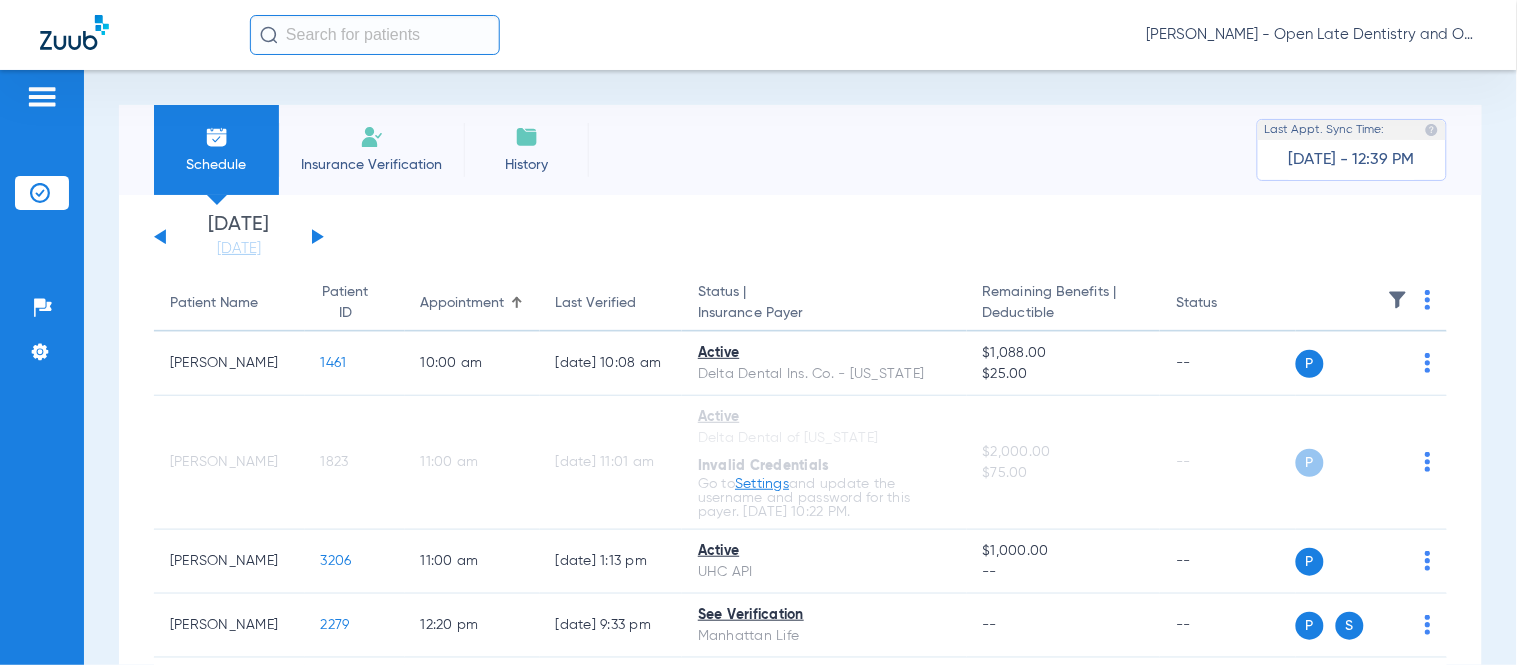 click 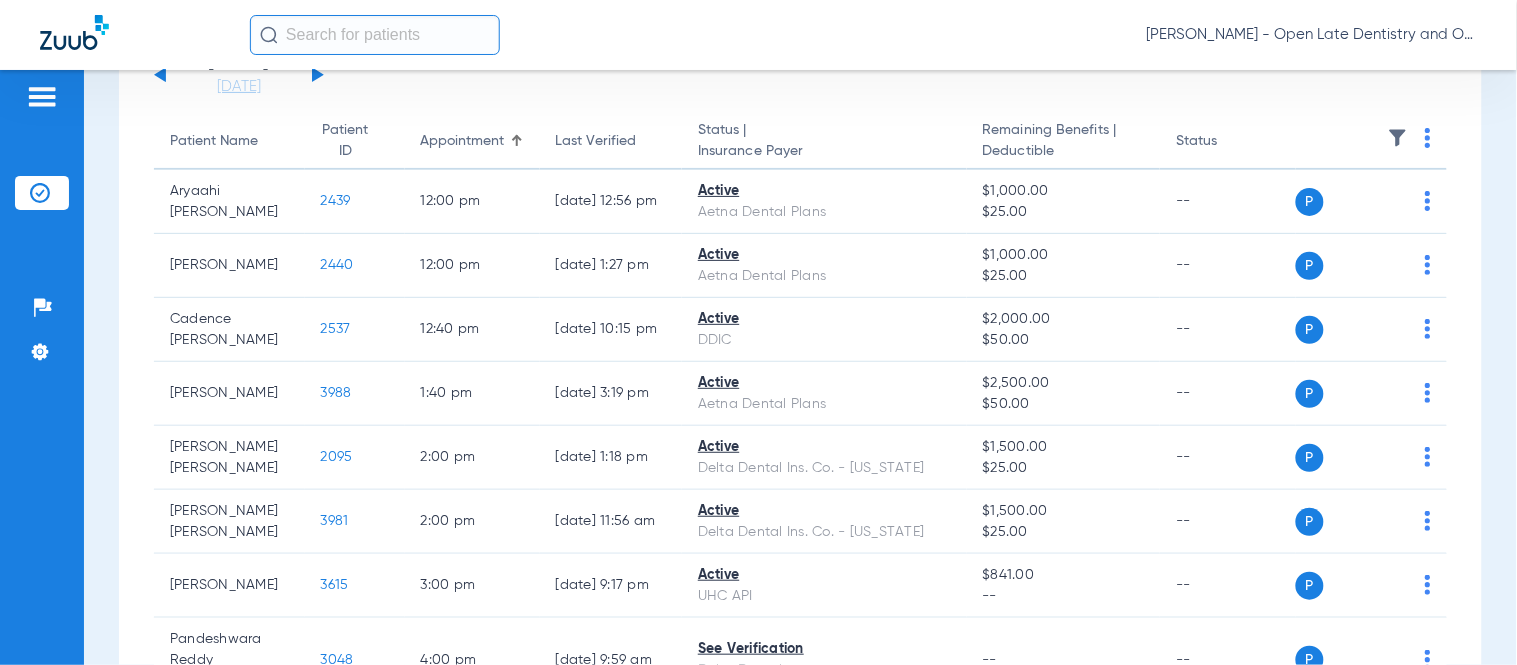 scroll, scrollTop: 111, scrollLeft: 0, axis: vertical 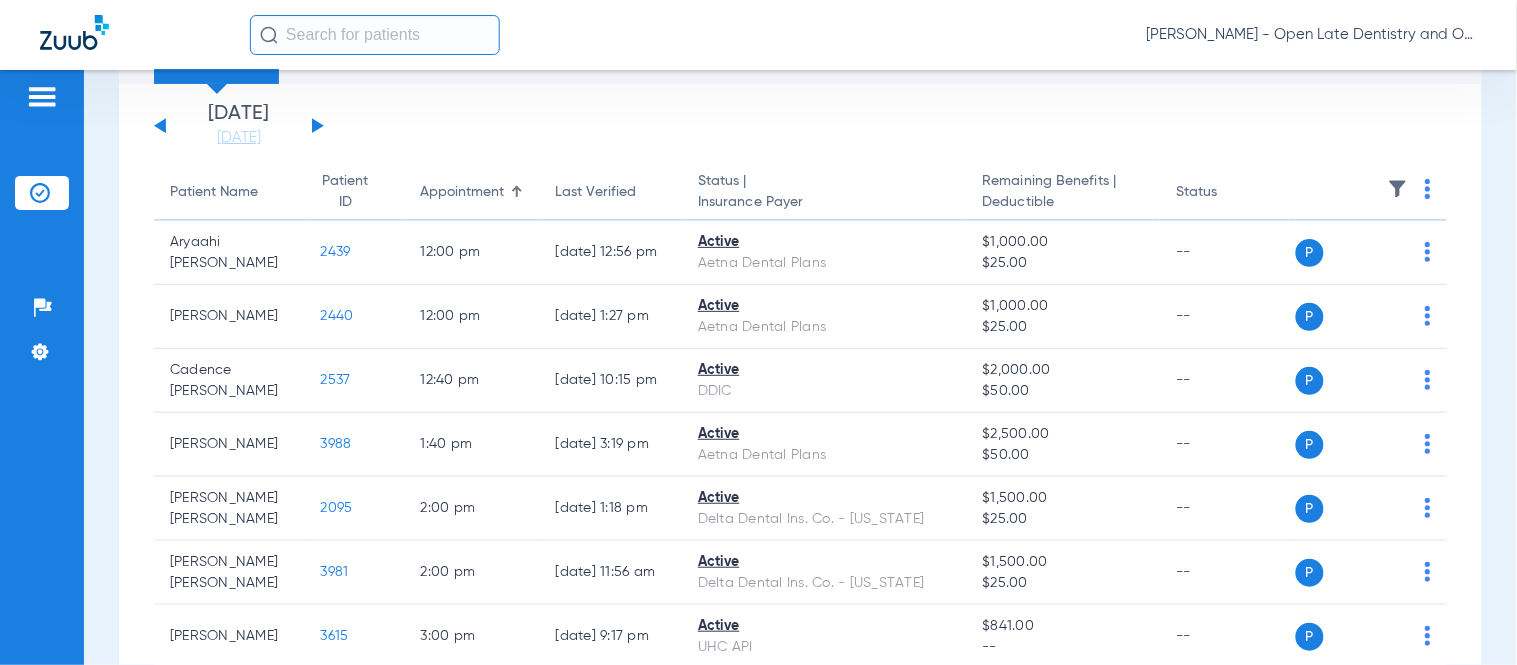 click 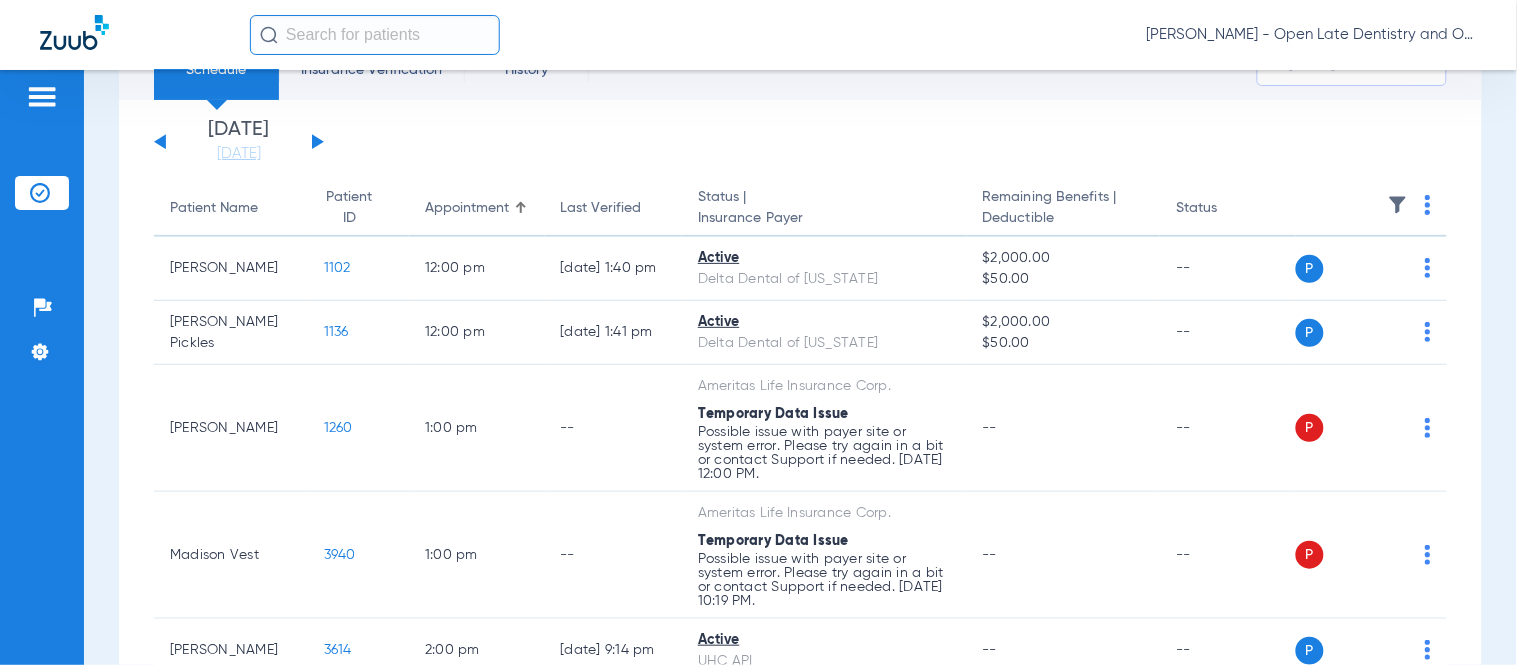 scroll, scrollTop: 0, scrollLeft: 0, axis: both 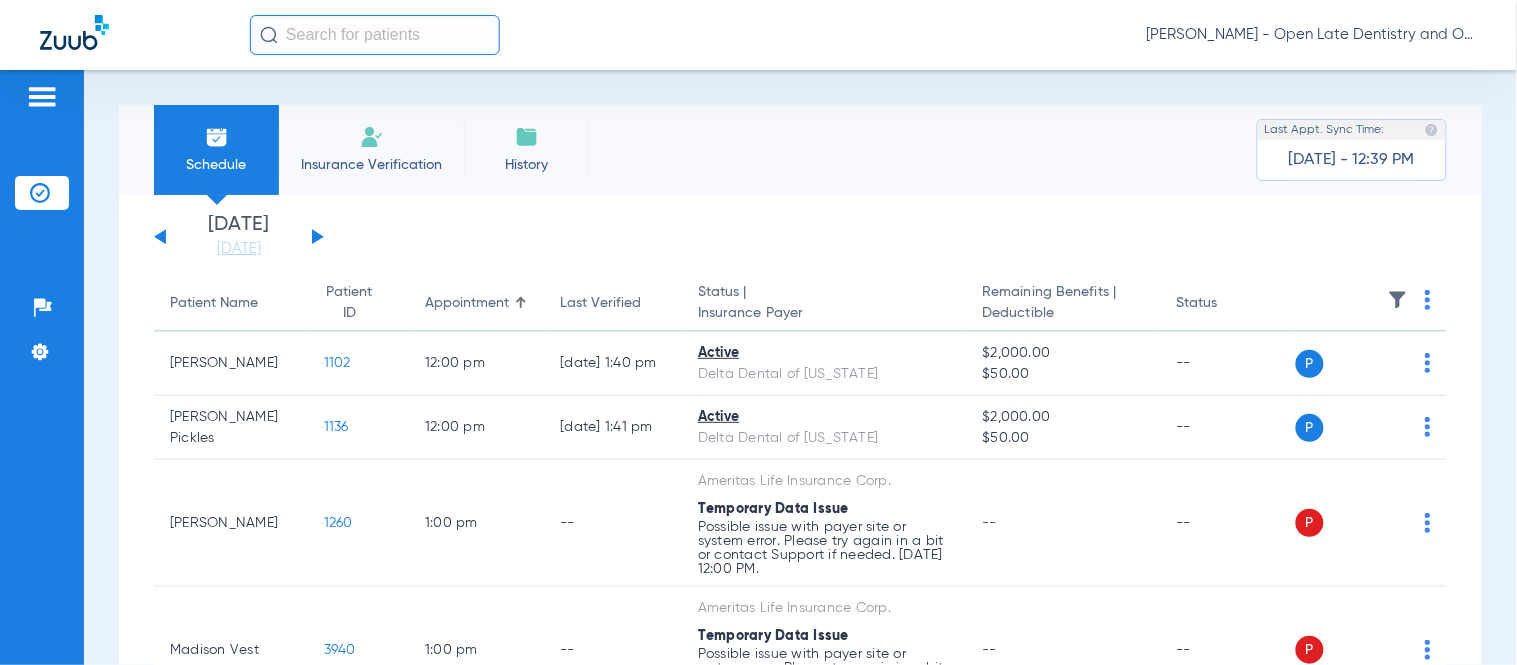click 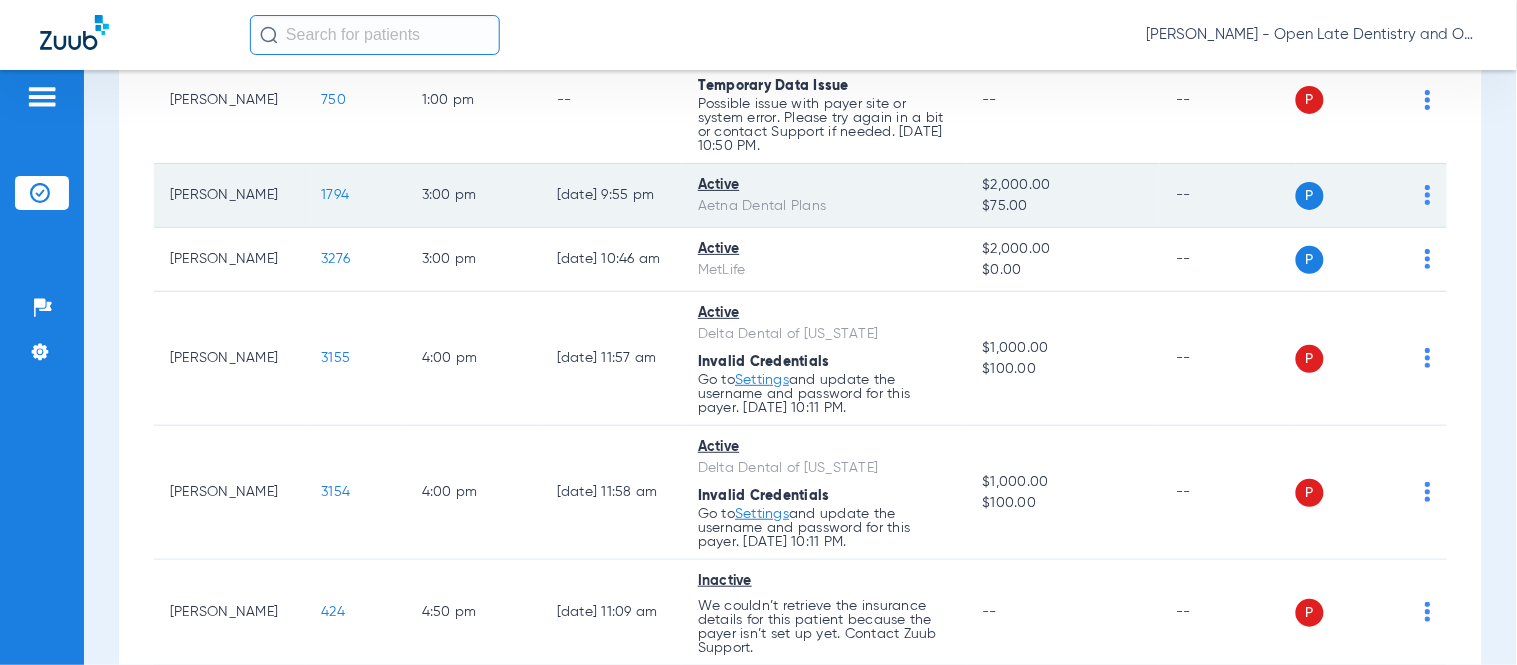 scroll, scrollTop: 444, scrollLeft: 0, axis: vertical 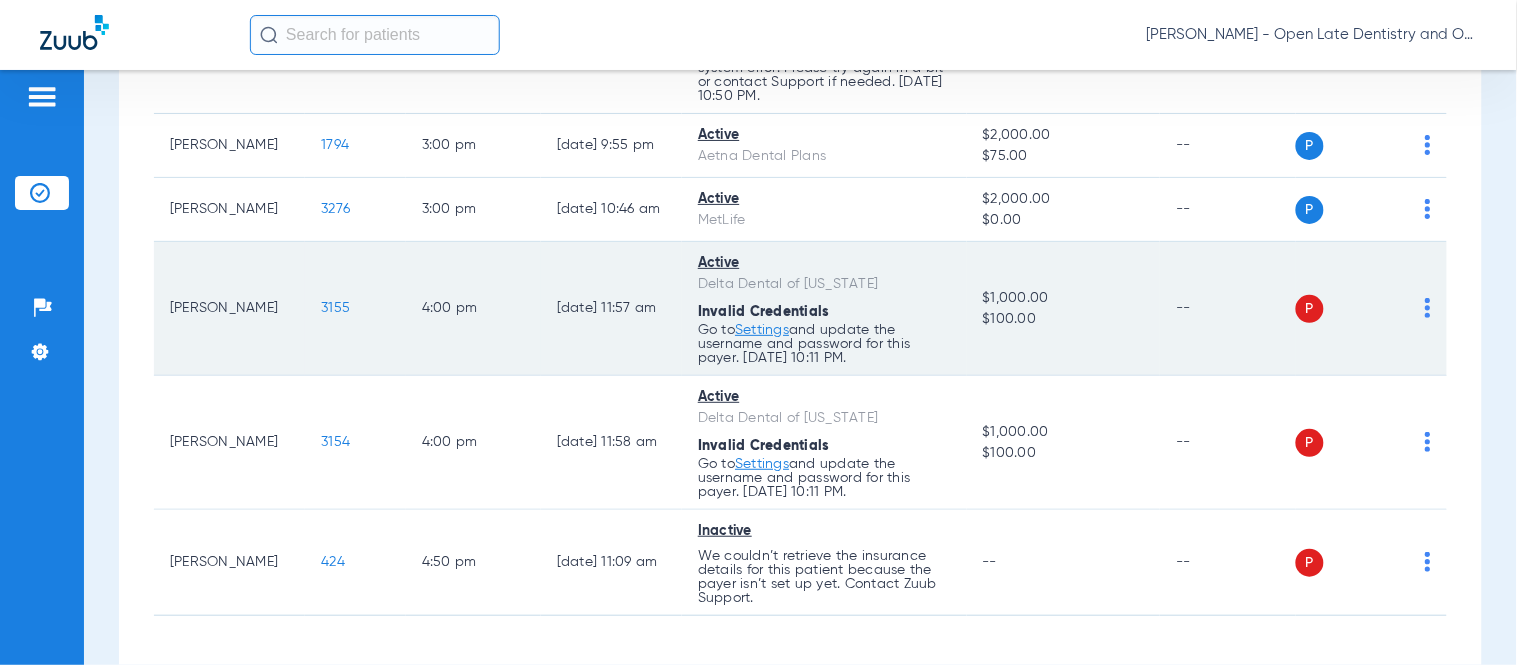 click on "Settings" at bounding box center (762, 330) 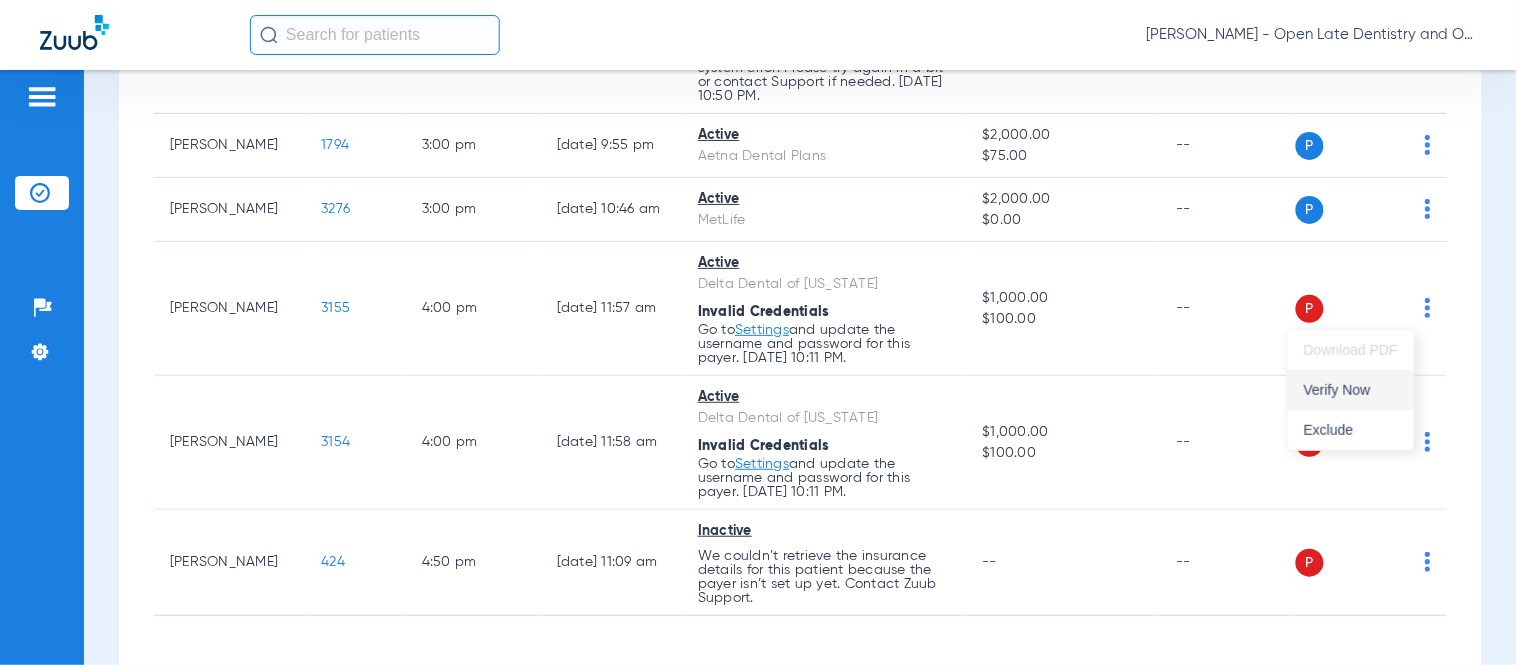click on "Verify Now" at bounding box center (1351, 390) 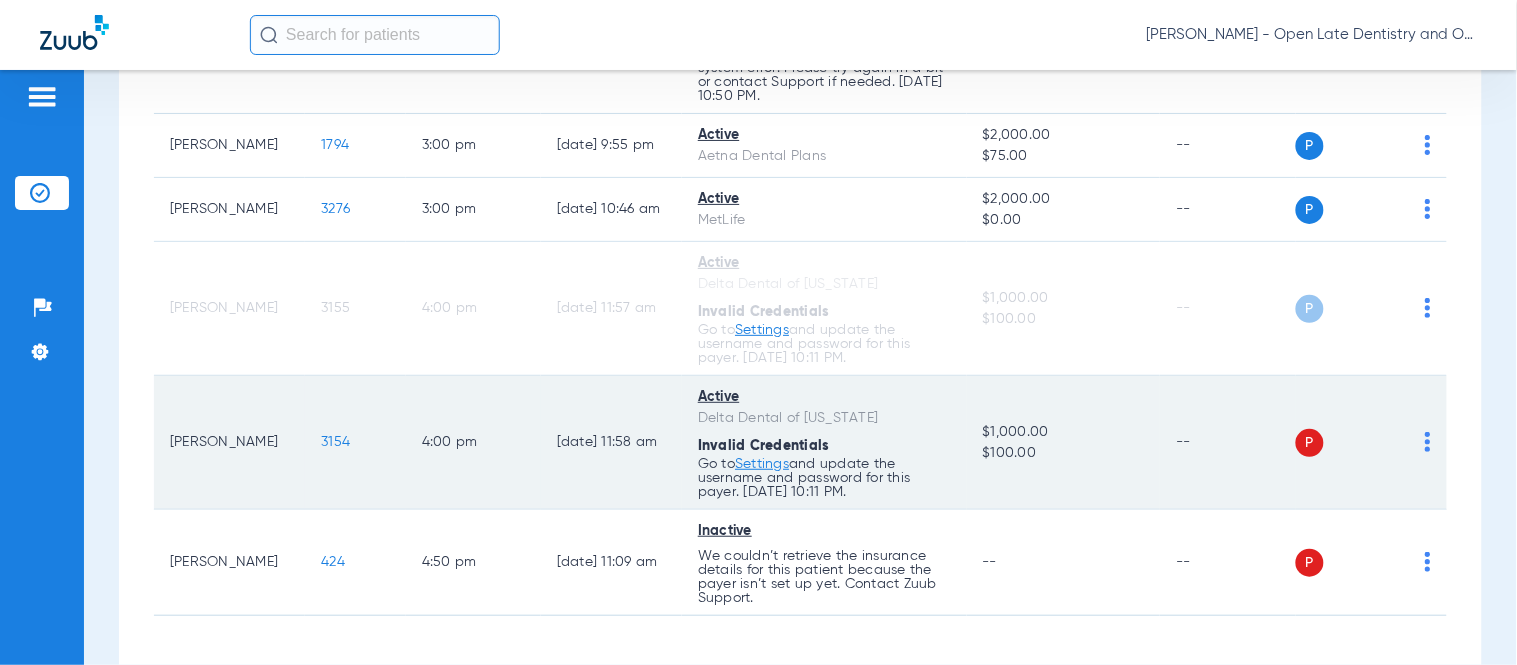 click on "P S" 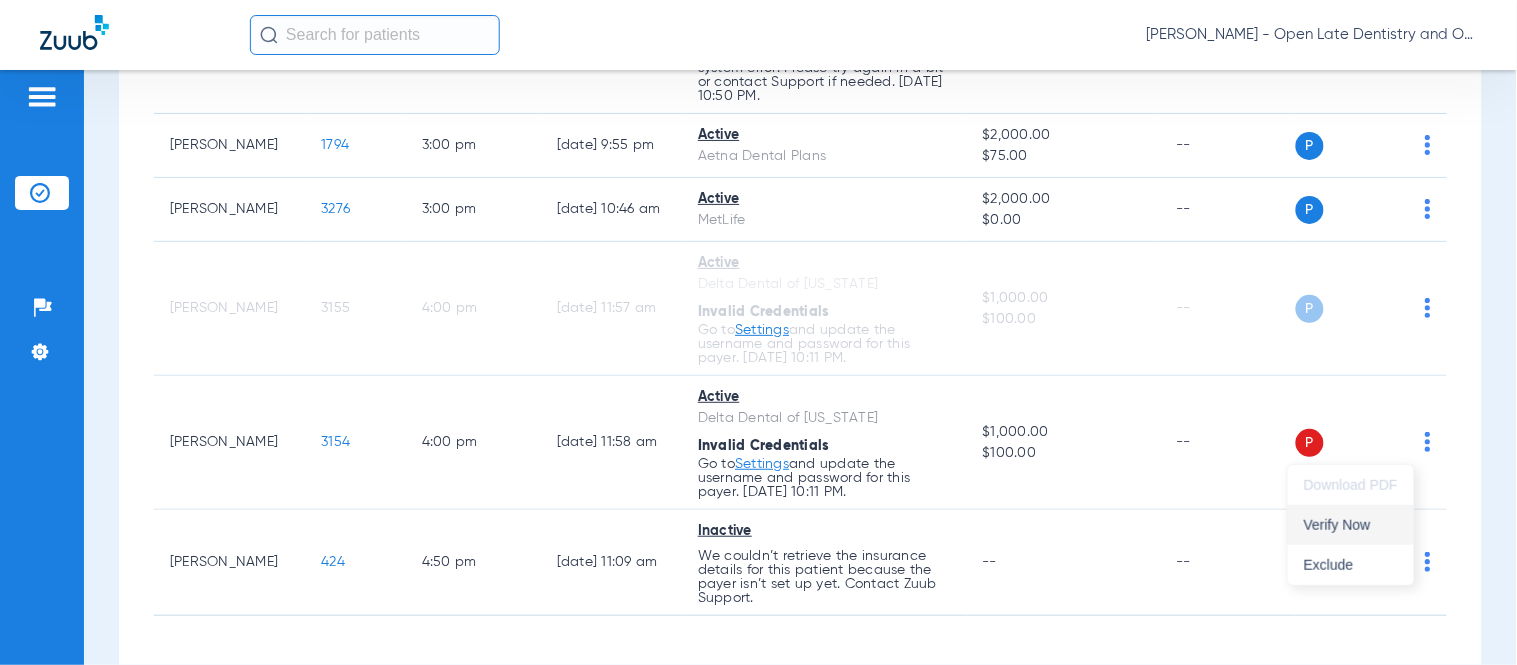 click on "Verify Now" at bounding box center [1351, 525] 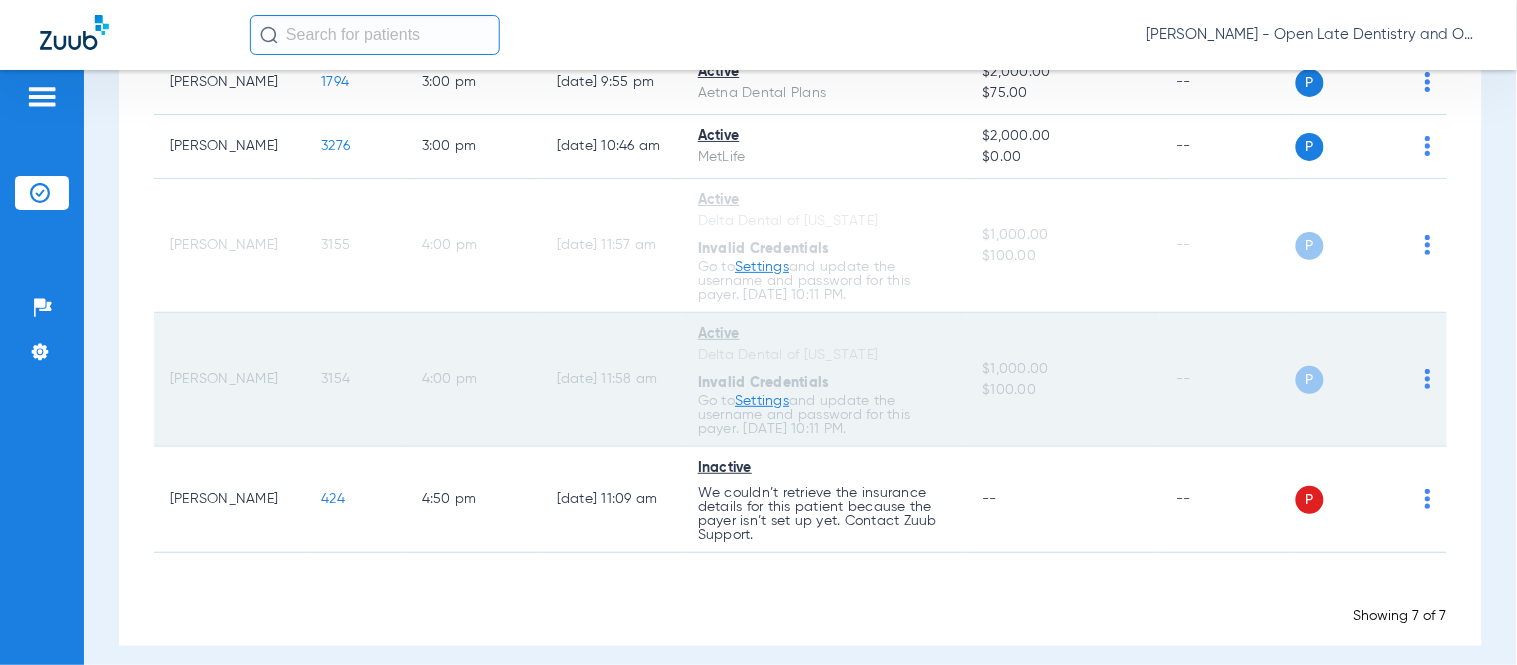 scroll, scrollTop: 526, scrollLeft: 0, axis: vertical 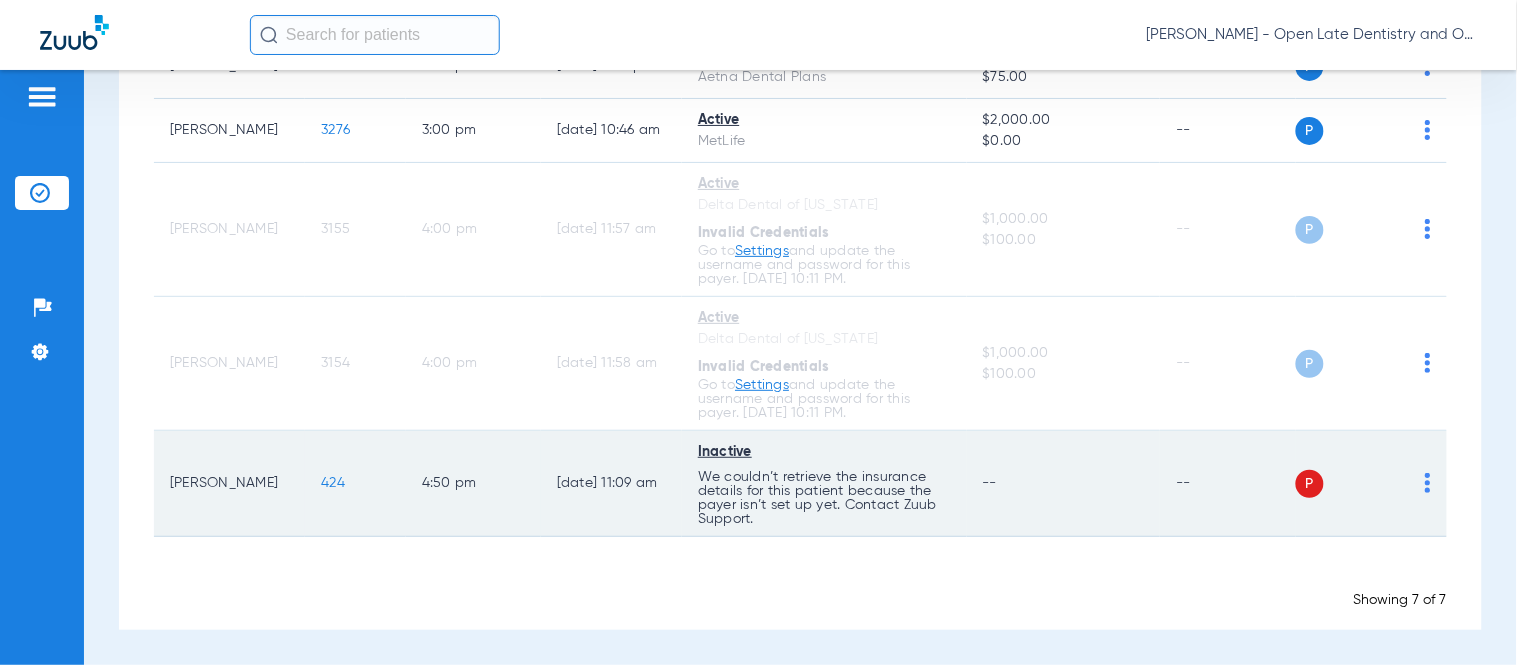 click on "424" 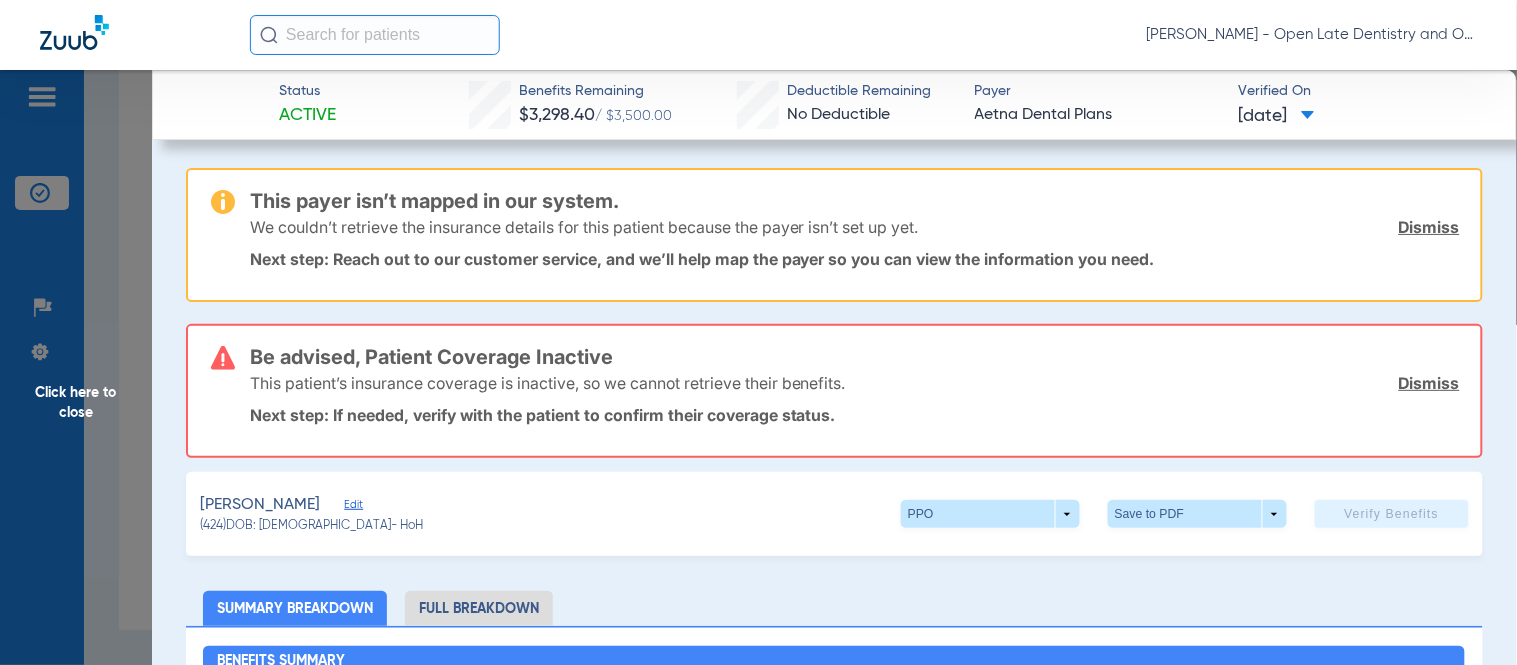 click on "Dismiss" 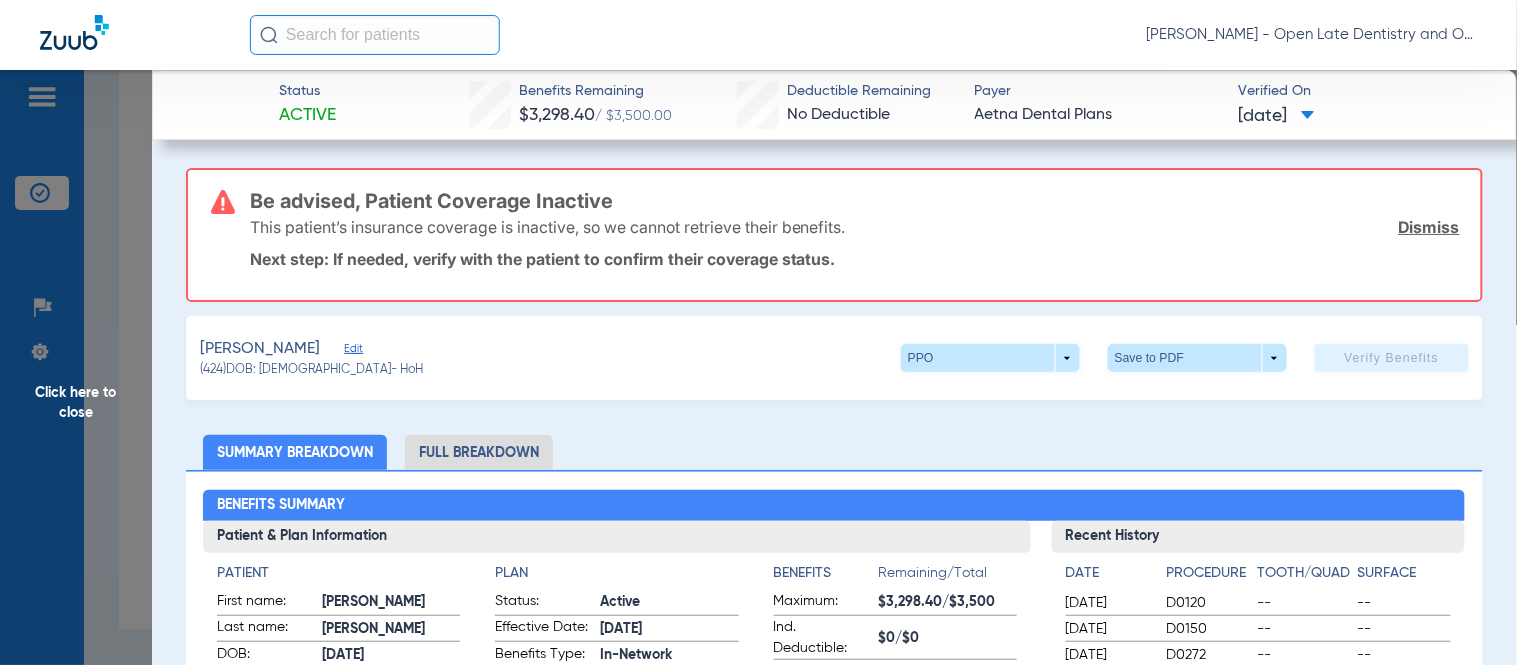 click on "Dismiss" 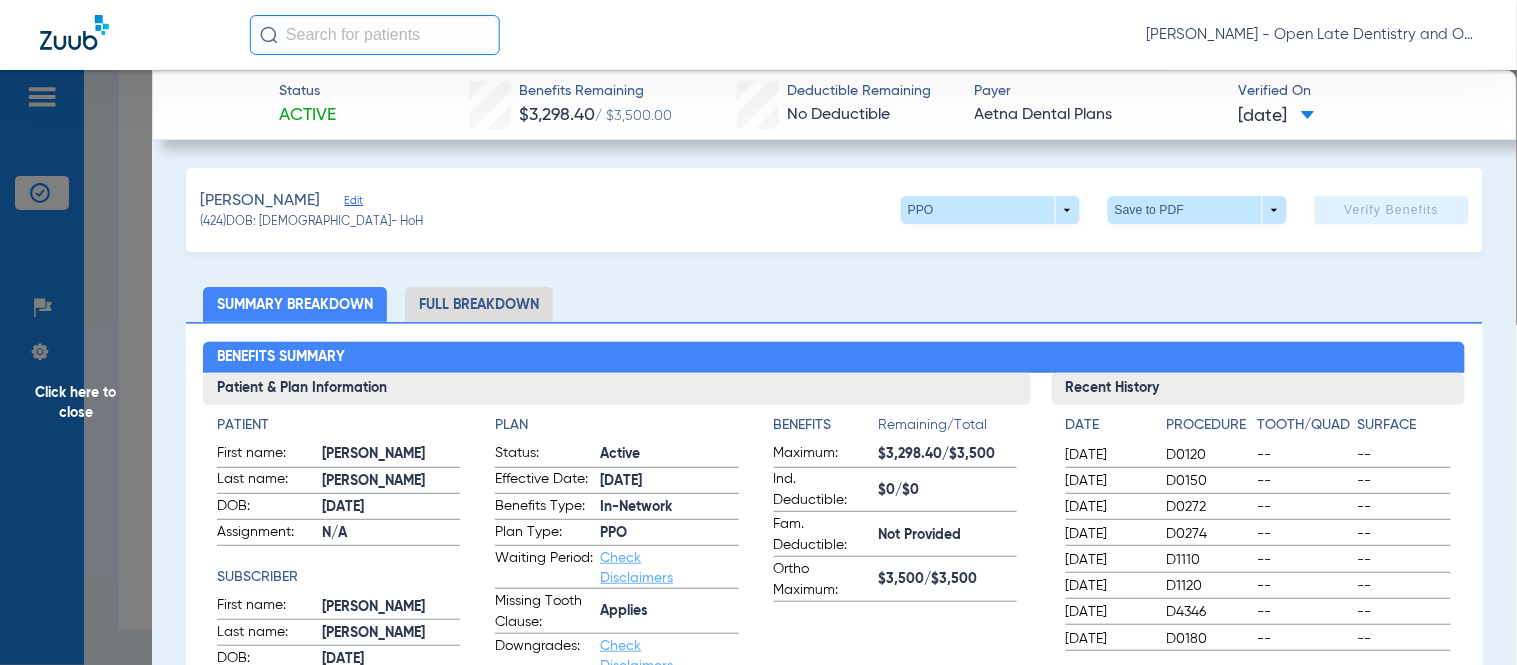 click on "Edit" 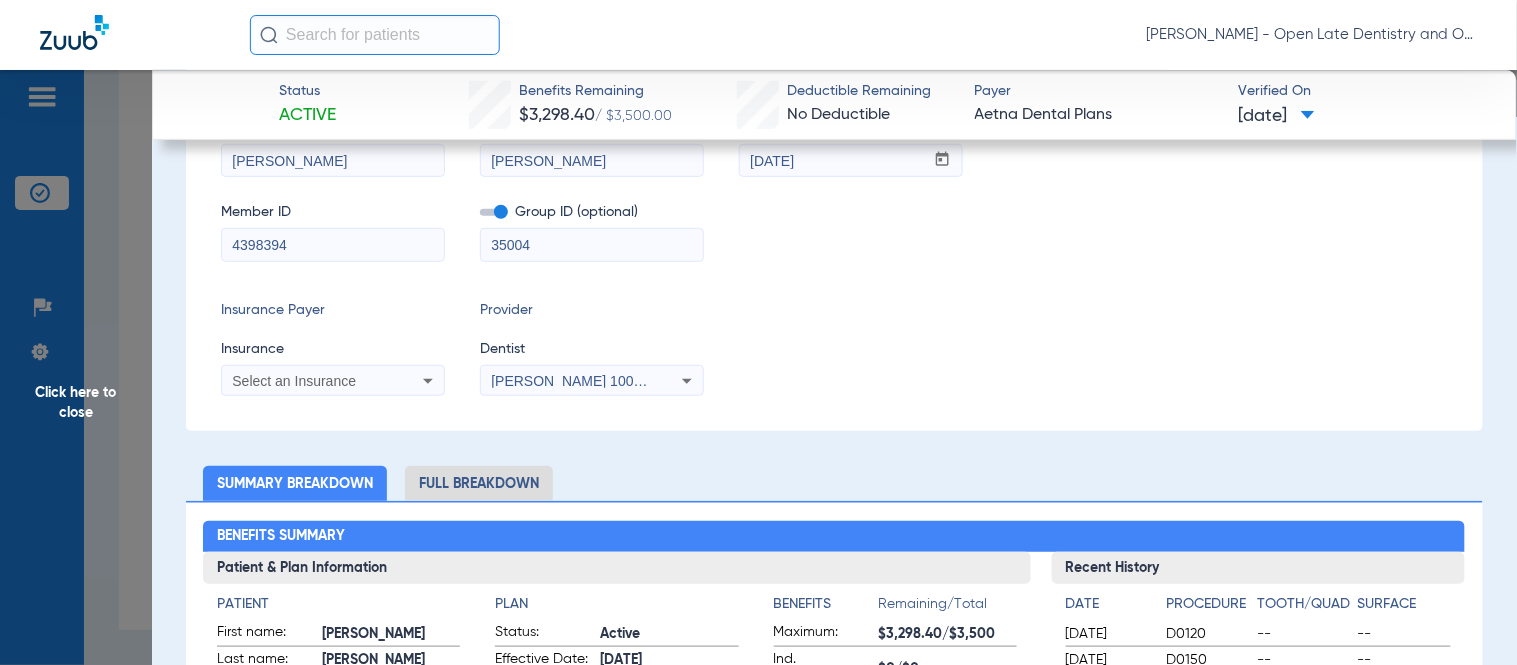 scroll, scrollTop: 222, scrollLeft: 0, axis: vertical 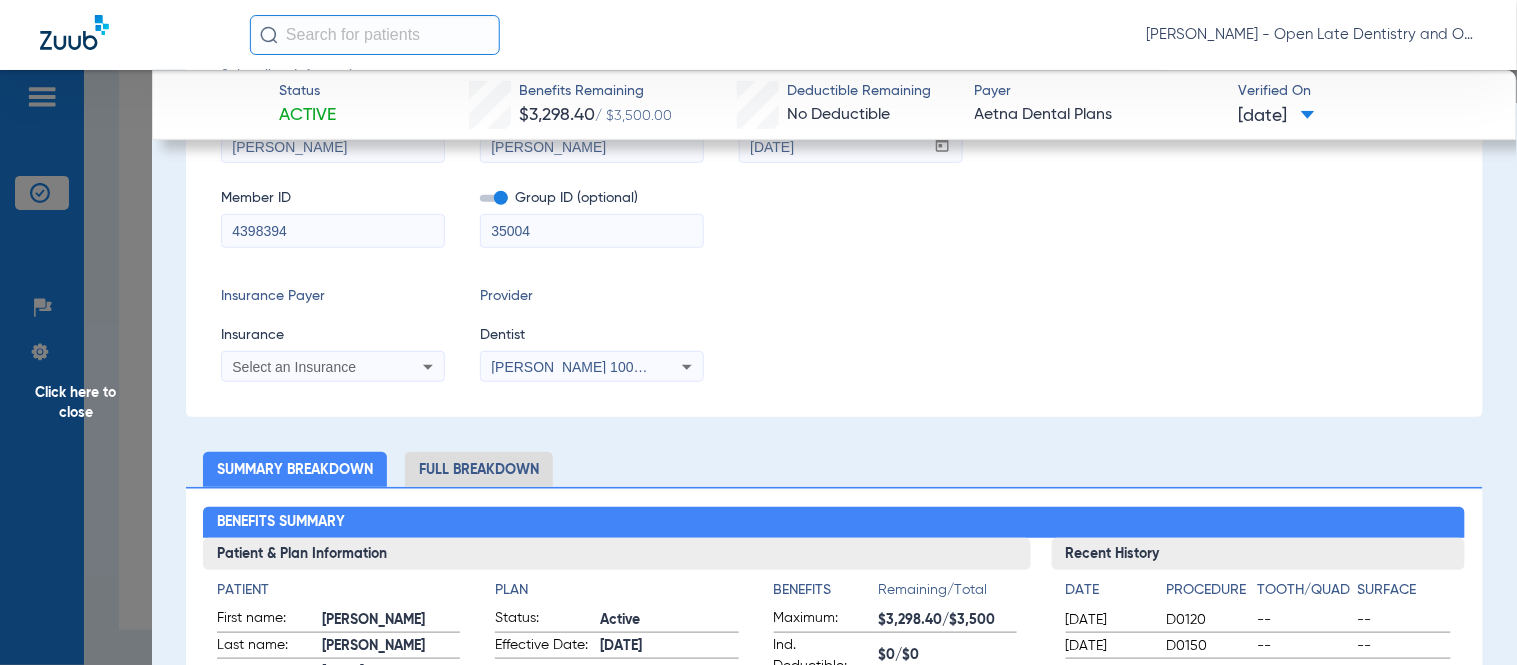 click 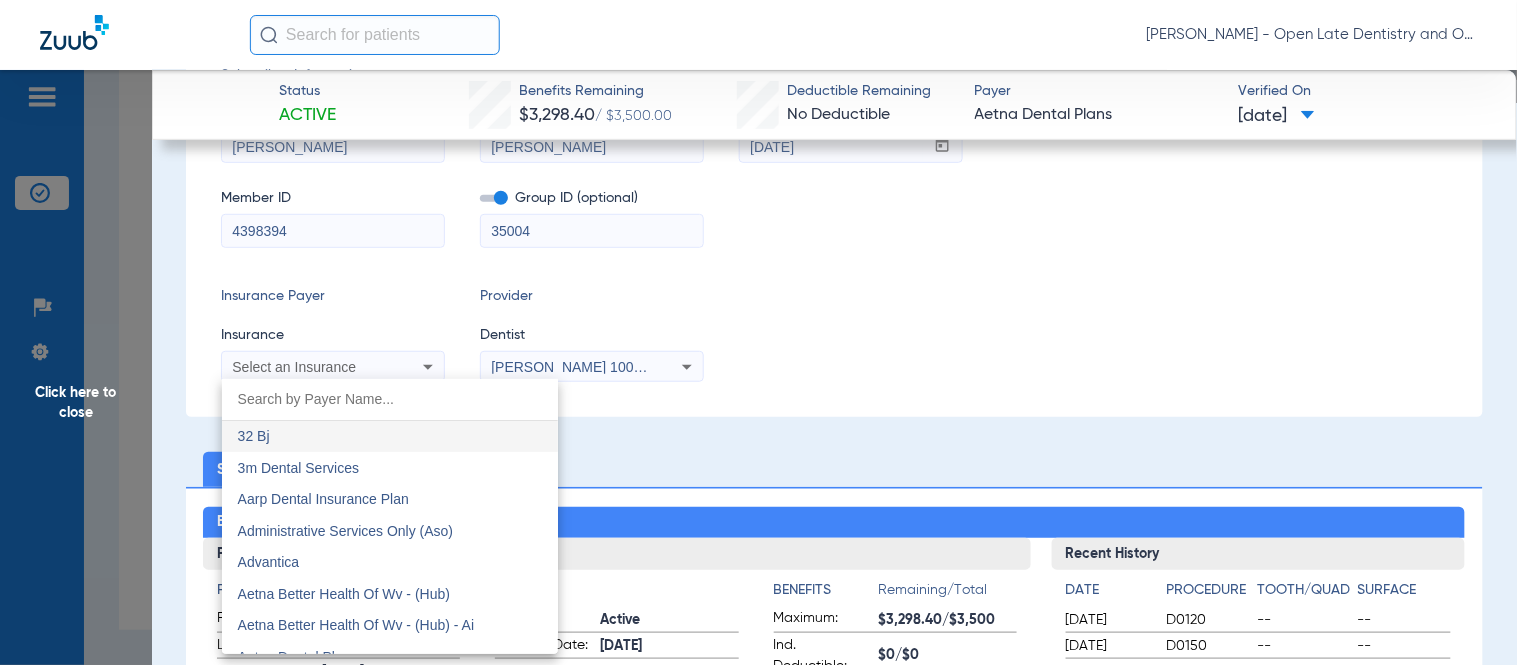 click at bounding box center [758, 332] 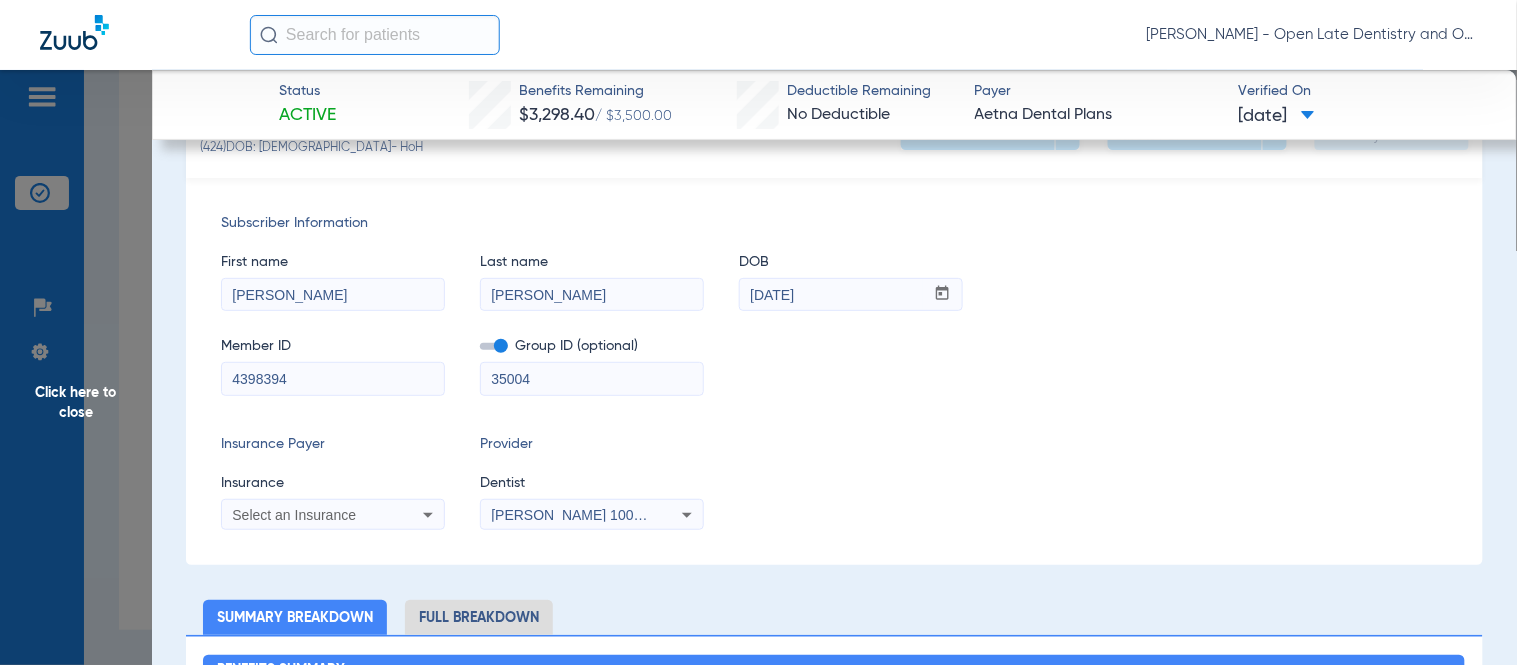 scroll, scrollTop: 0, scrollLeft: 0, axis: both 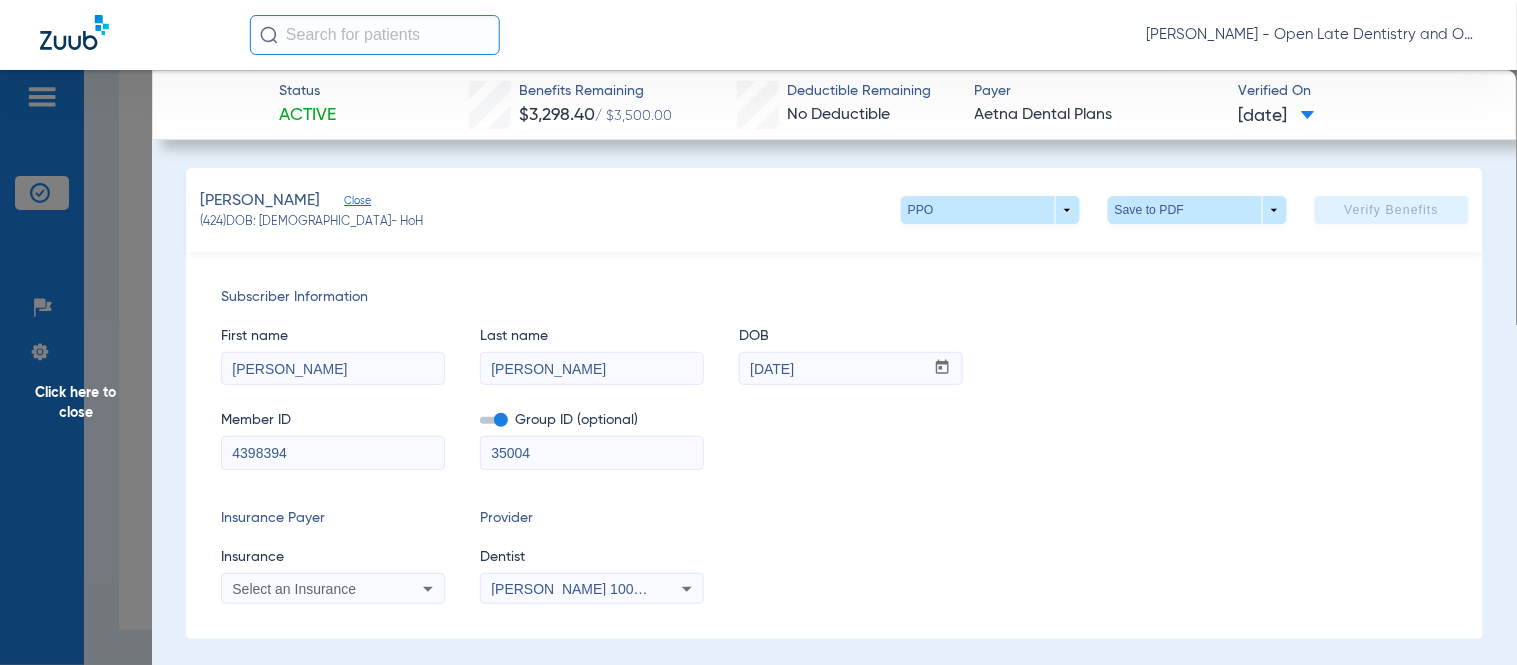 click on "Close" 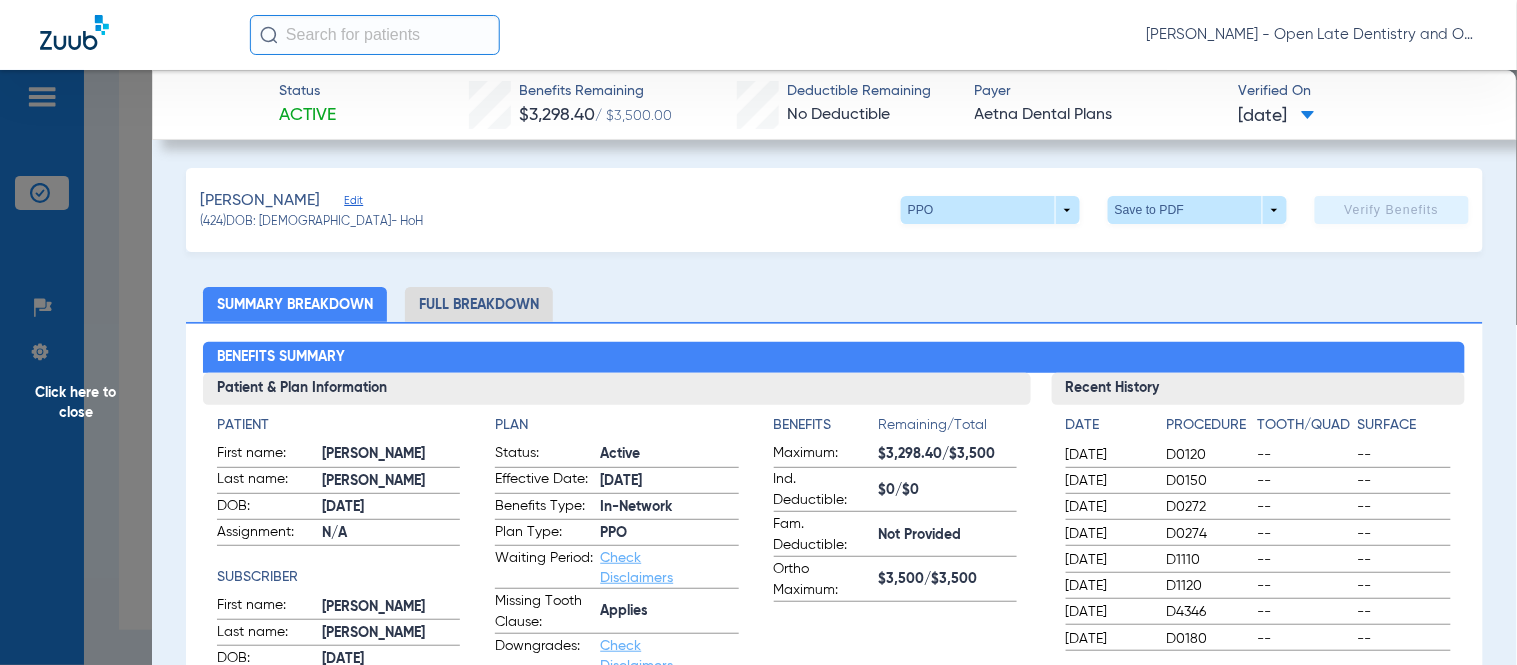 click on "Click here to close" 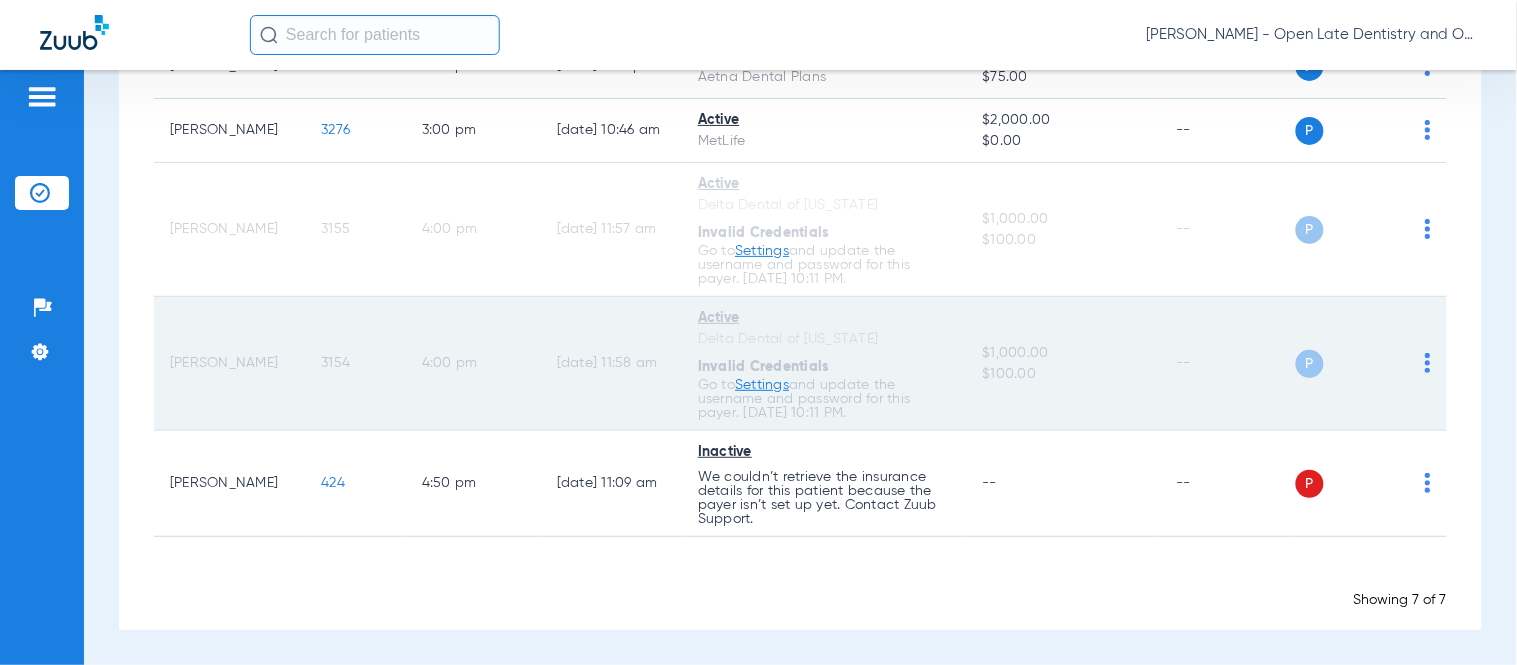 click on "Settings" at bounding box center [762, 251] 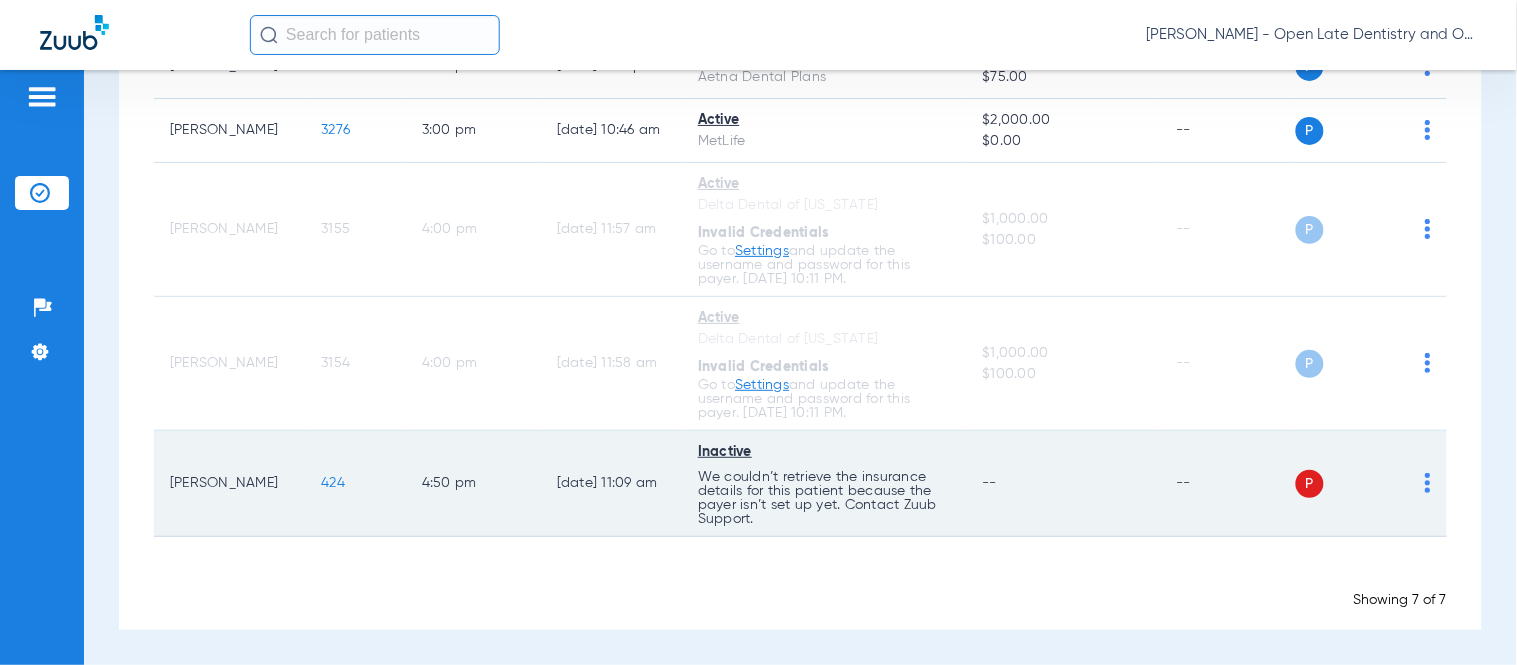 click on "We couldn’t retrieve the insurance details for this patient because the payer isn’t set up yet. Contact Zuub Support." at bounding box center (824, -117) 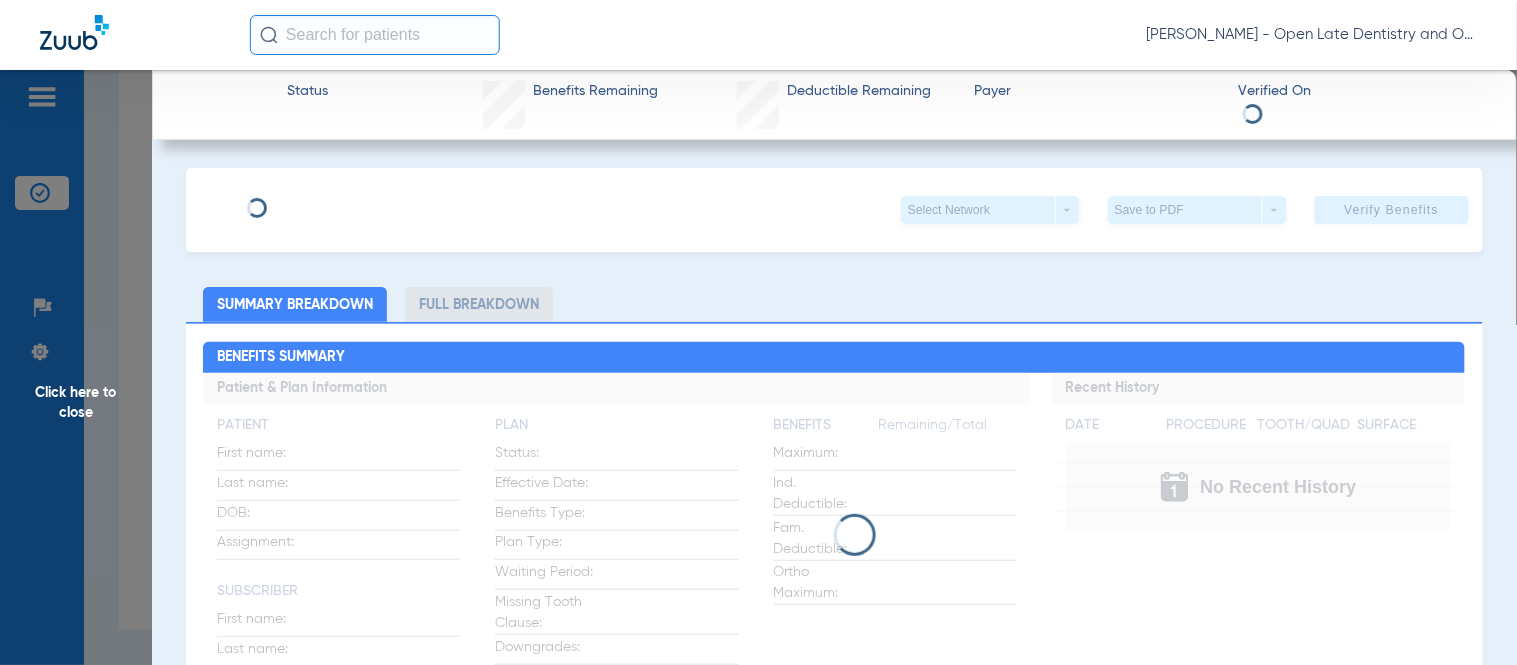 type on "Daniel" 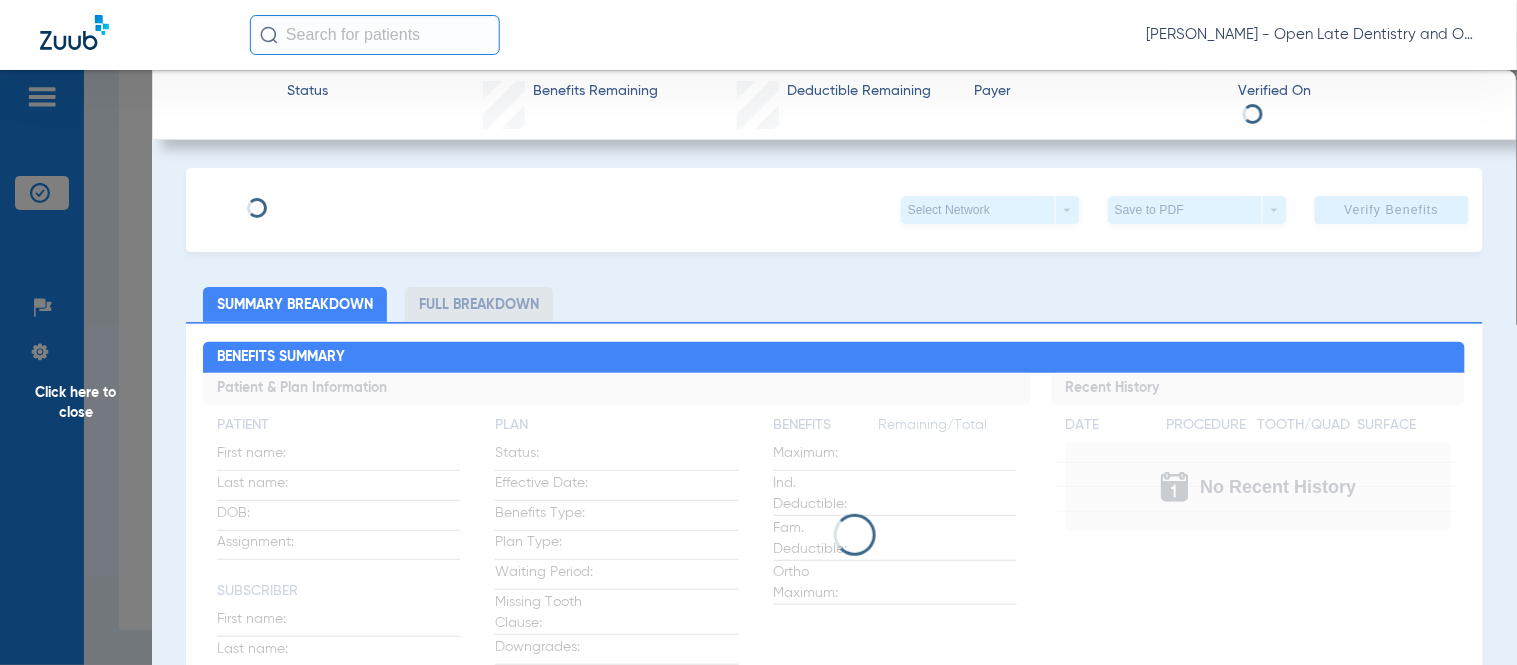 type on "4398394" 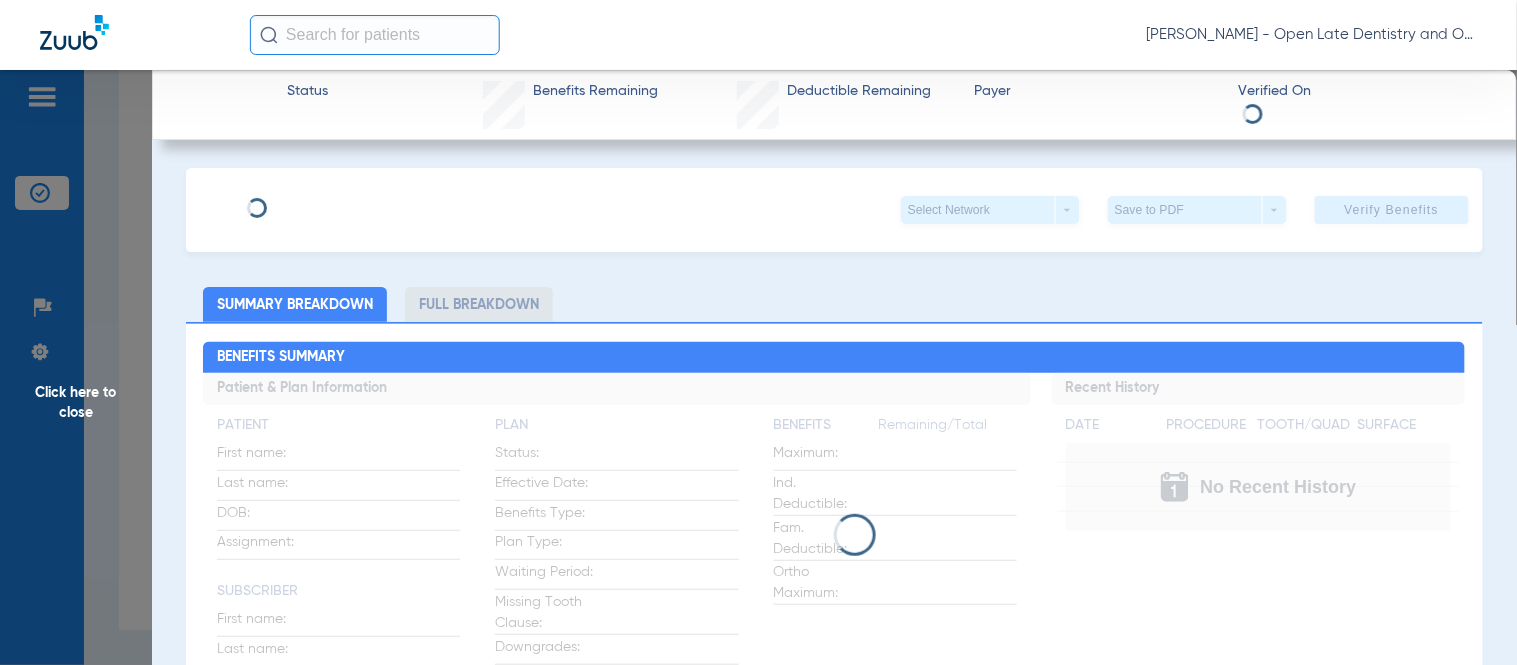 type on "35004" 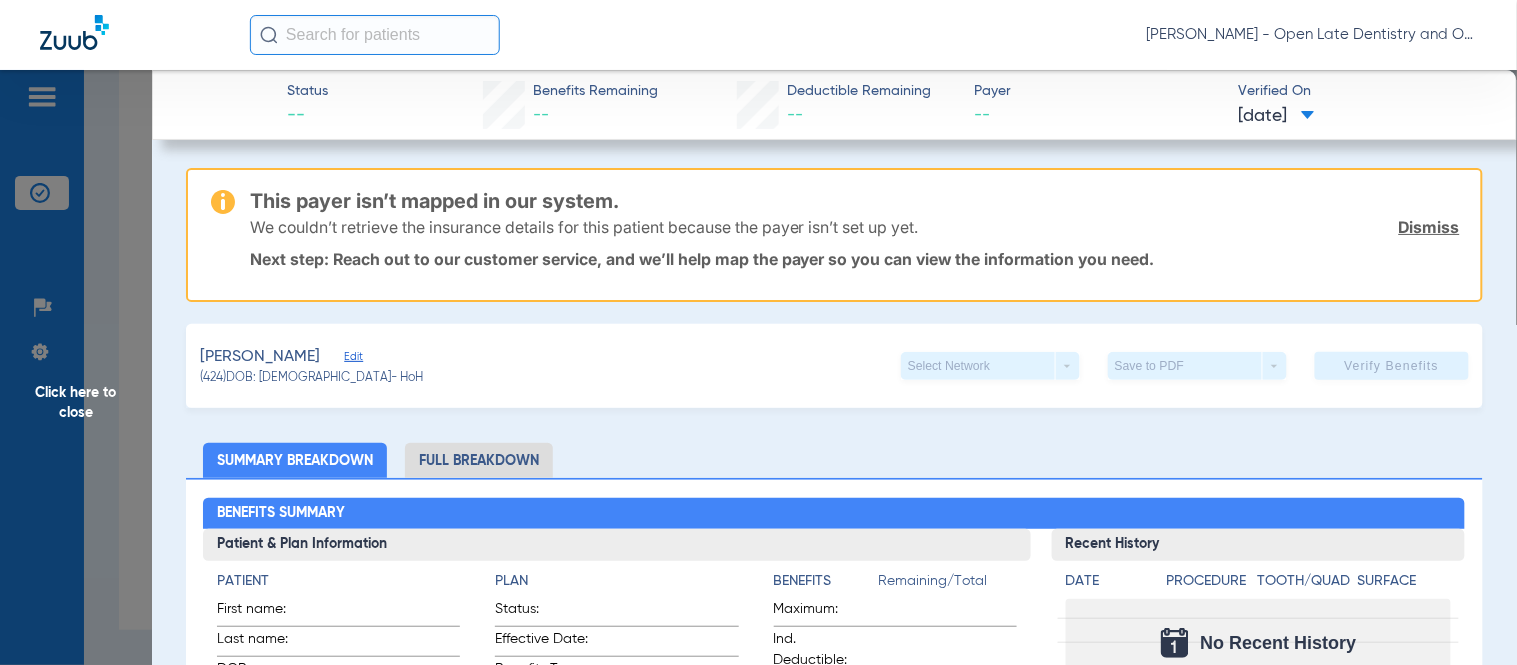 click on "Dismiss" 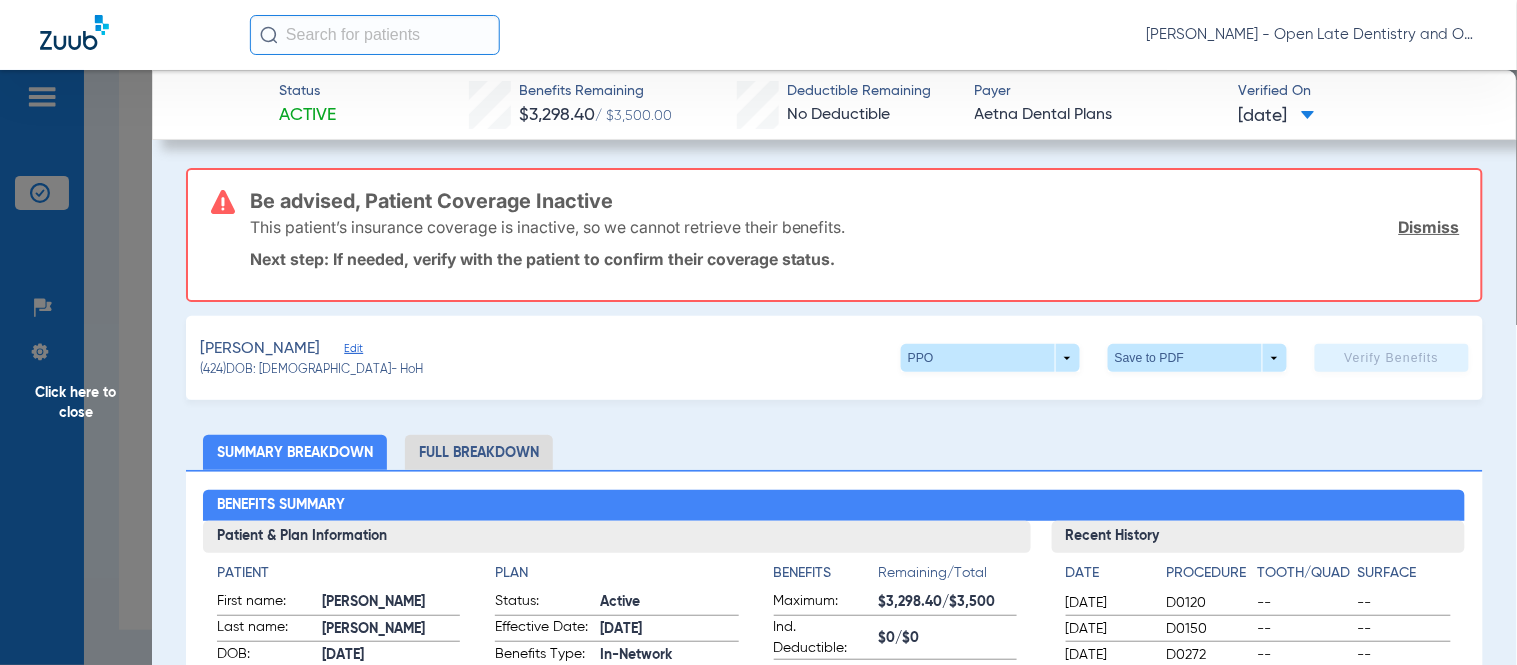 click on "Dismiss" 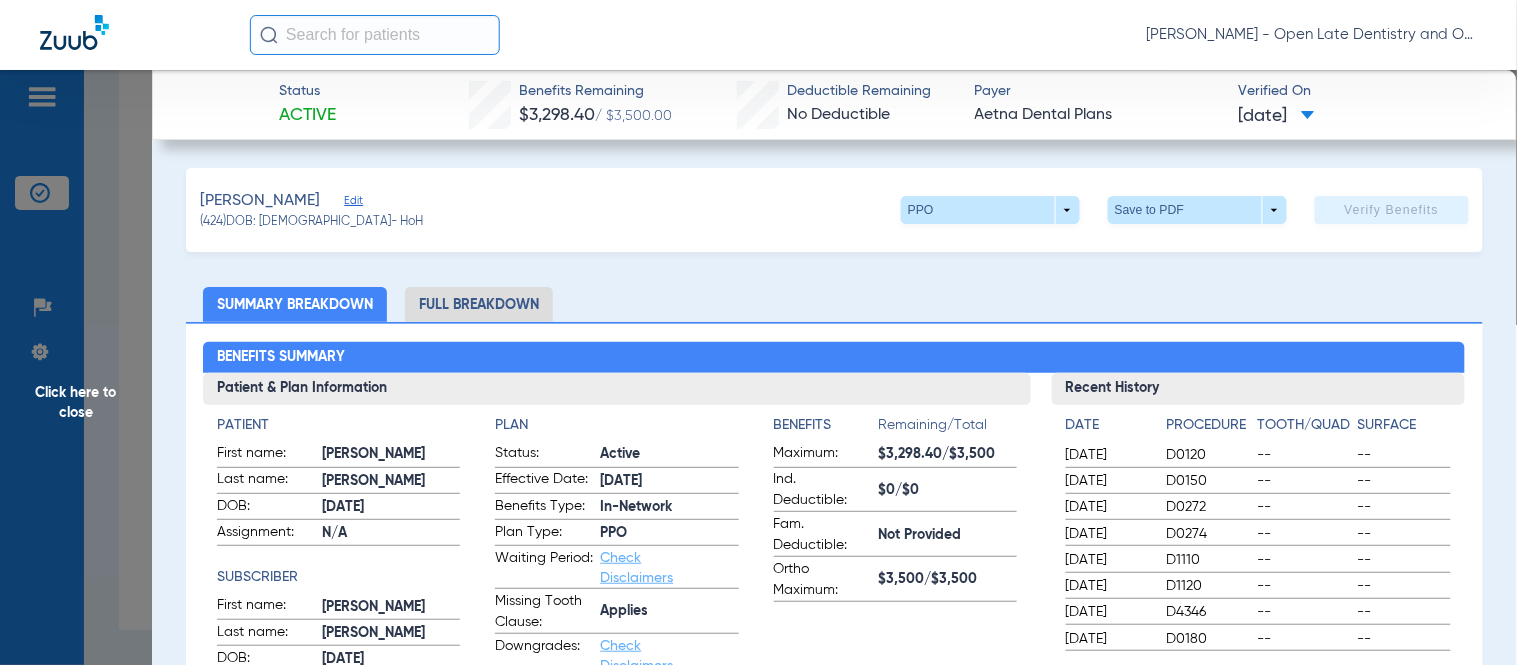 click on "Edit" 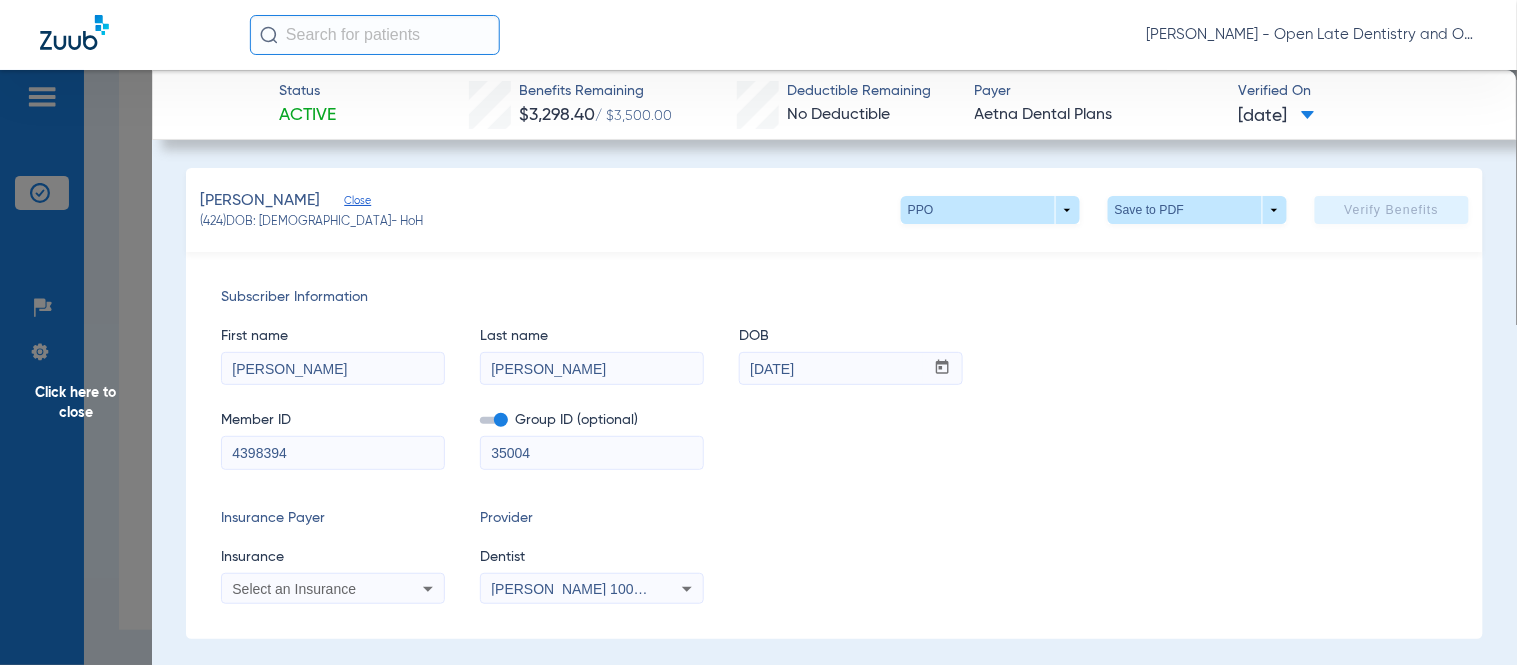 click 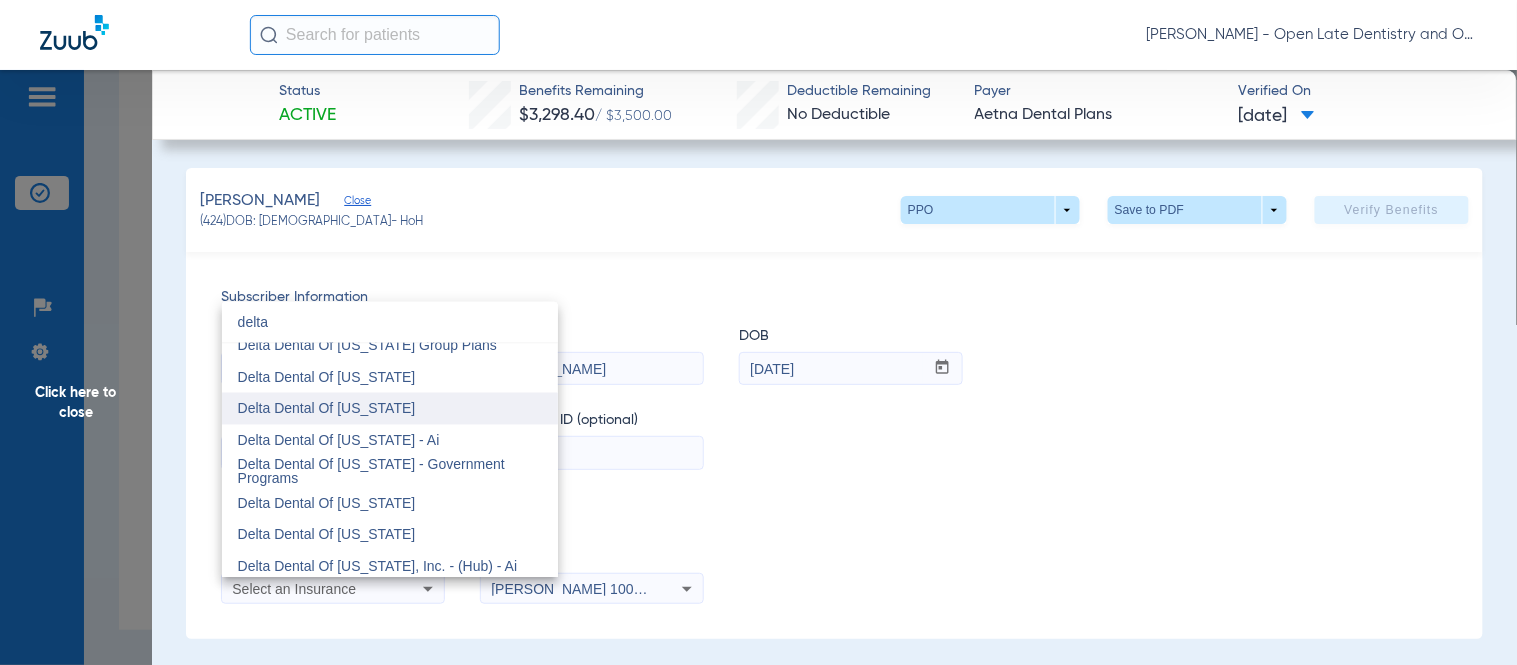 scroll, scrollTop: 888, scrollLeft: 0, axis: vertical 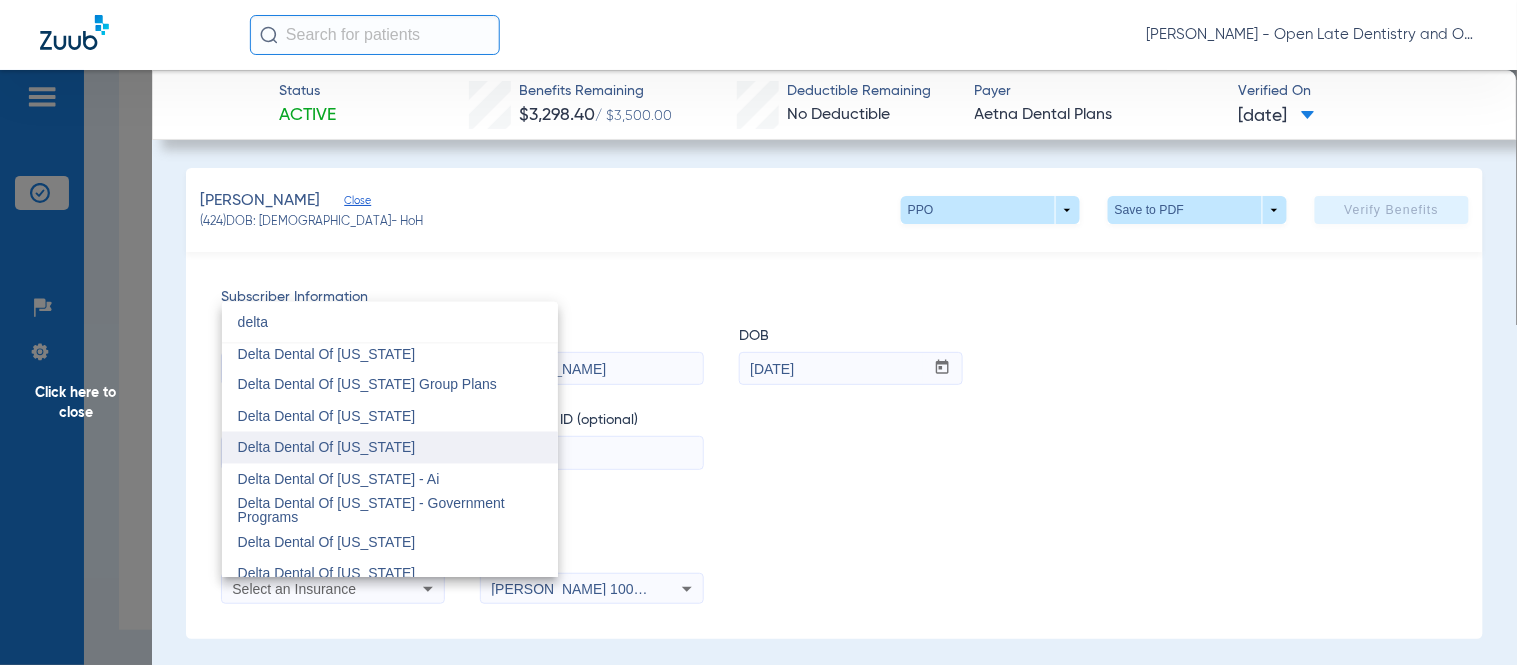 type on "delta" 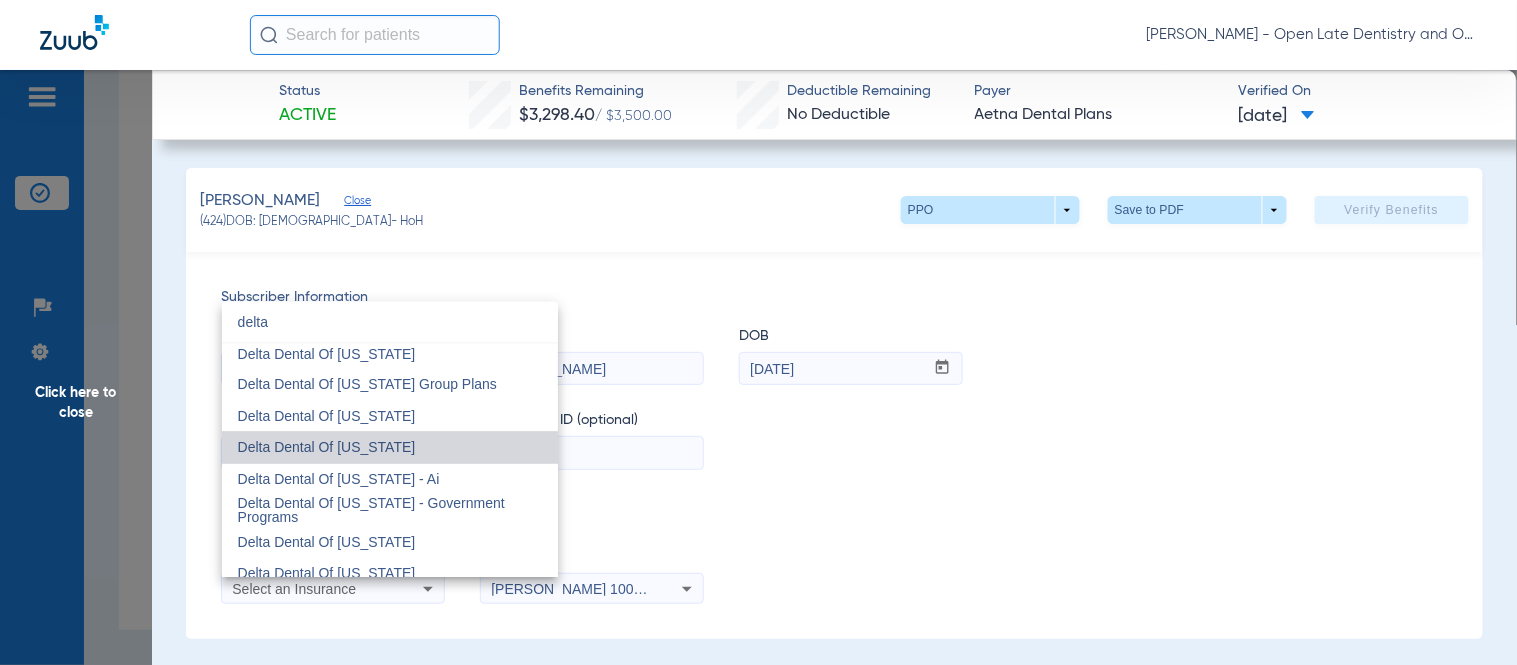 click on "Delta Dental Of Iowa" at bounding box center (390, 448) 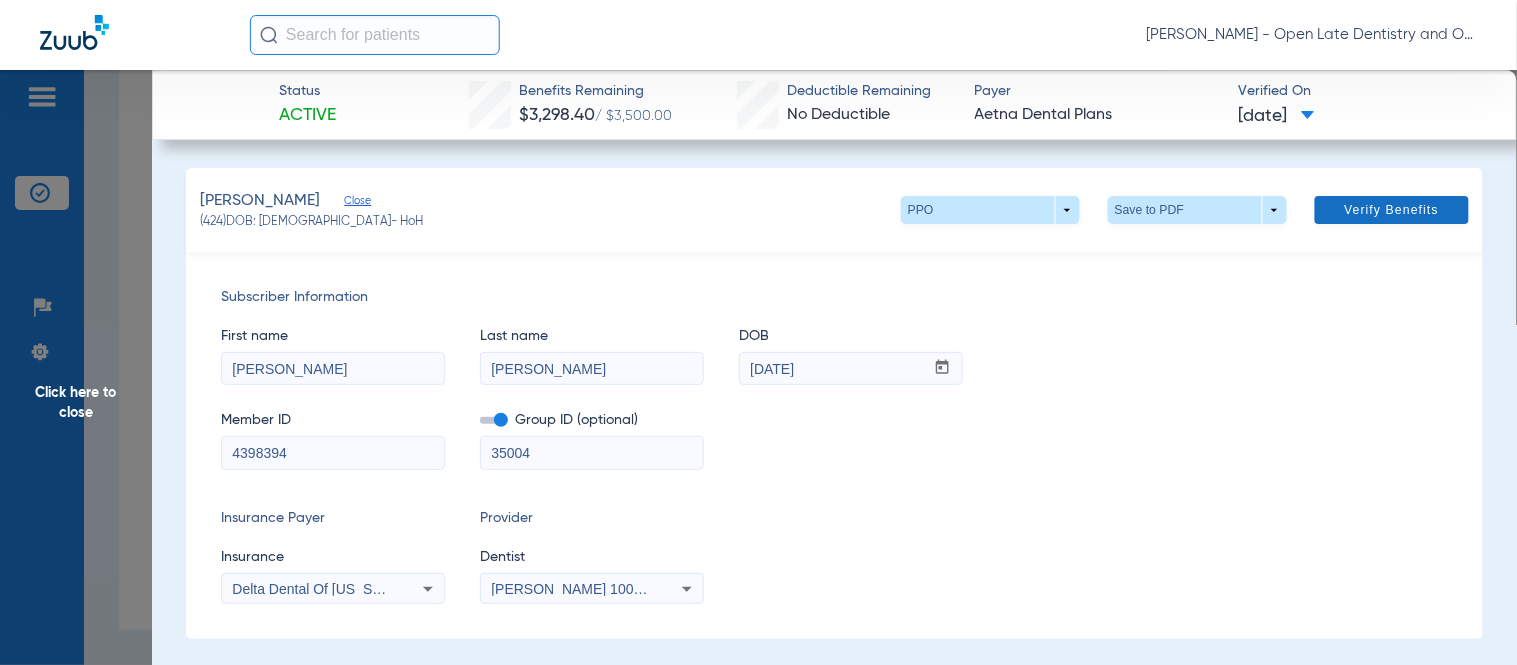 click 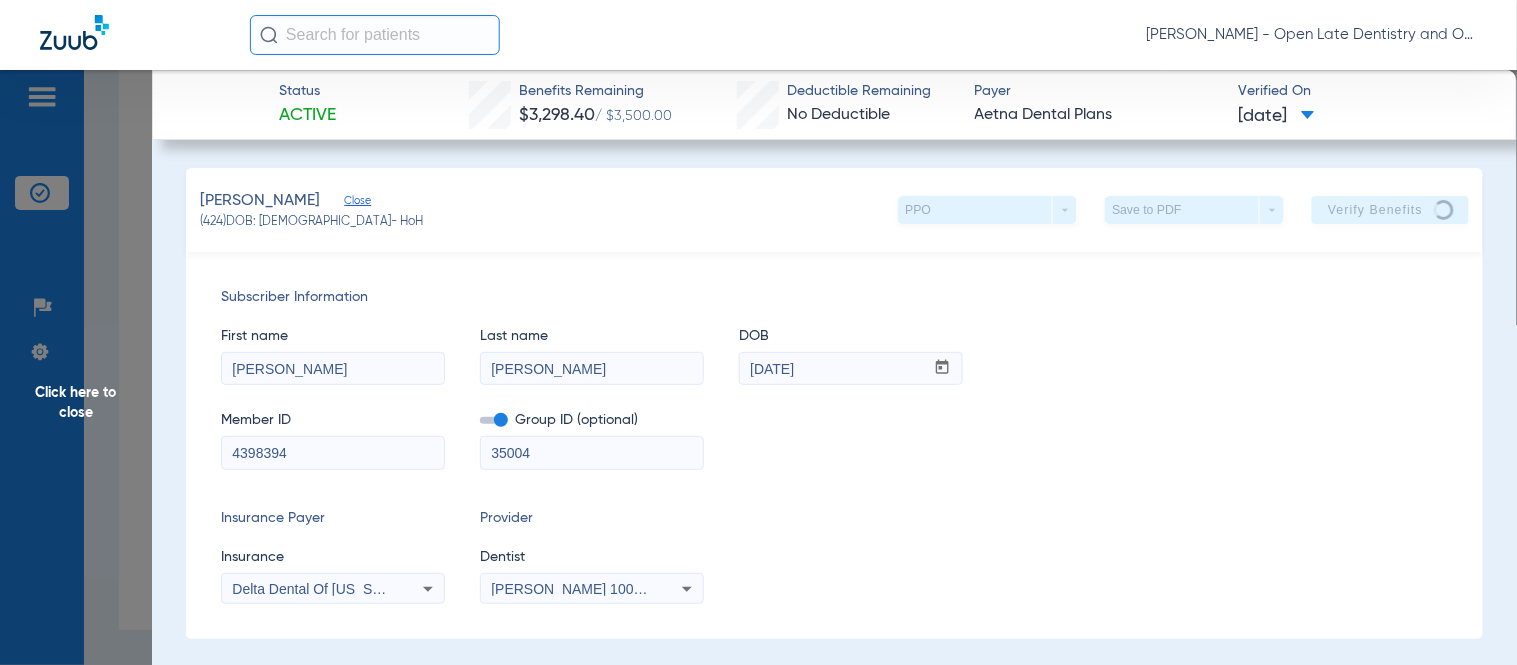 scroll, scrollTop: 455, scrollLeft: 0, axis: vertical 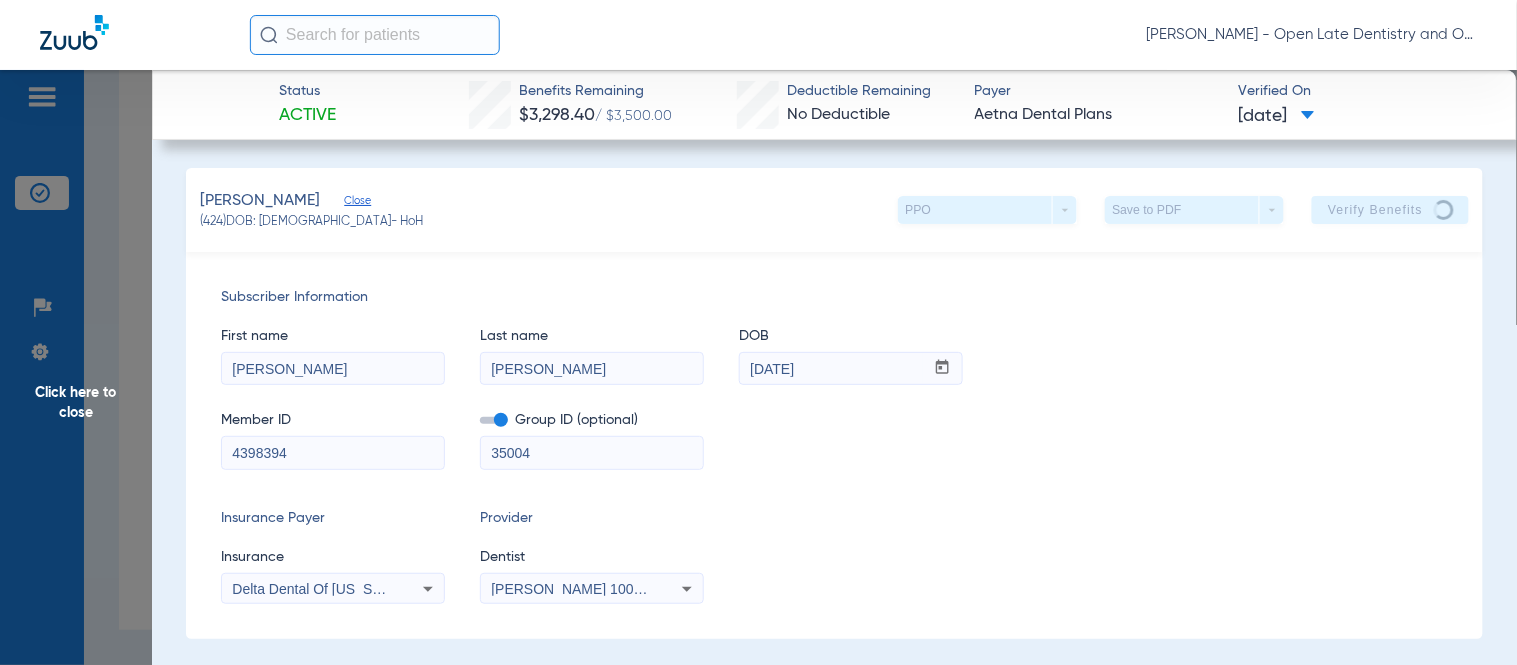 click on "First name  Daniel  Last name  Bradley  DOB  mm / dd / yyyy 01/01/1970" 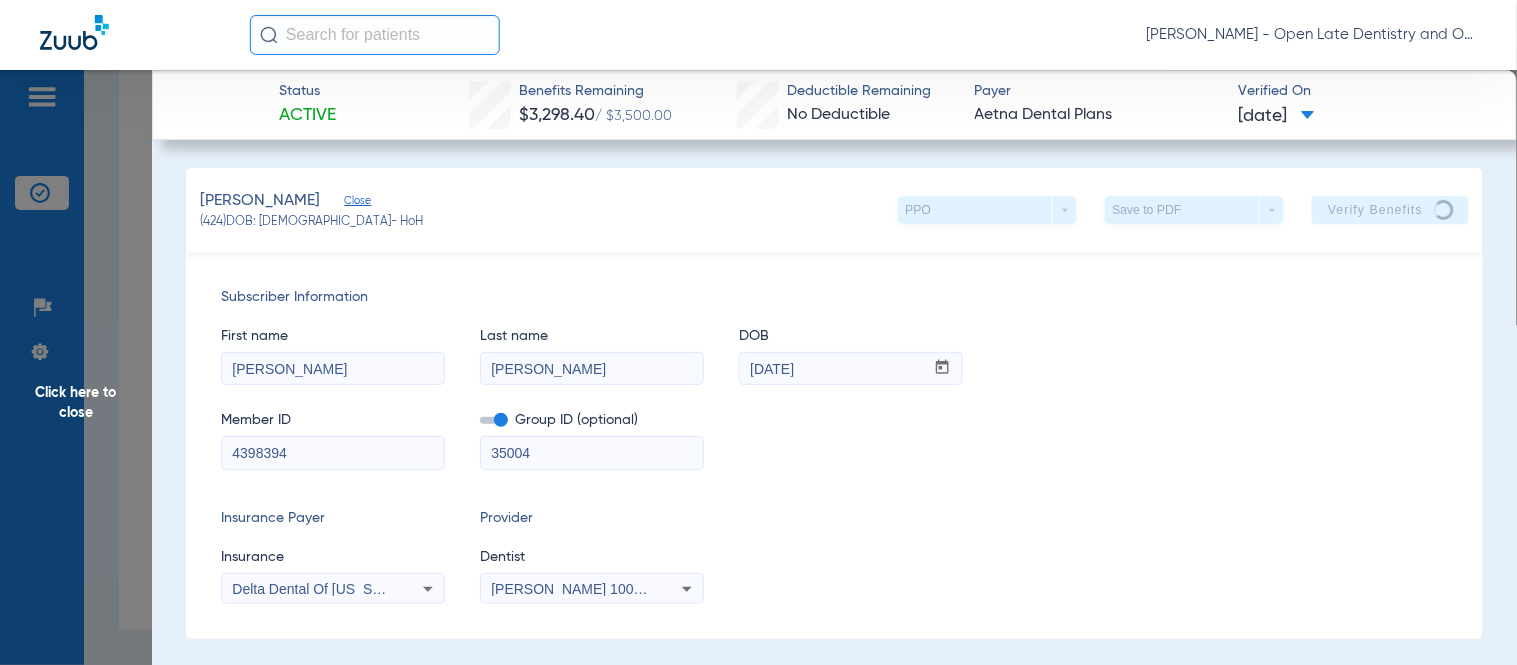scroll, scrollTop: 384, scrollLeft: 0, axis: vertical 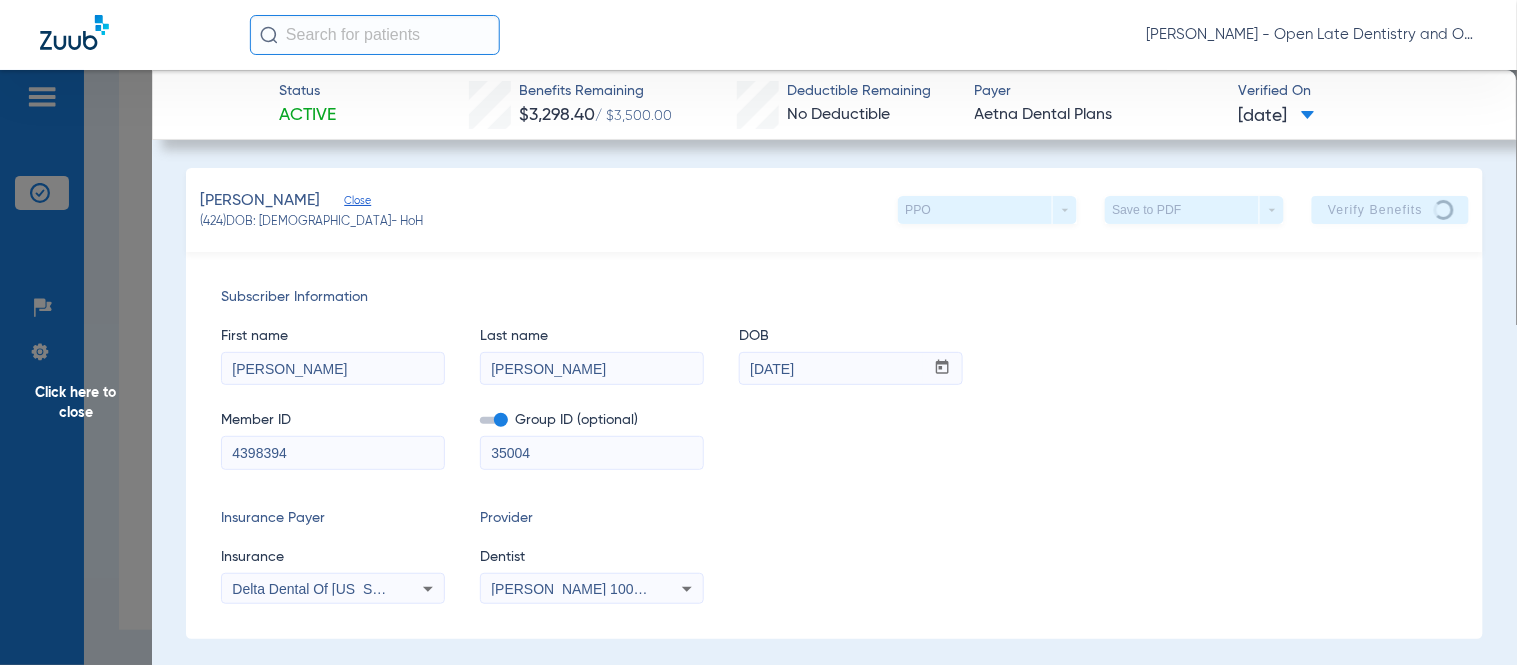 click on "Bradley, Daniel   Close   (424)   DOB: 01/01/1970   - HoH   PPO  arrow_drop_down  Save to PDF  arrow_drop_down  Verify Benefits" 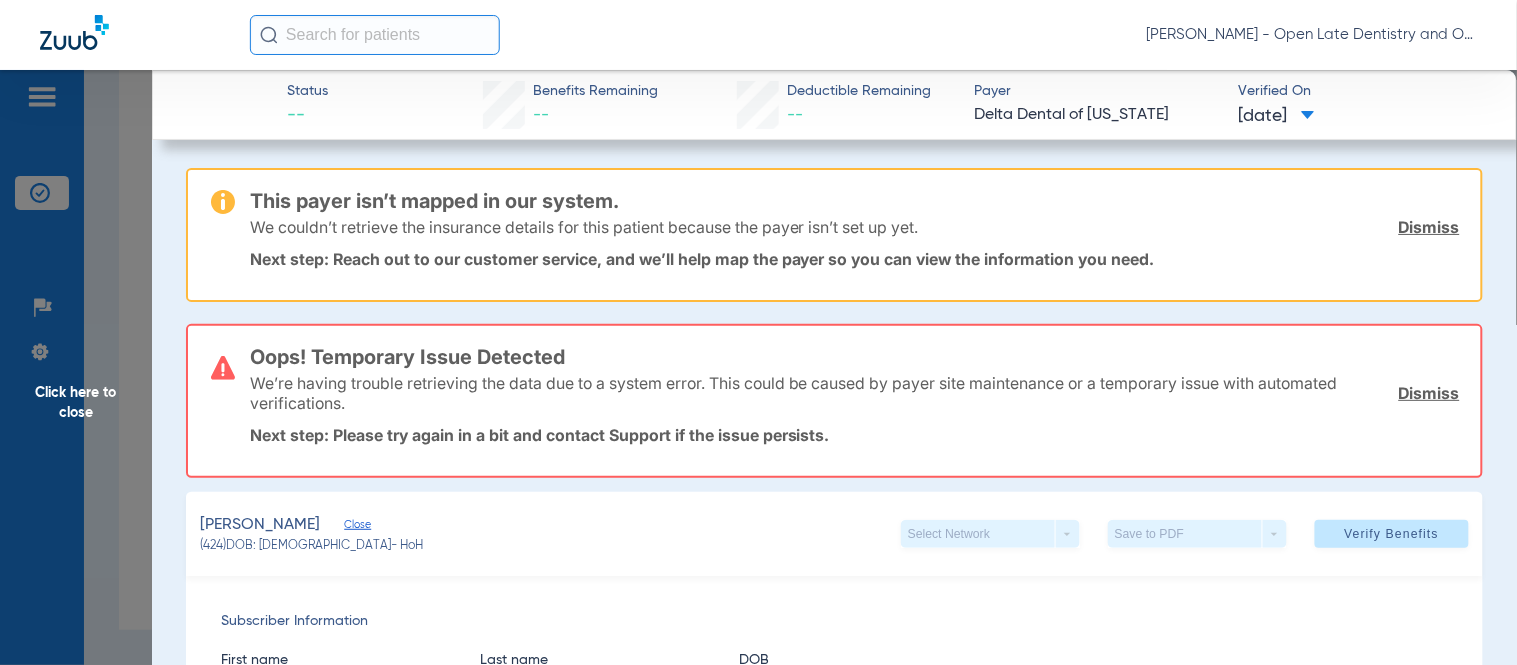 click on "Dismiss" 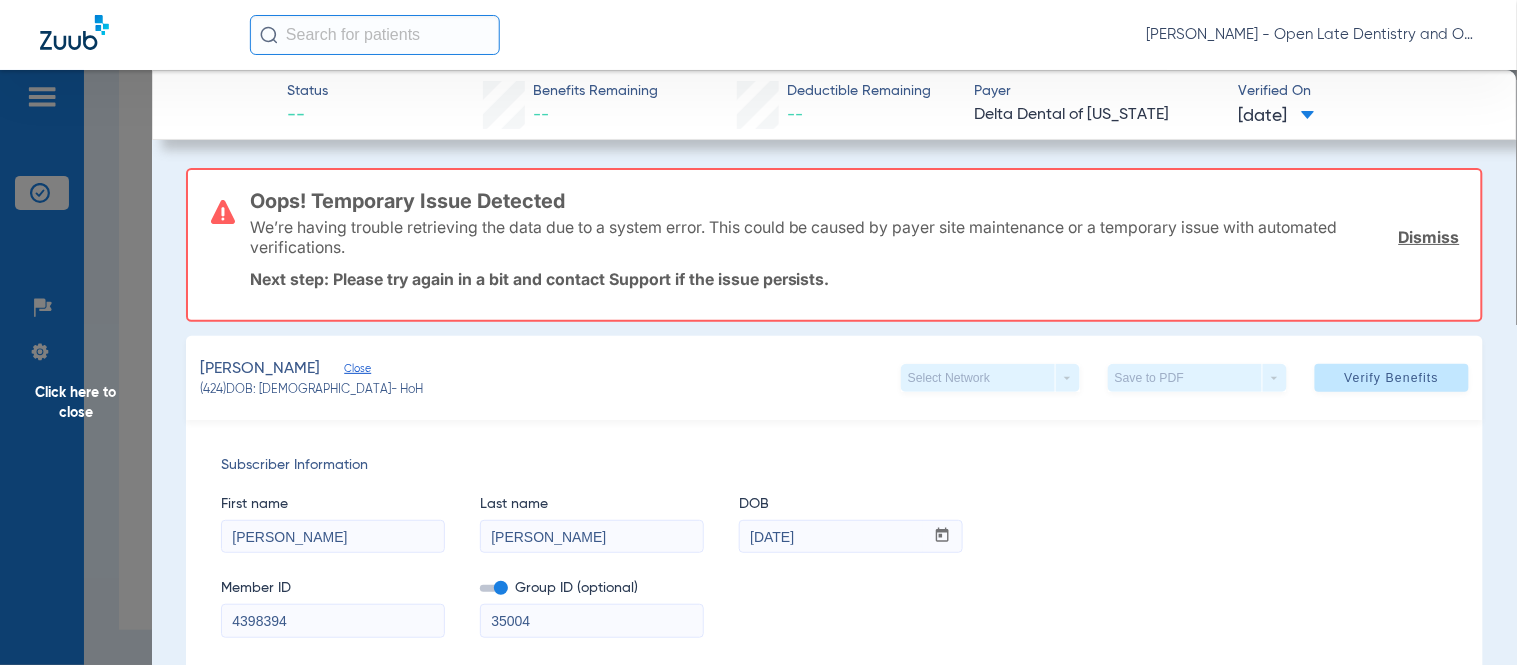click on "Dismiss" 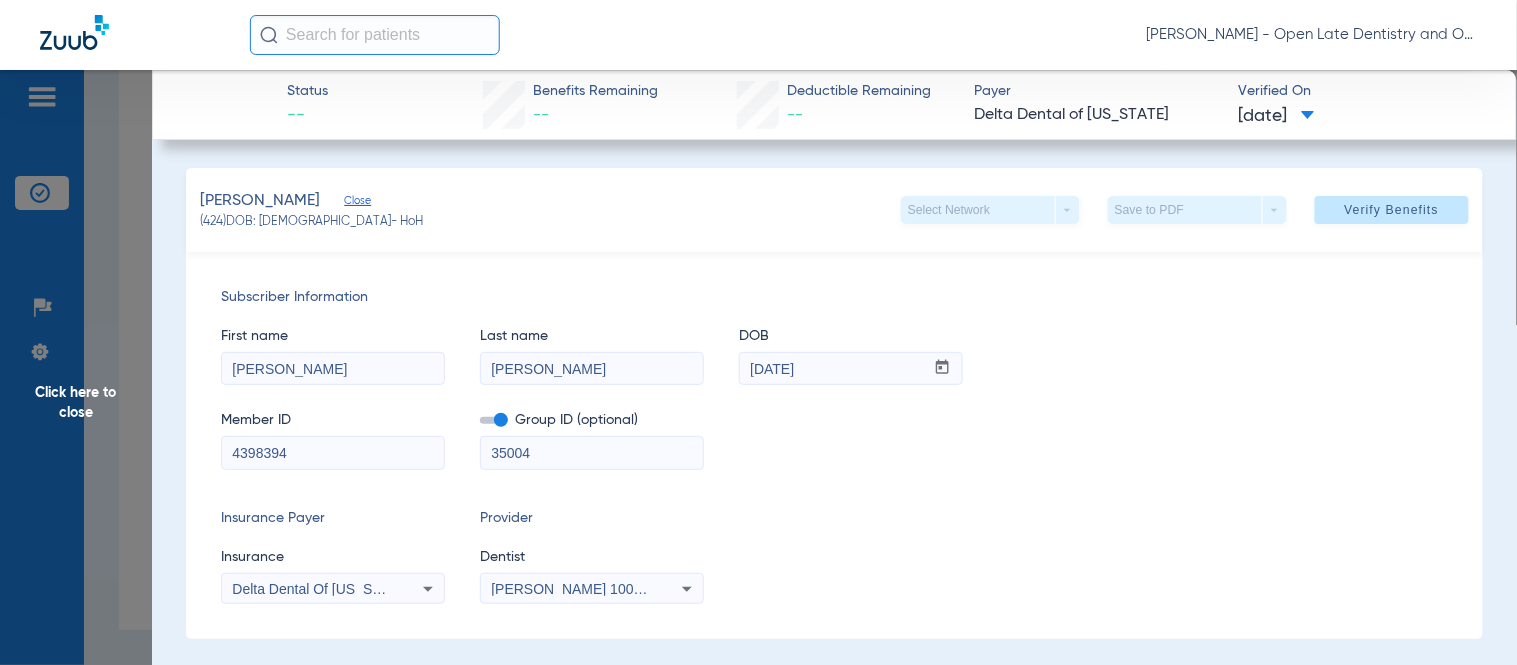click on "Click here to close" 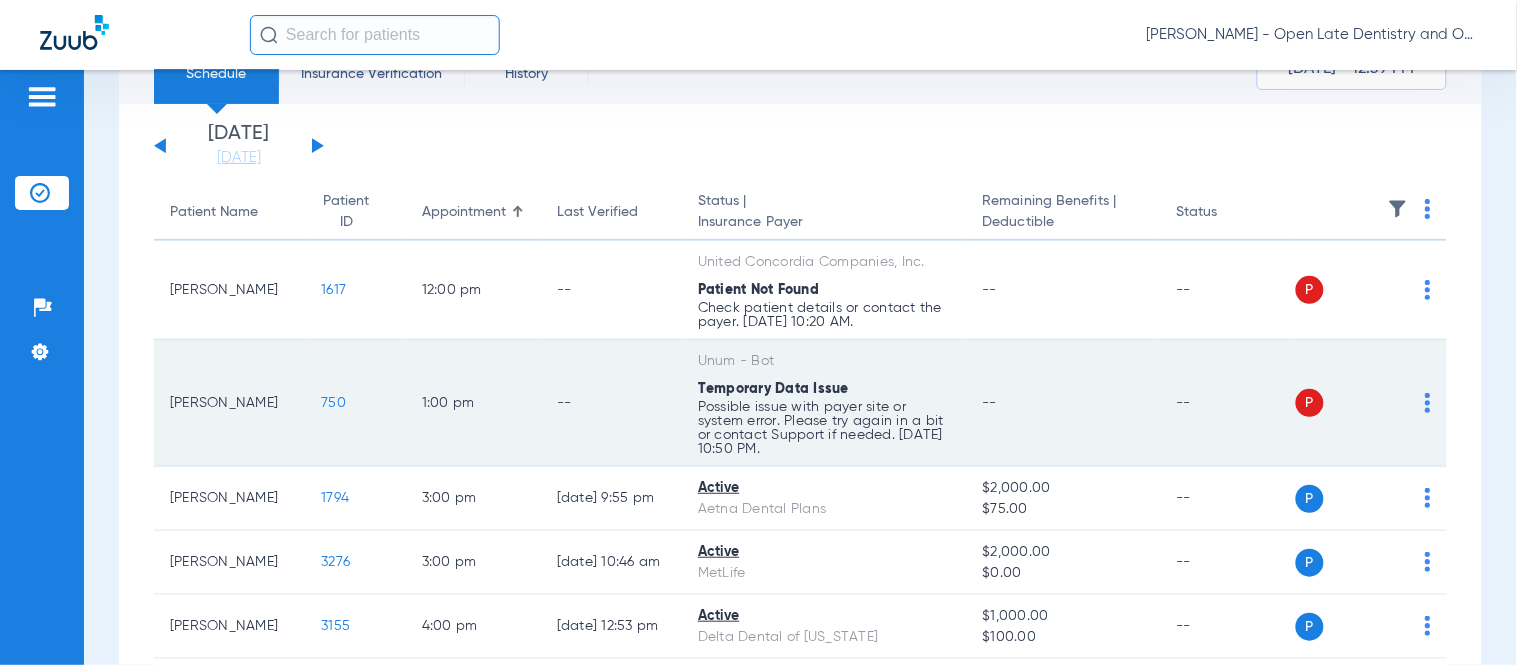scroll, scrollTop: 51, scrollLeft: 0, axis: vertical 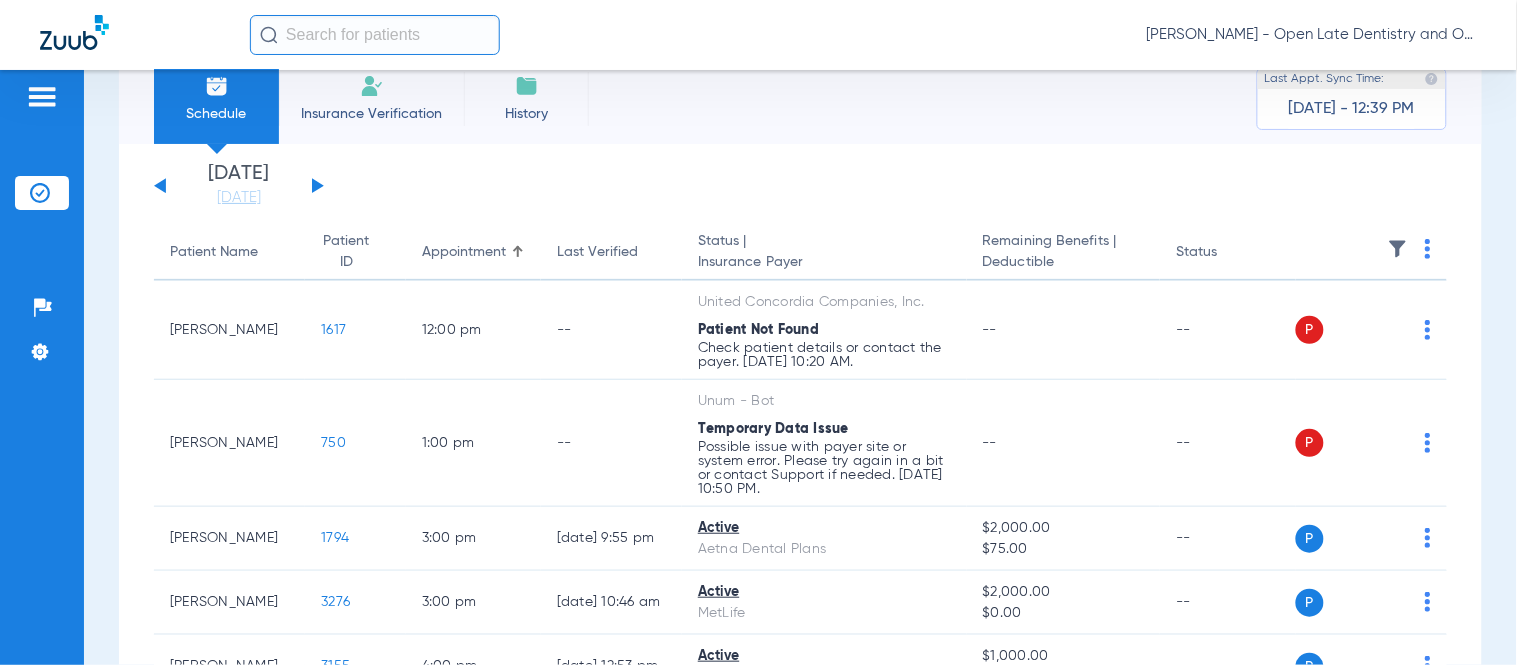 click 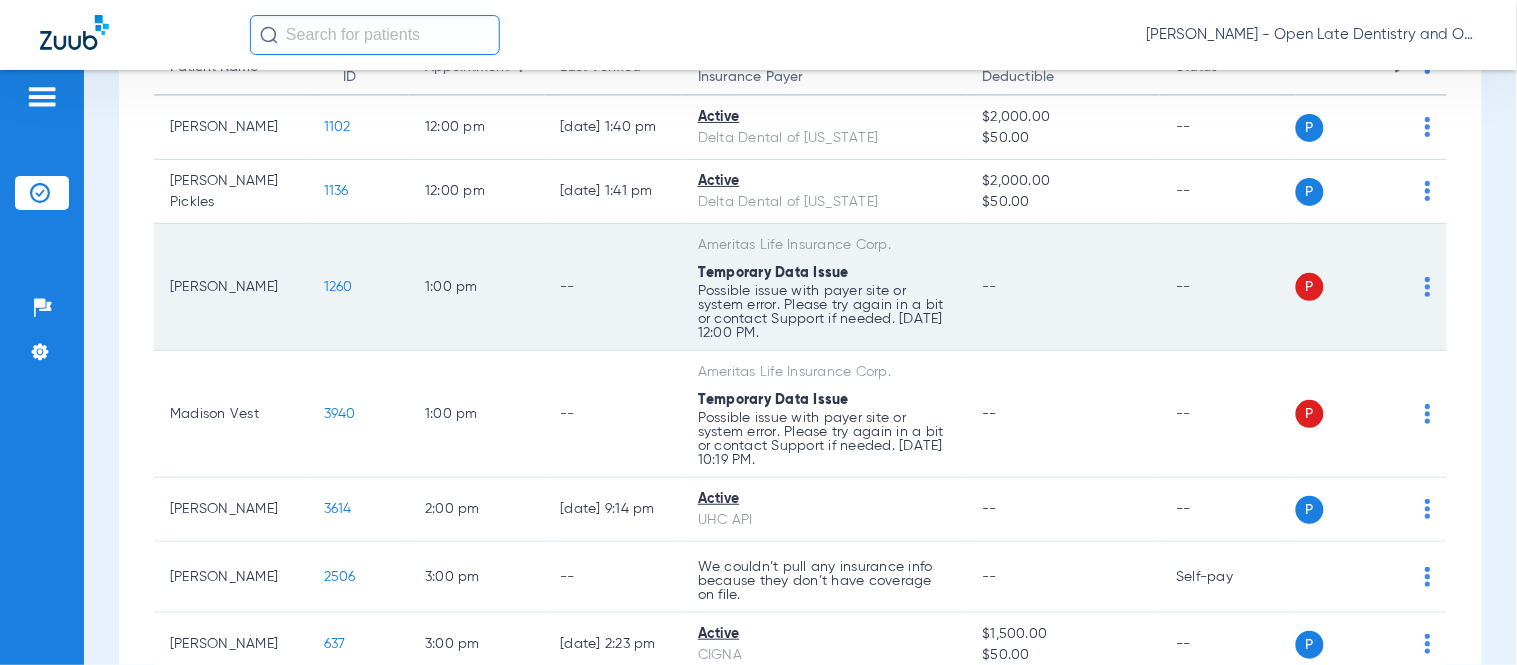 scroll, scrollTop: 14, scrollLeft: 0, axis: vertical 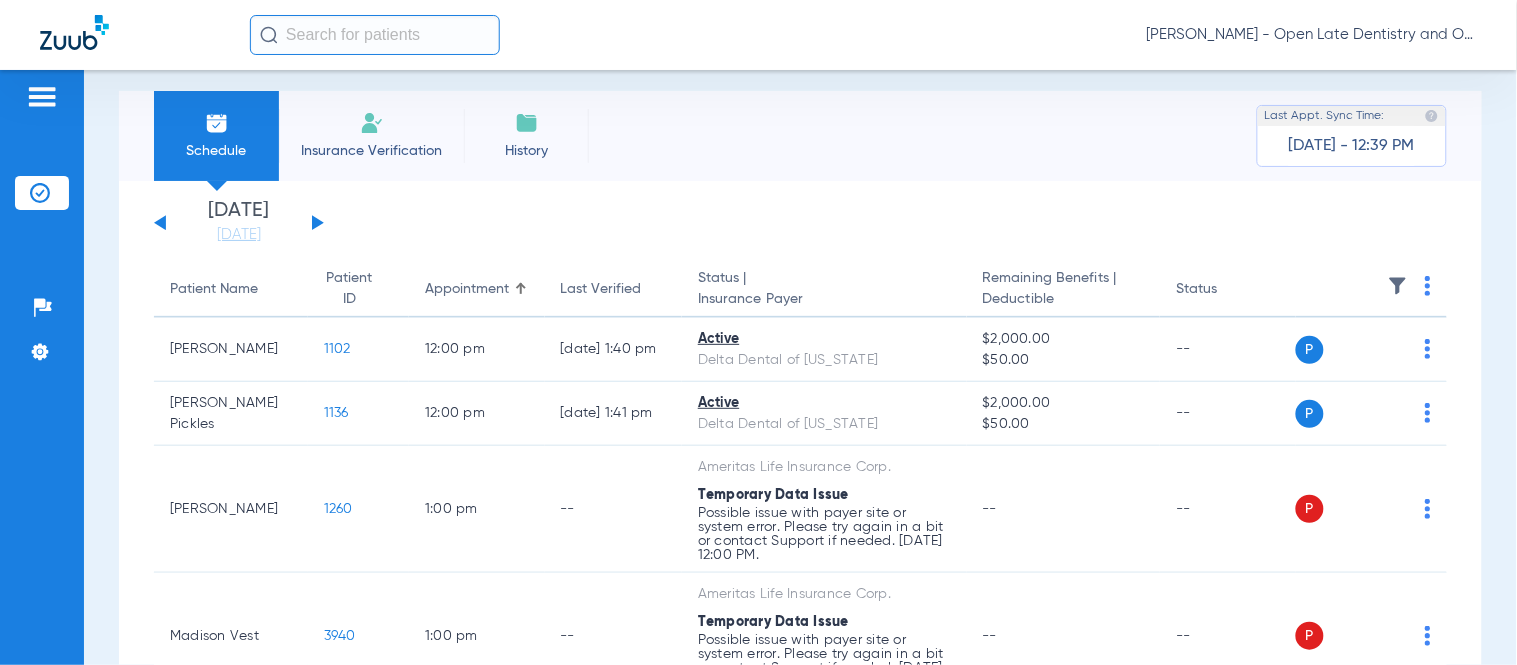 click 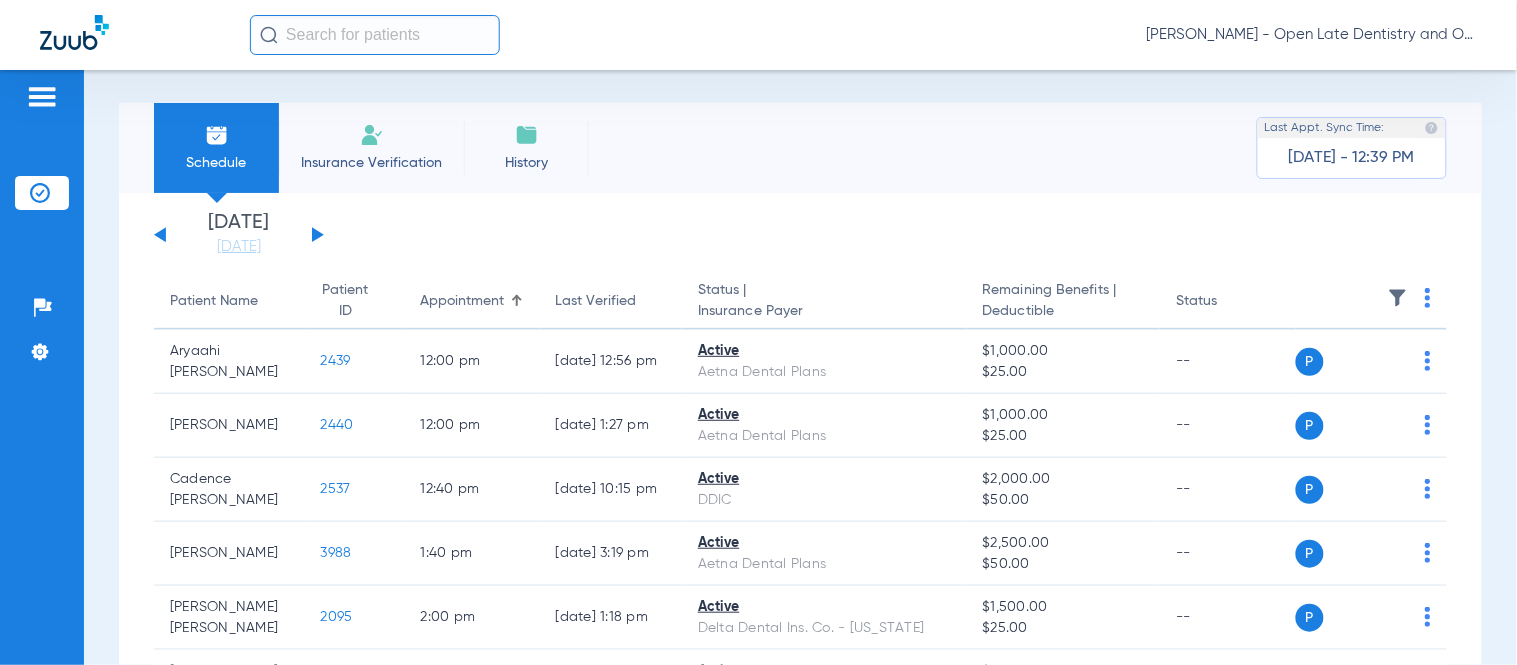scroll, scrollTop: 0, scrollLeft: 0, axis: both 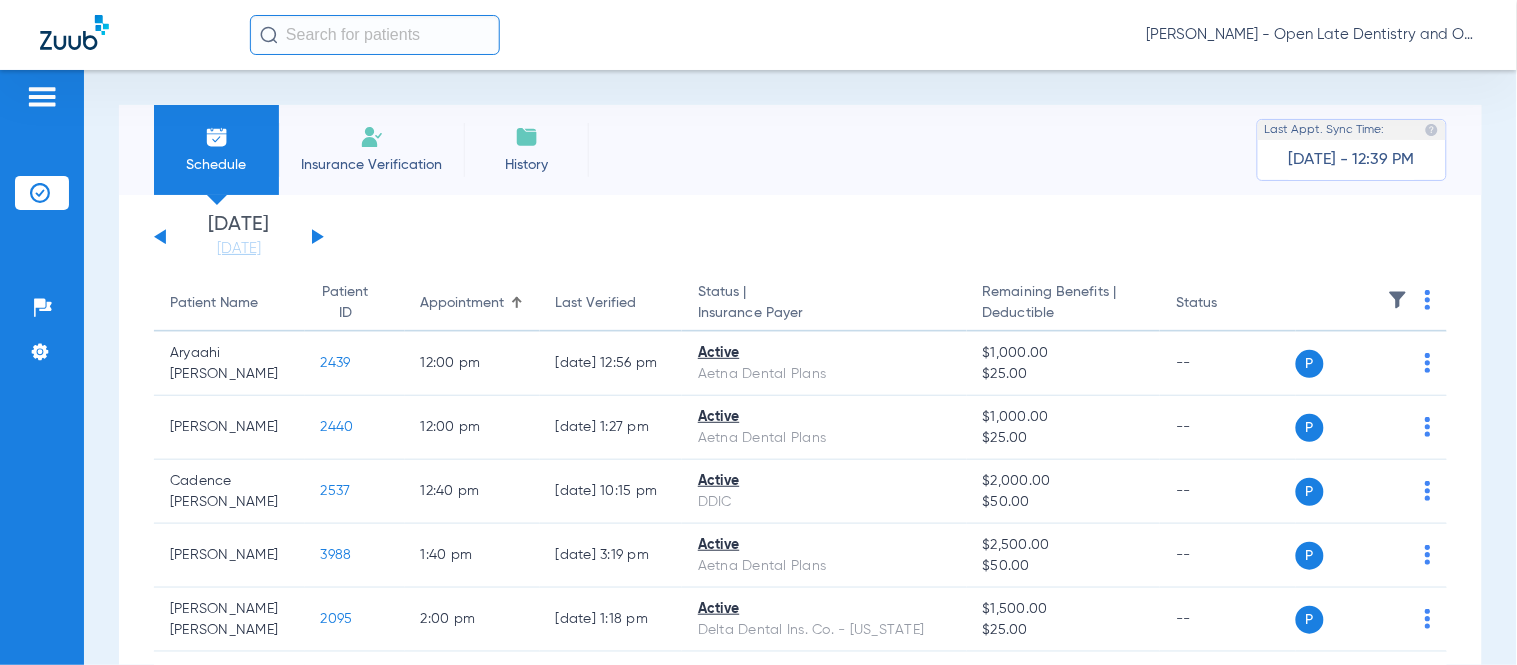 click 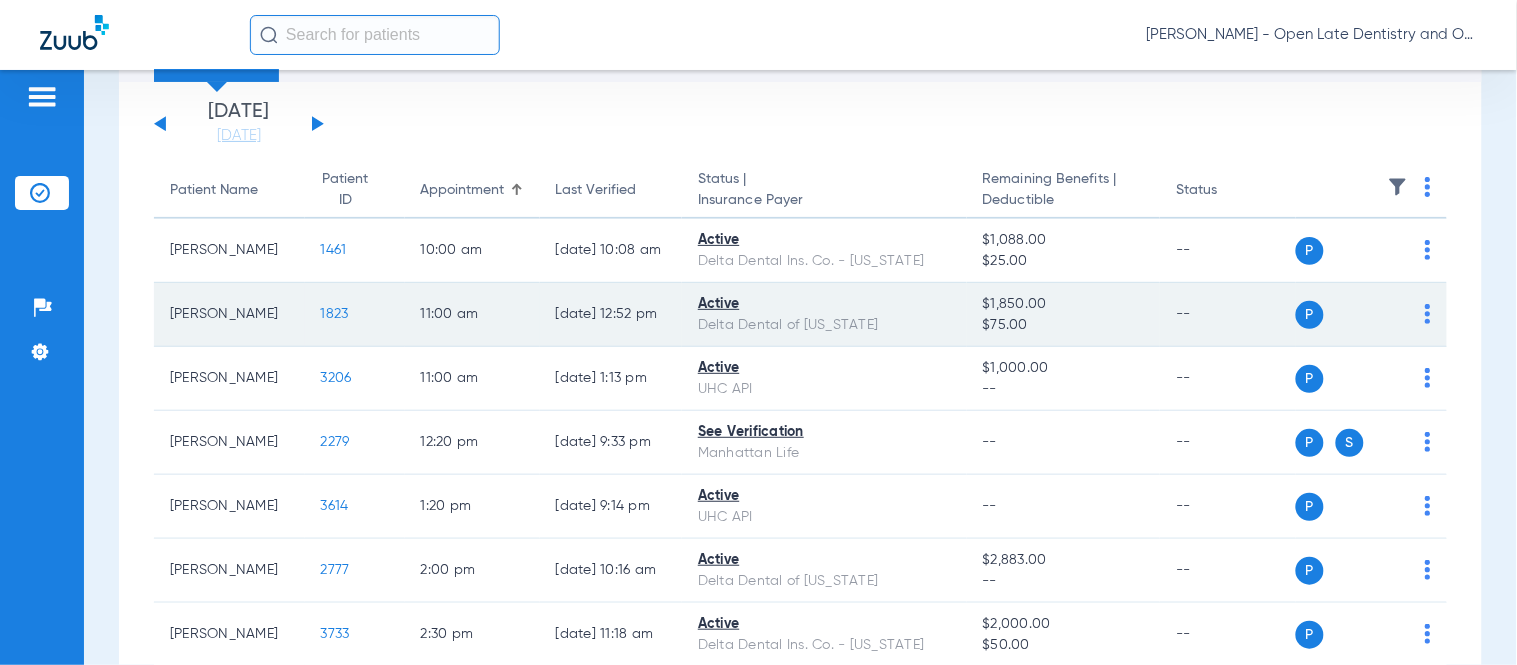scroll, scrollTop: 111, scrollLeft: 0, axis: vertical 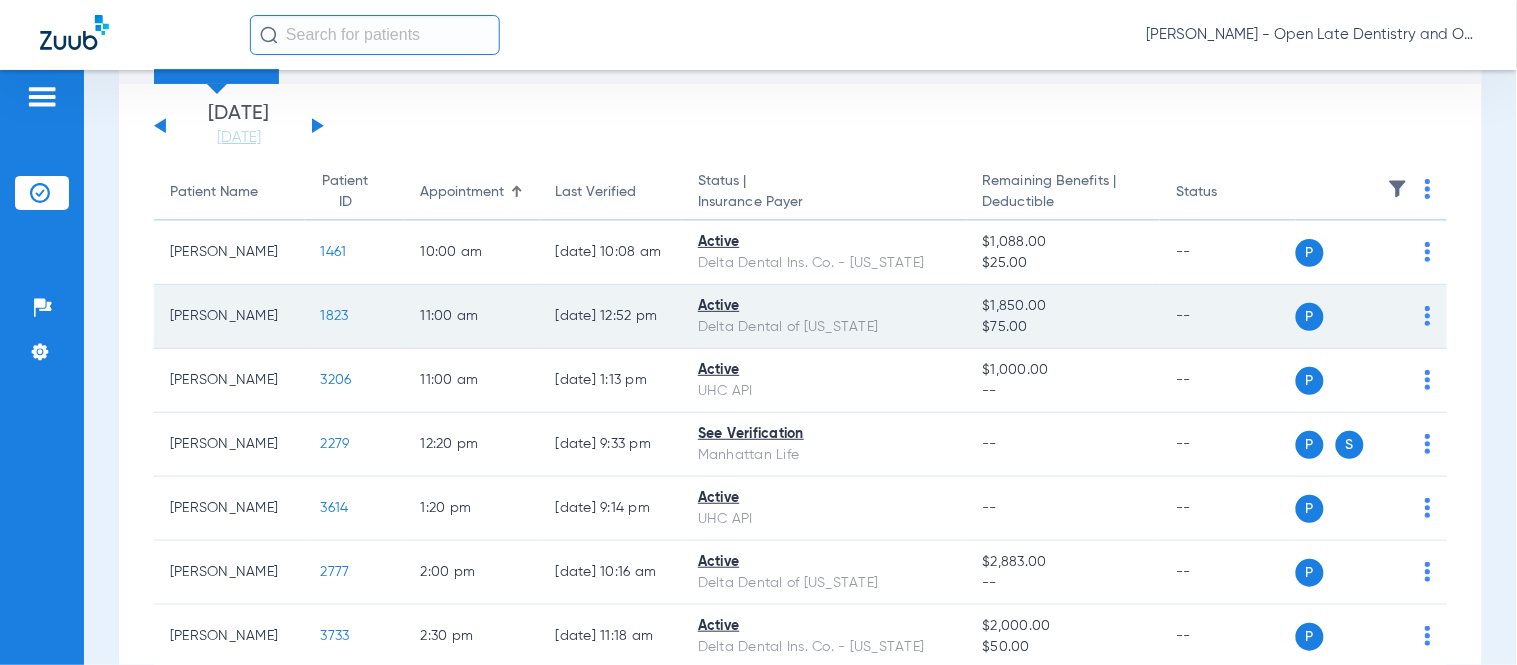 click on "1823" 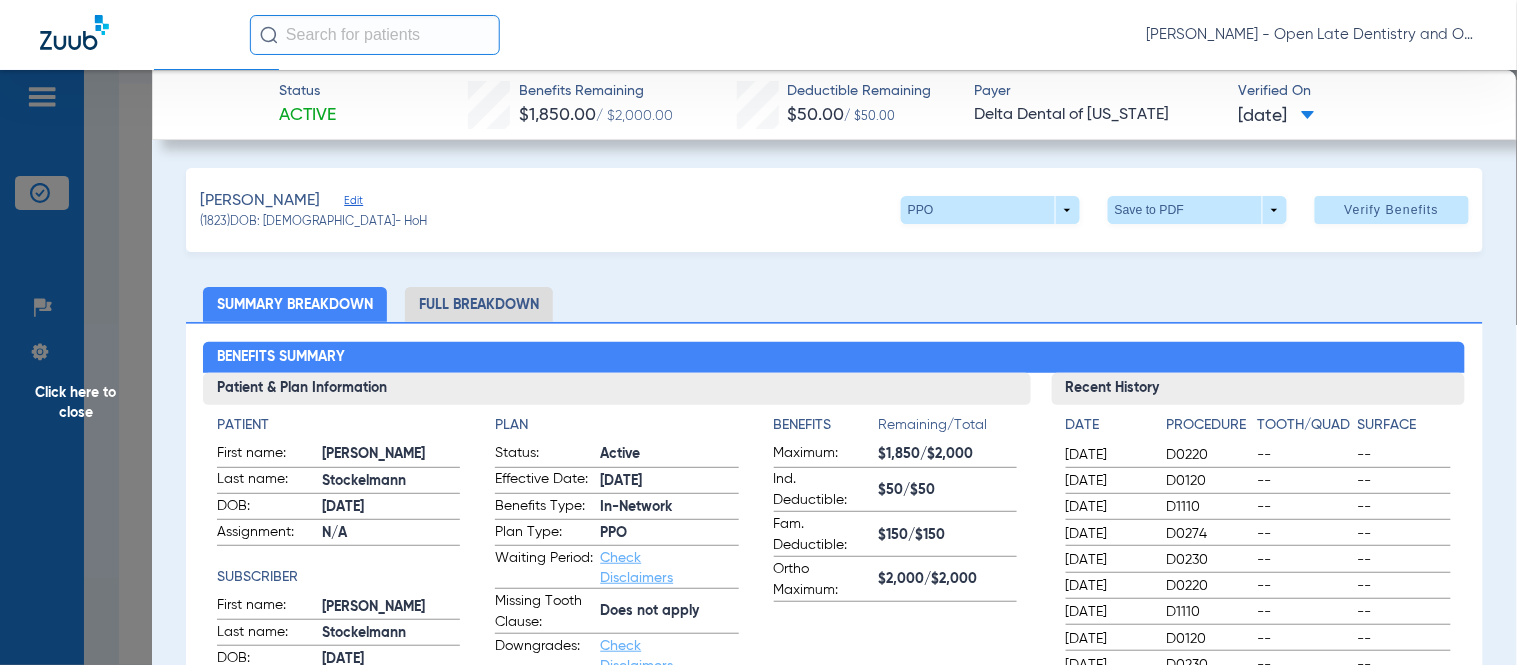 click on "Click here to close" 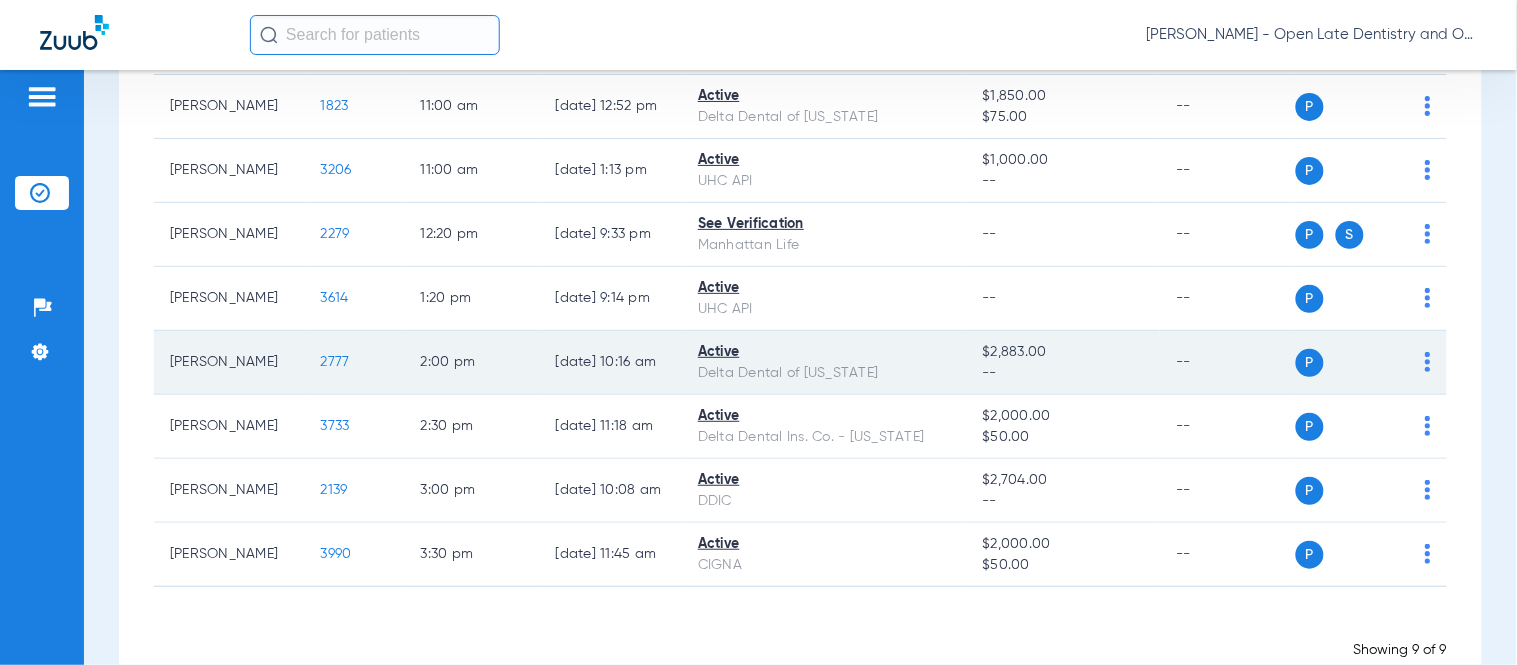 scroll, scrollTop: 371, scrollLeft: 0, axis: vertical 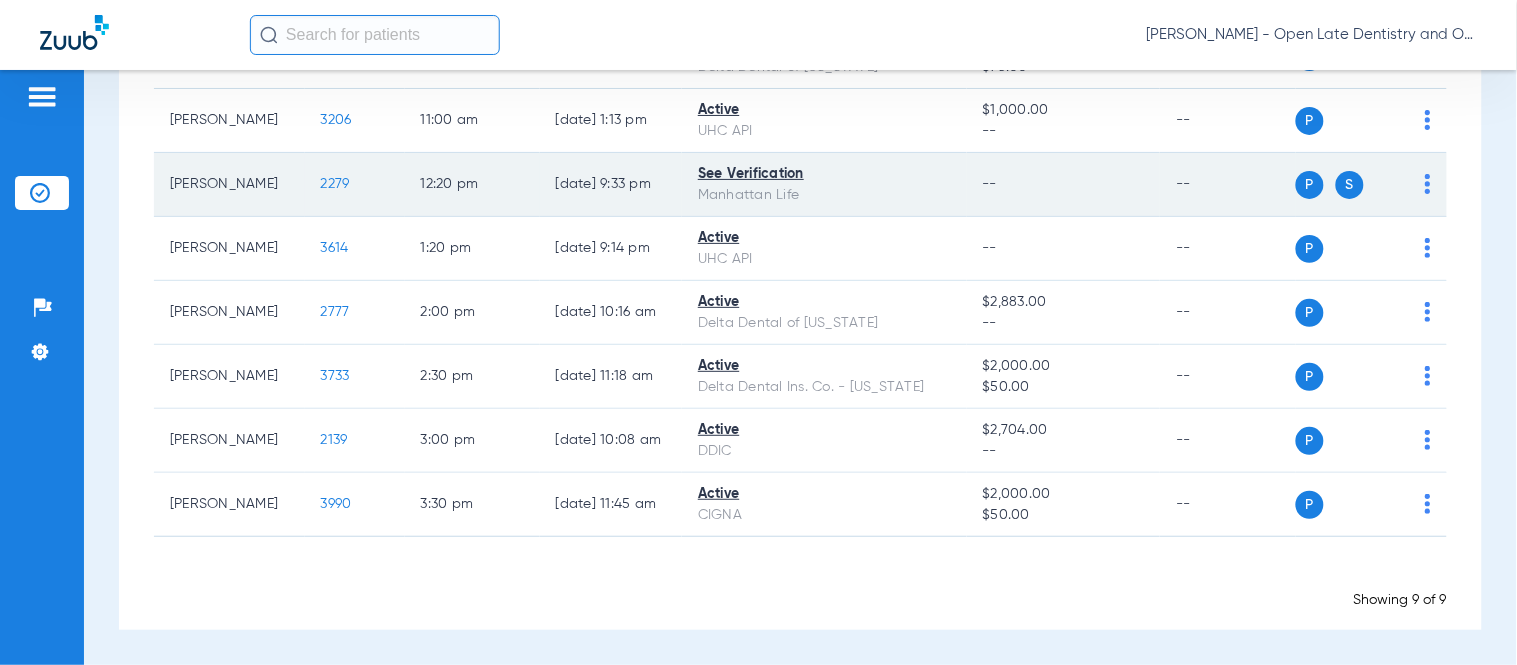 click on "2279" 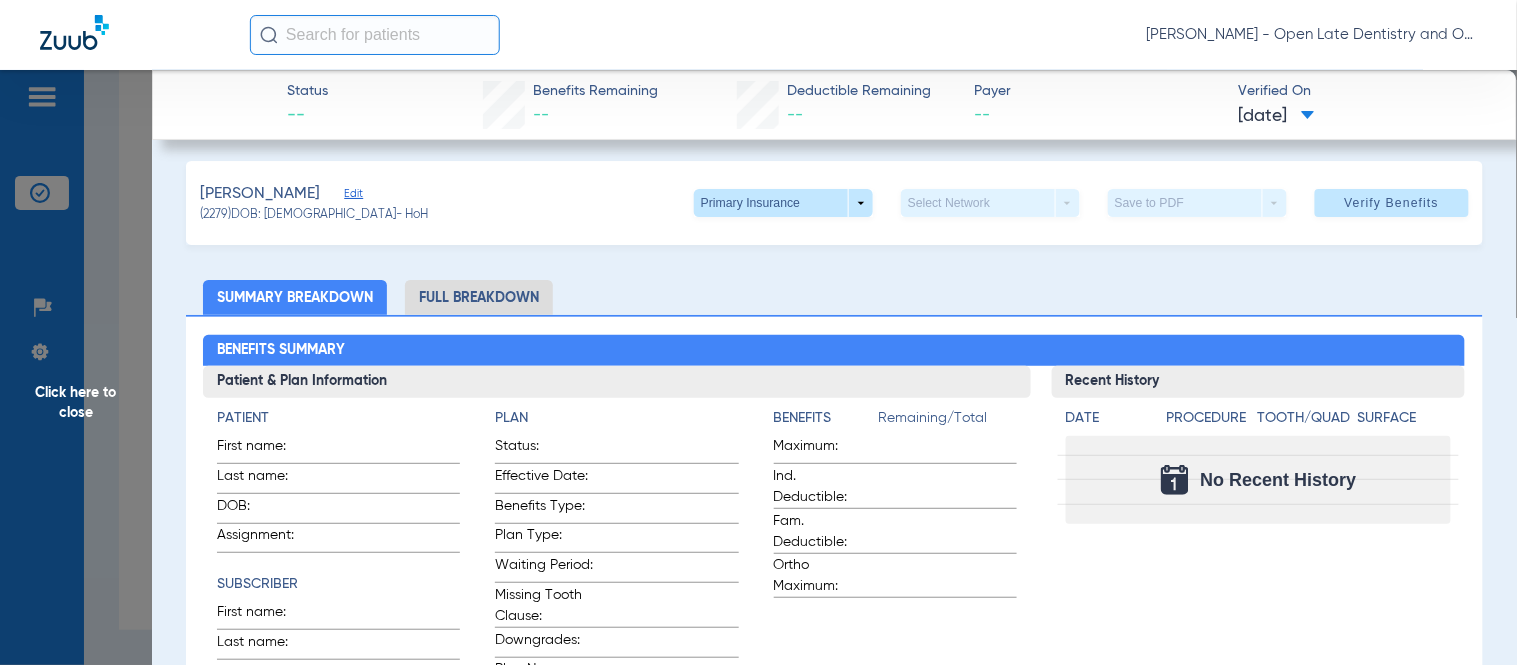 scroll, scrollTop: 0, scrollLeft: 0, axis: both 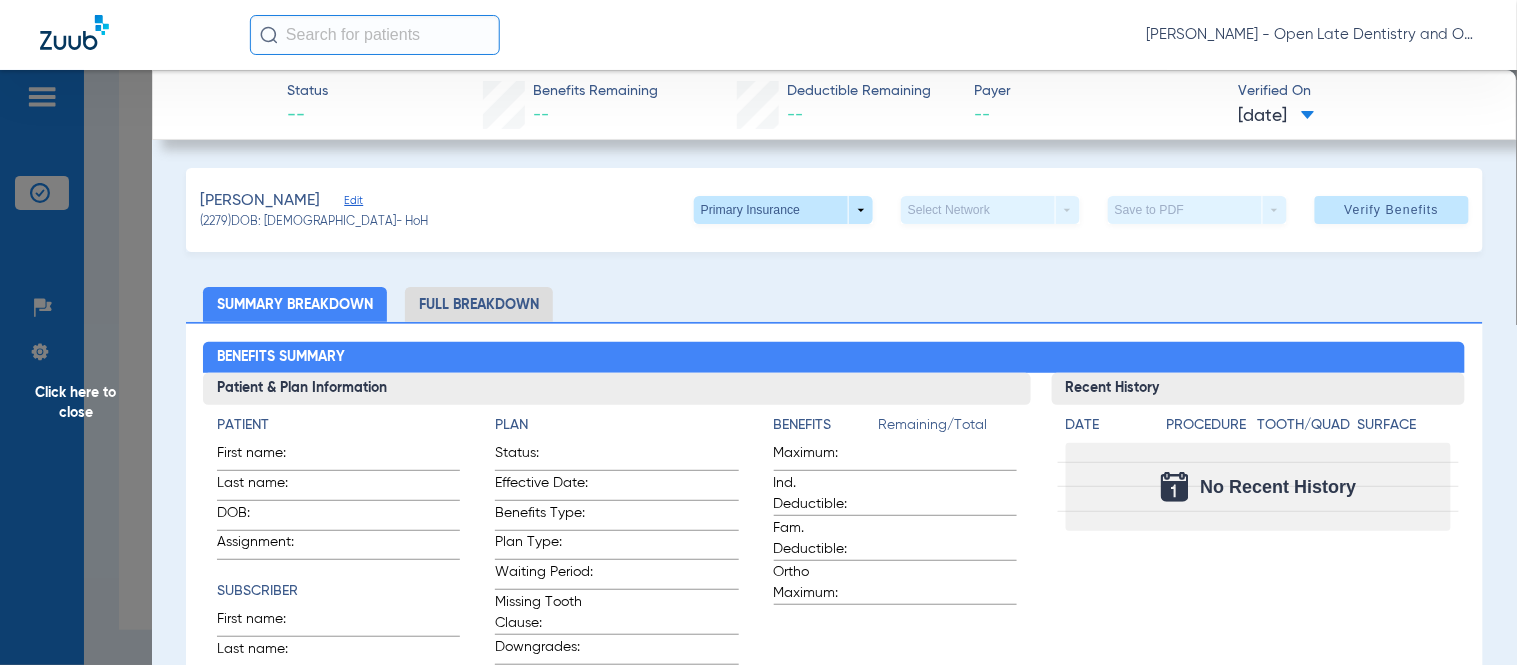 click on "Full Breakdown" 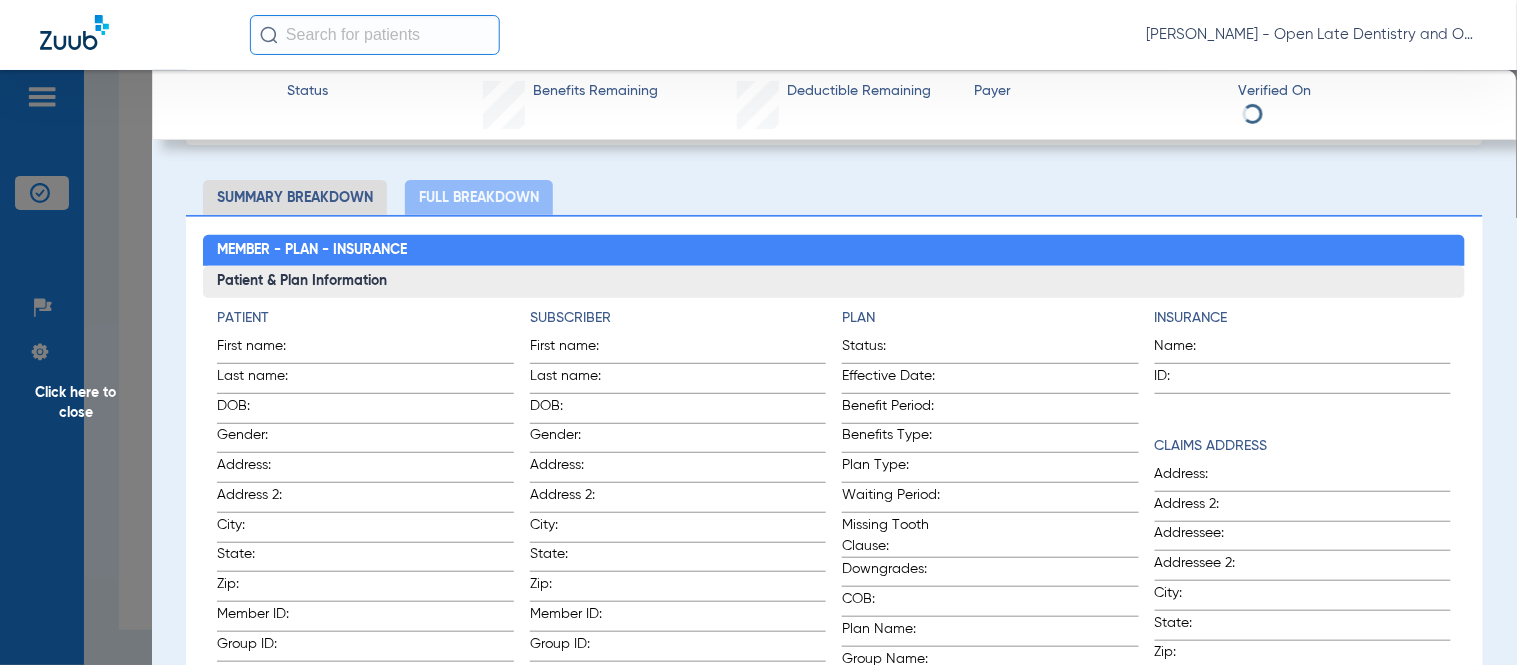 scroll, scrollTop: 0, scrollLeft: 0, axis: both 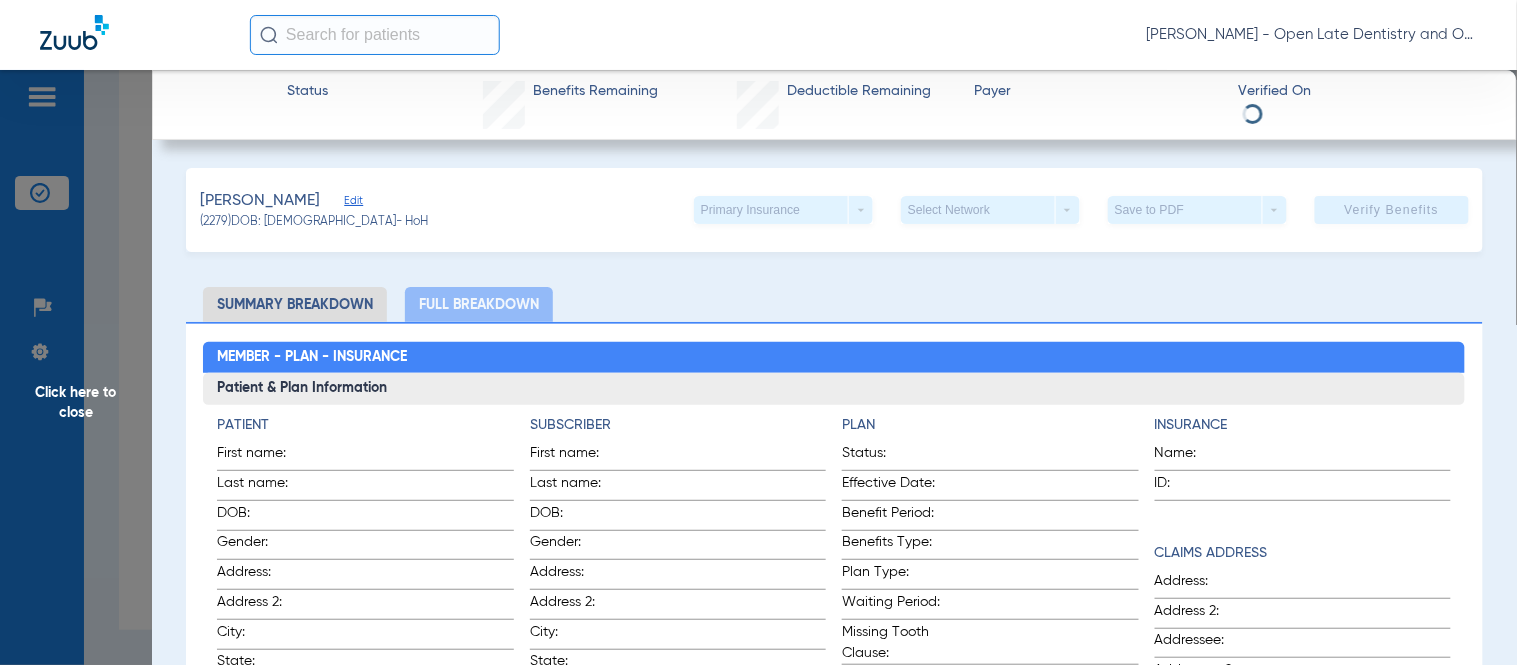 click on "Summary Breakdown" 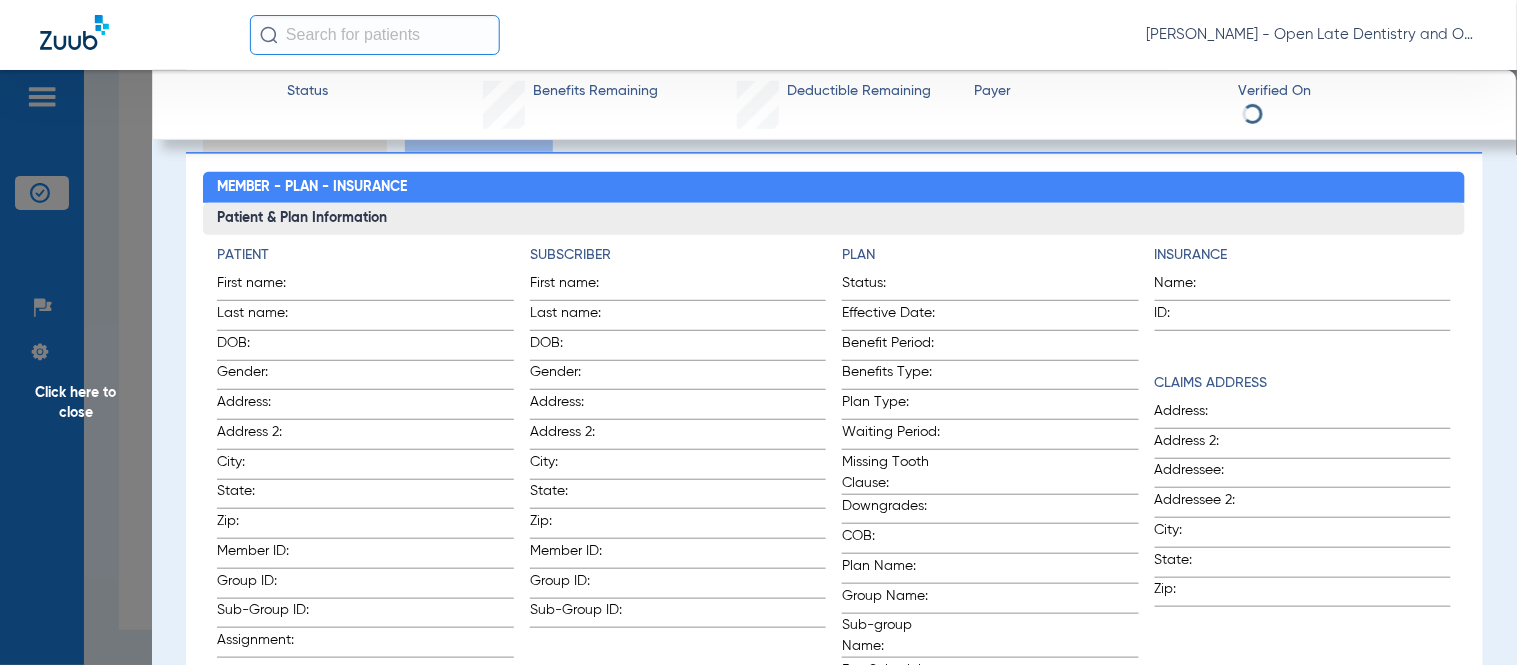 scroll, scrollTop: 0, scrollLeft: 0, axis: both 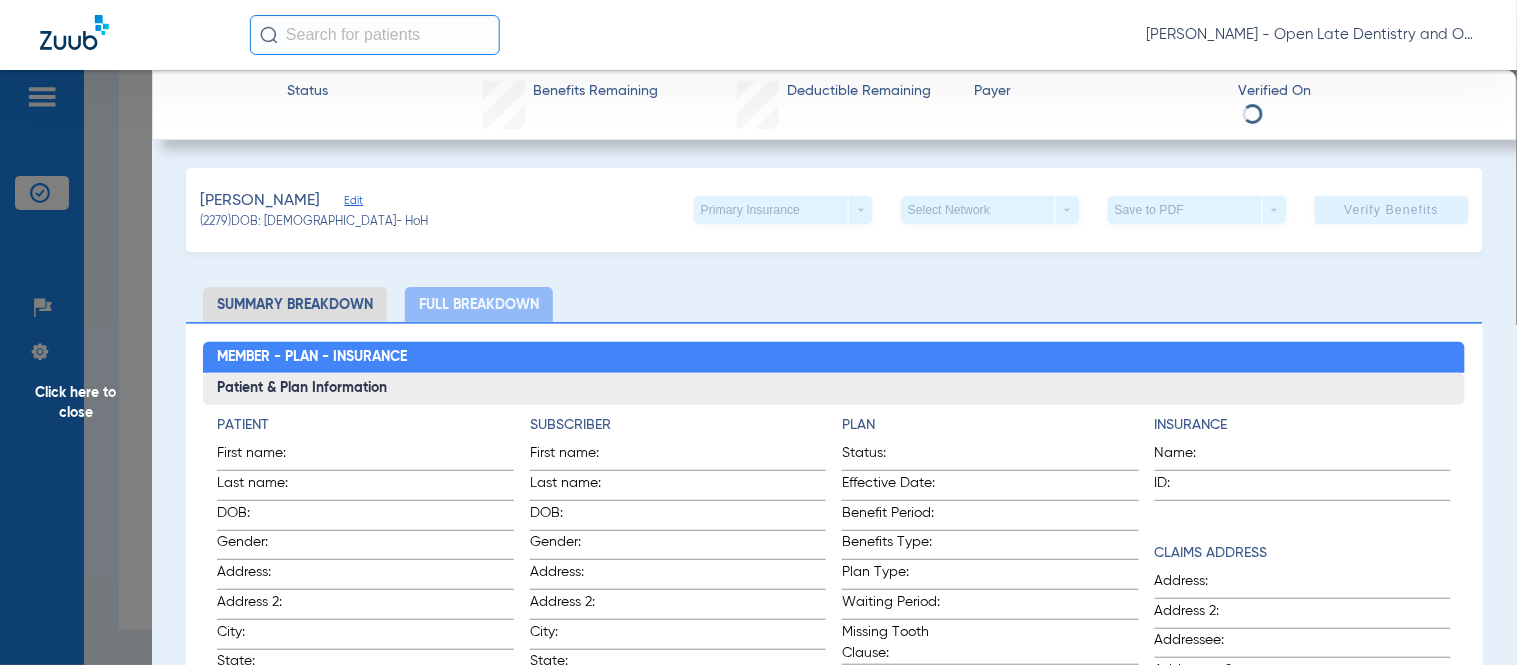 click on "jones, barbara   Edit   (2279)   DOB: 01/11/1948   - HoH   Primary Insurance  arrow_drop_down  Select Network  arrow_drop_down  Save to PDF  arrow_drop_down  Verify Benefits   Subscriber Information   First name  barbara  Last name  jones  DOB  mm / dd / yyyy 01/11/1948  Member ID  72771669  Group ID (optional)  NO GROUP NO  Insurance Payer   Insurance
Manhattan Life  Provider   Dentist
Richard A. Rouse   1003136797  Summary Breakdown   Full Breakdown  Member - Plan - Insurance Patient & Plan Information Patient First name:    Last name:    DOB:    Gender:    Address:    Address 2:    City:    State:    Zip:    Member ID:    Group ID:    Sub-Group ID:    Assignment:    Subscriber First name:    Last name:    DOB:    Gender:    Address:    Address 2:    City:    State:    Zip:    Member ID:    Group ID:    Sub-Group ID:    Plan Status:    Effective Date:    Benefit Period:    Benefits Type:    Plan Type:    Waiting Period:    Missing Tooth Clause:    Downgrades:    COB:    Plan Name:    Group Name:" 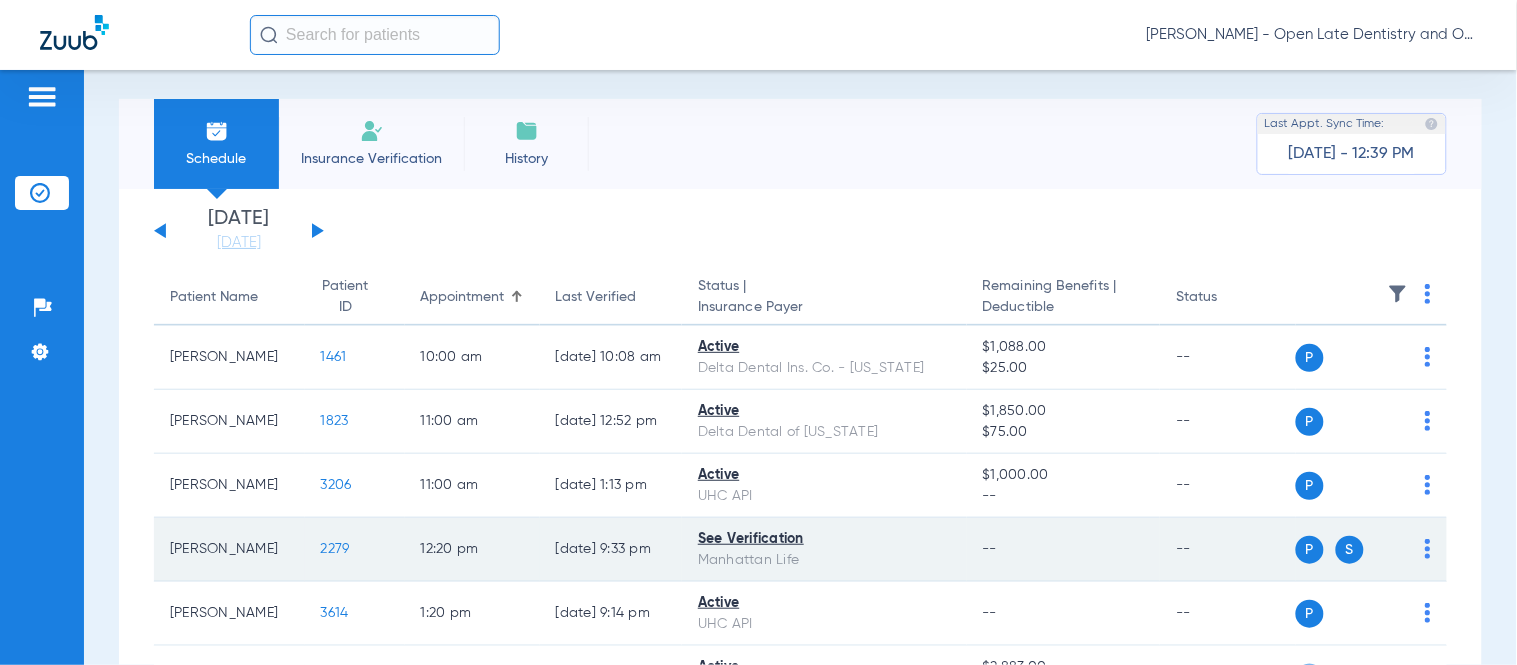 scroll, scrollTop: 0, scrollLeft: 0, axis: both 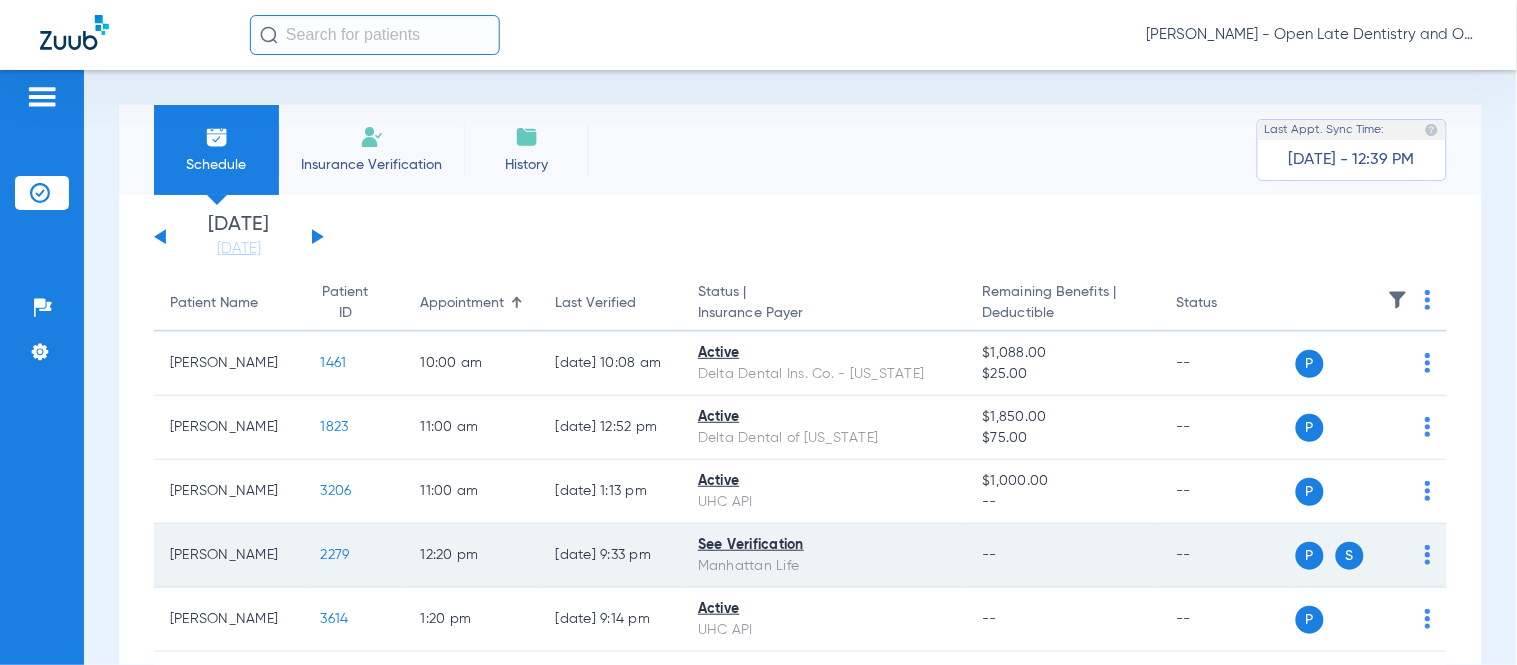 click on "2279" 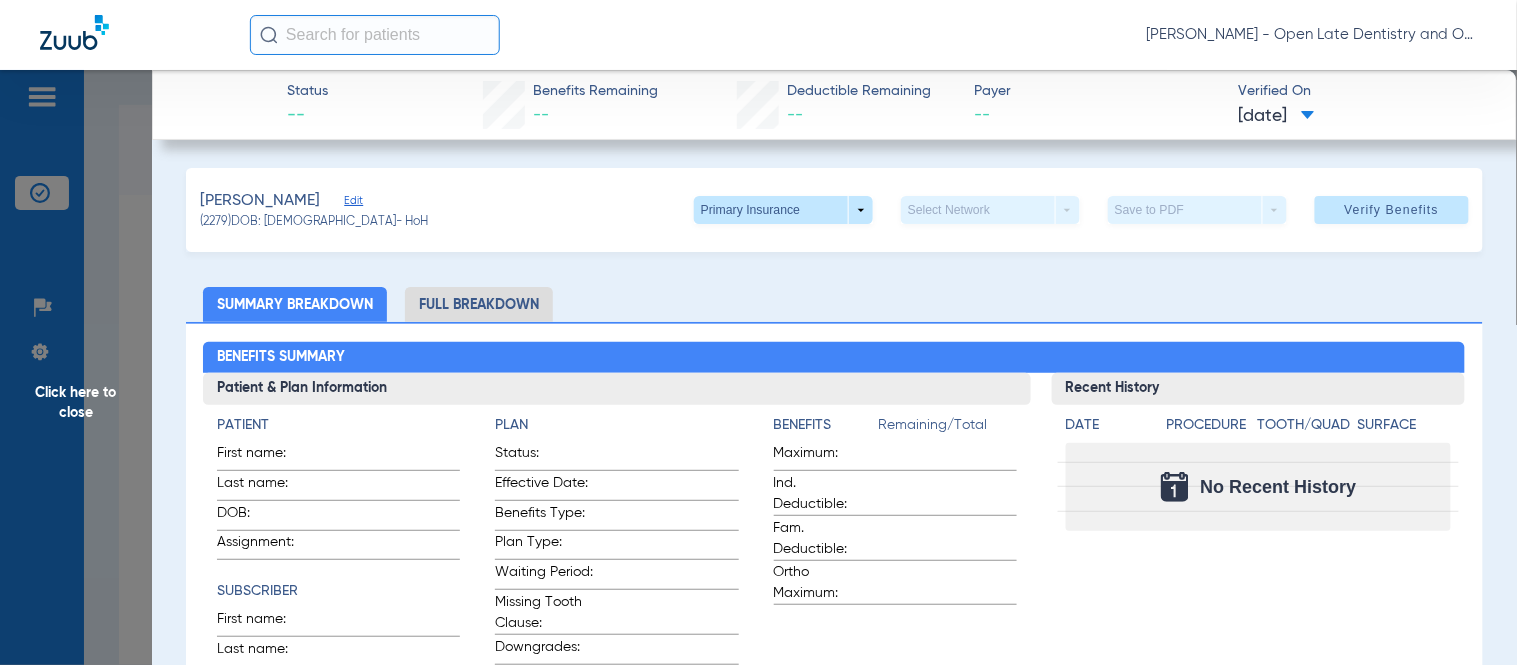 click on "Full Breakdown" 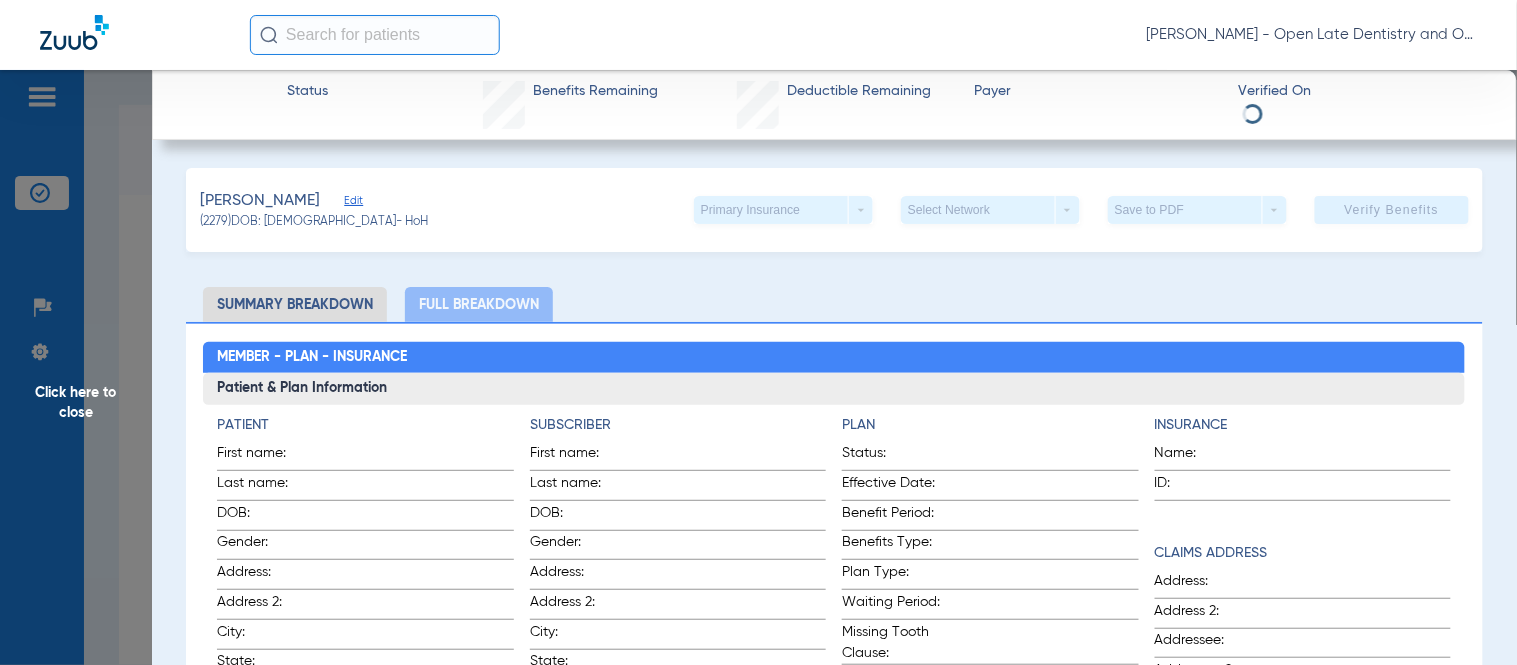 click on "Summary Breakdown" 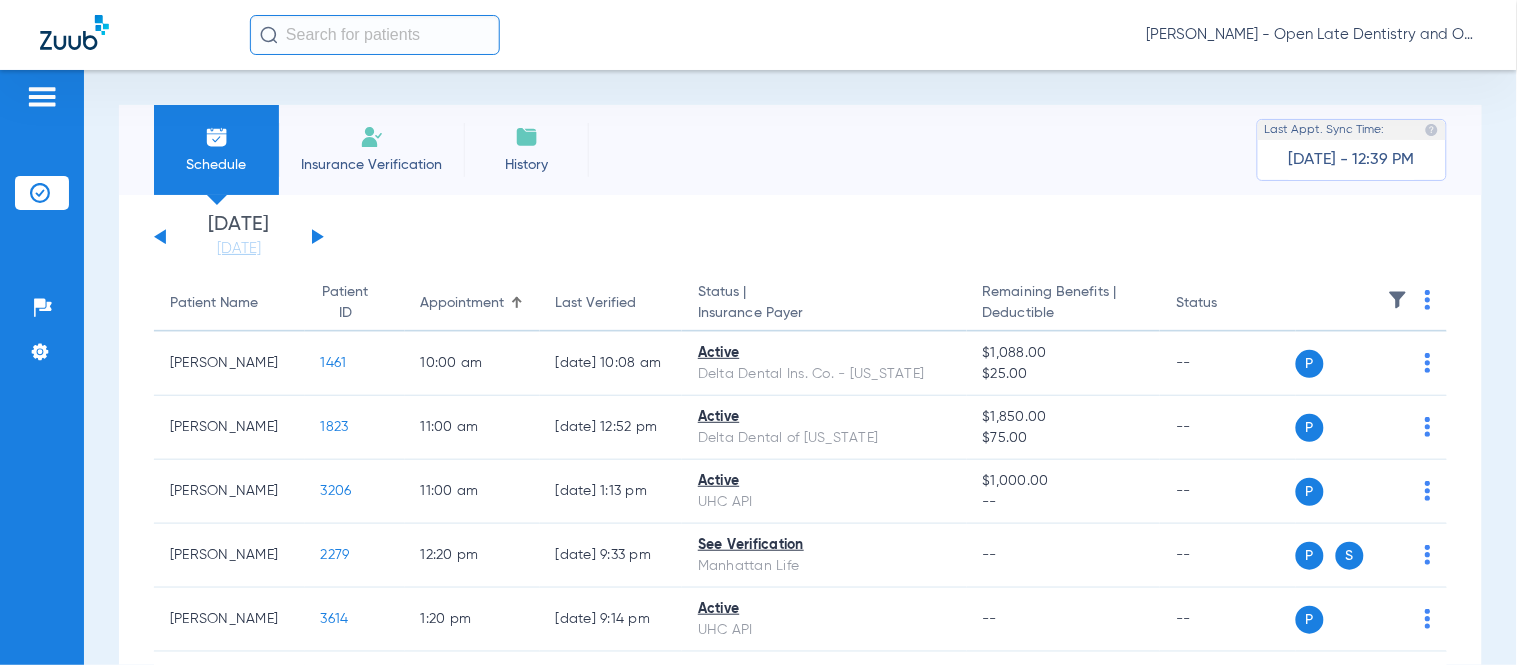 click 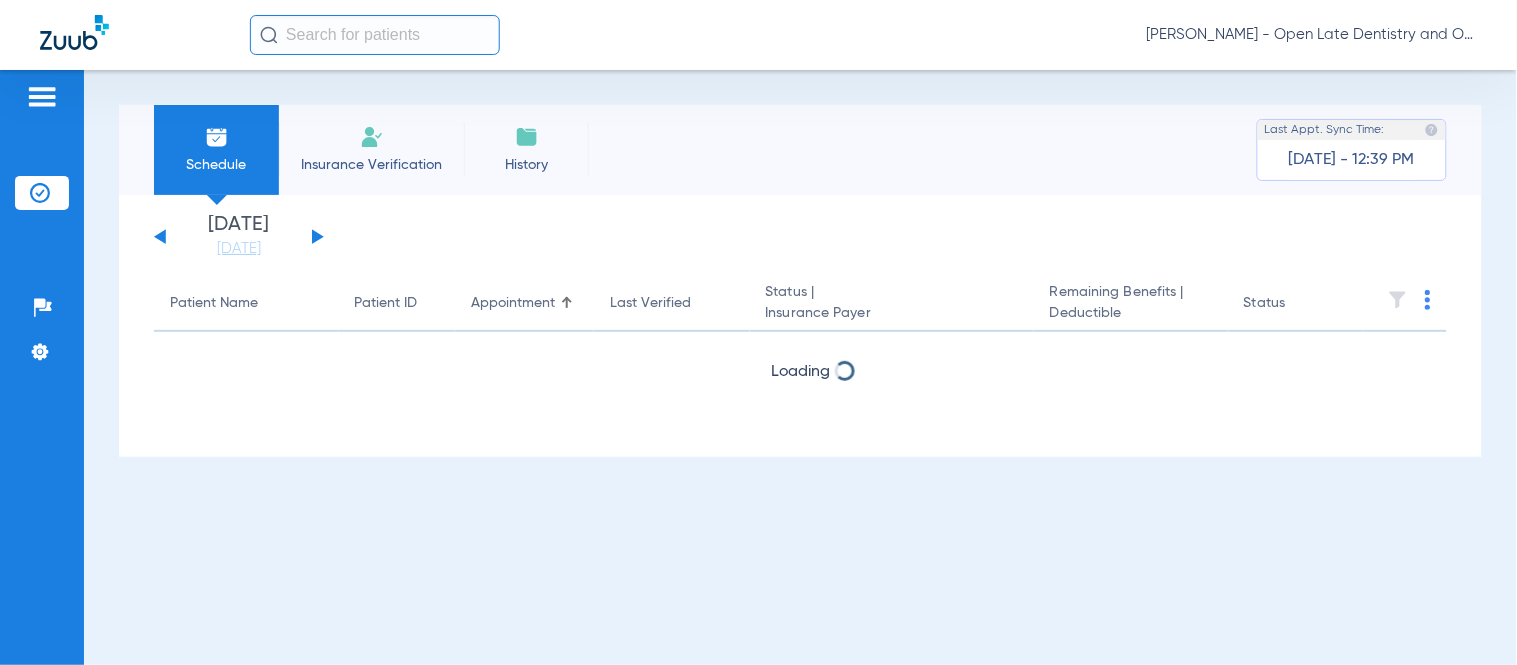 click 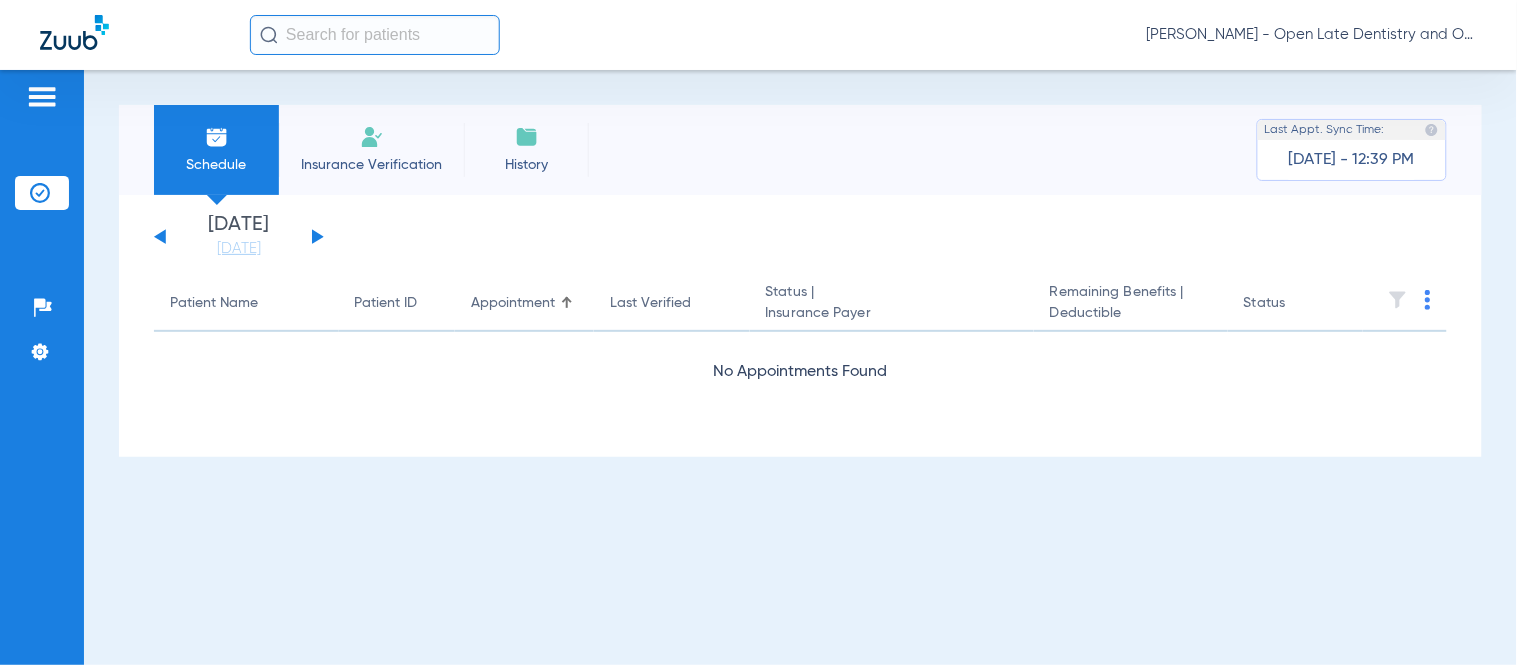 click 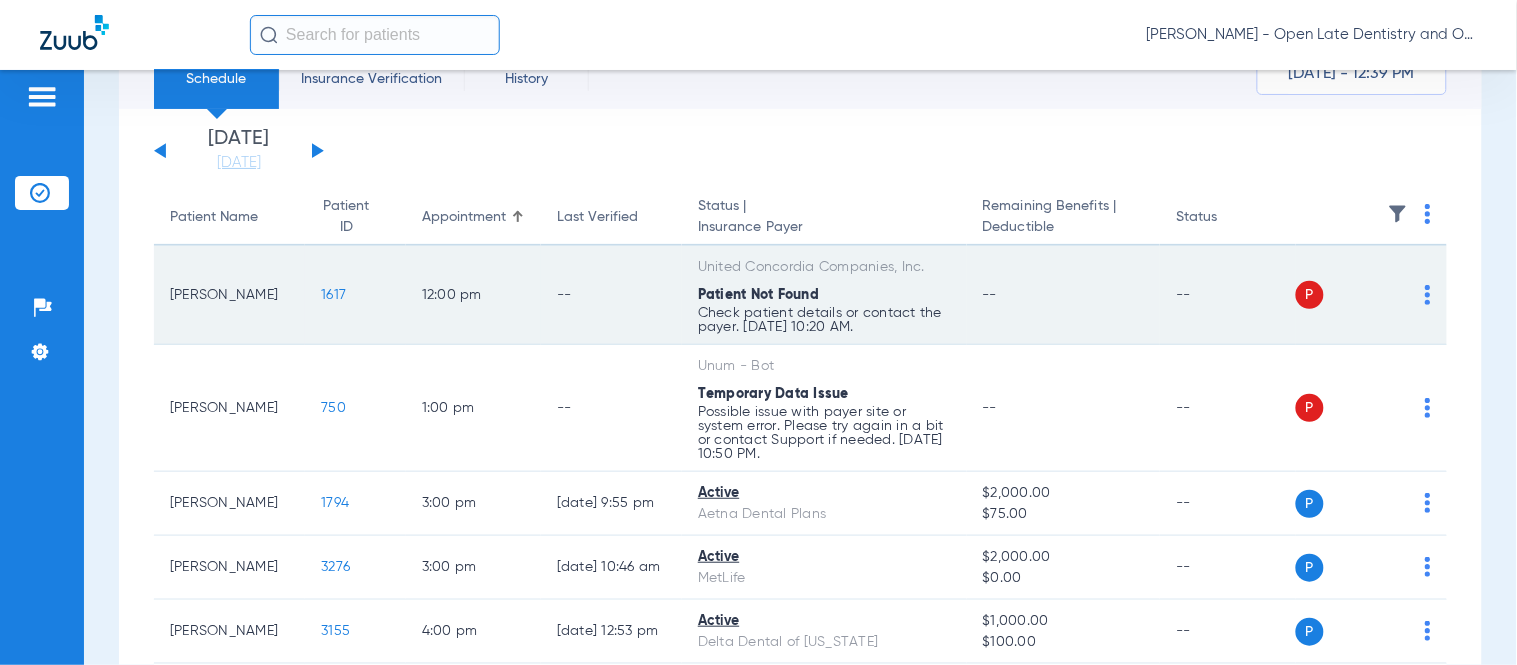 scroll, scrollTop: 111, scrollLeft: 0, axis: vertical 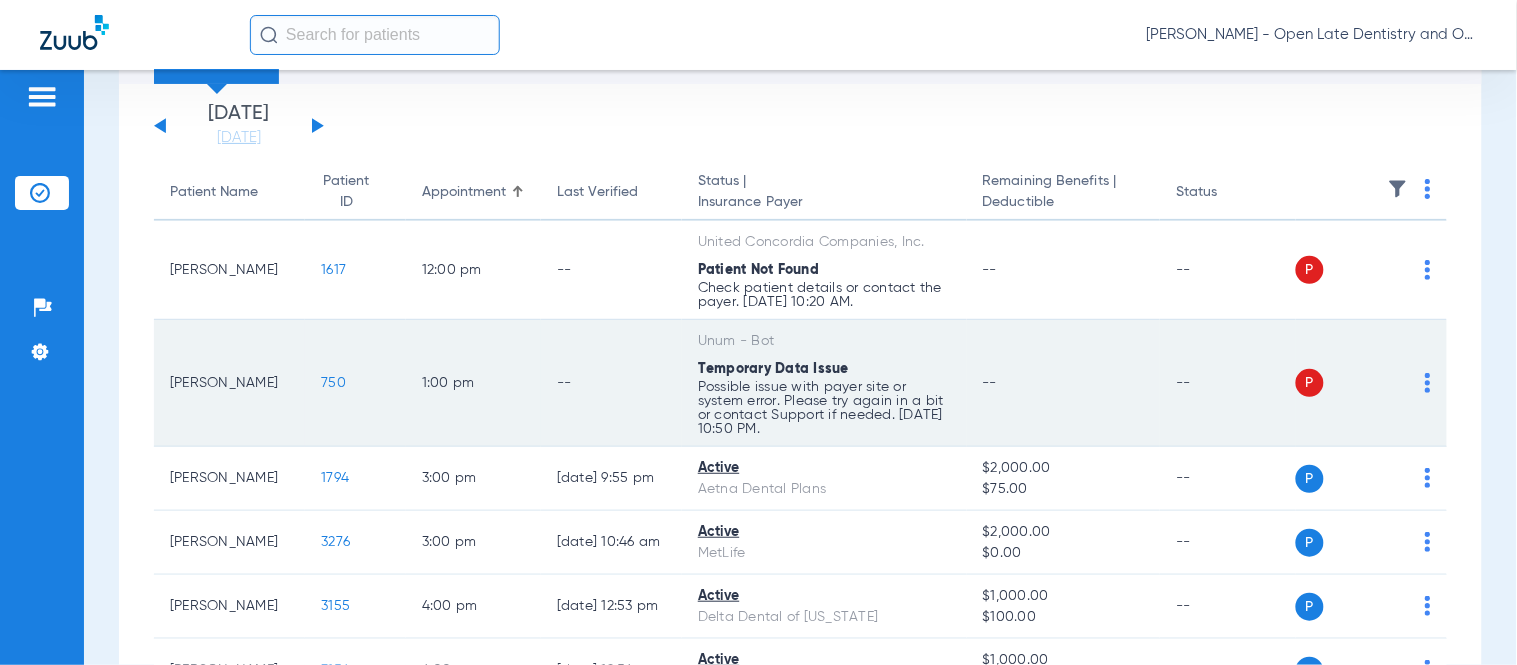 click on "P S" 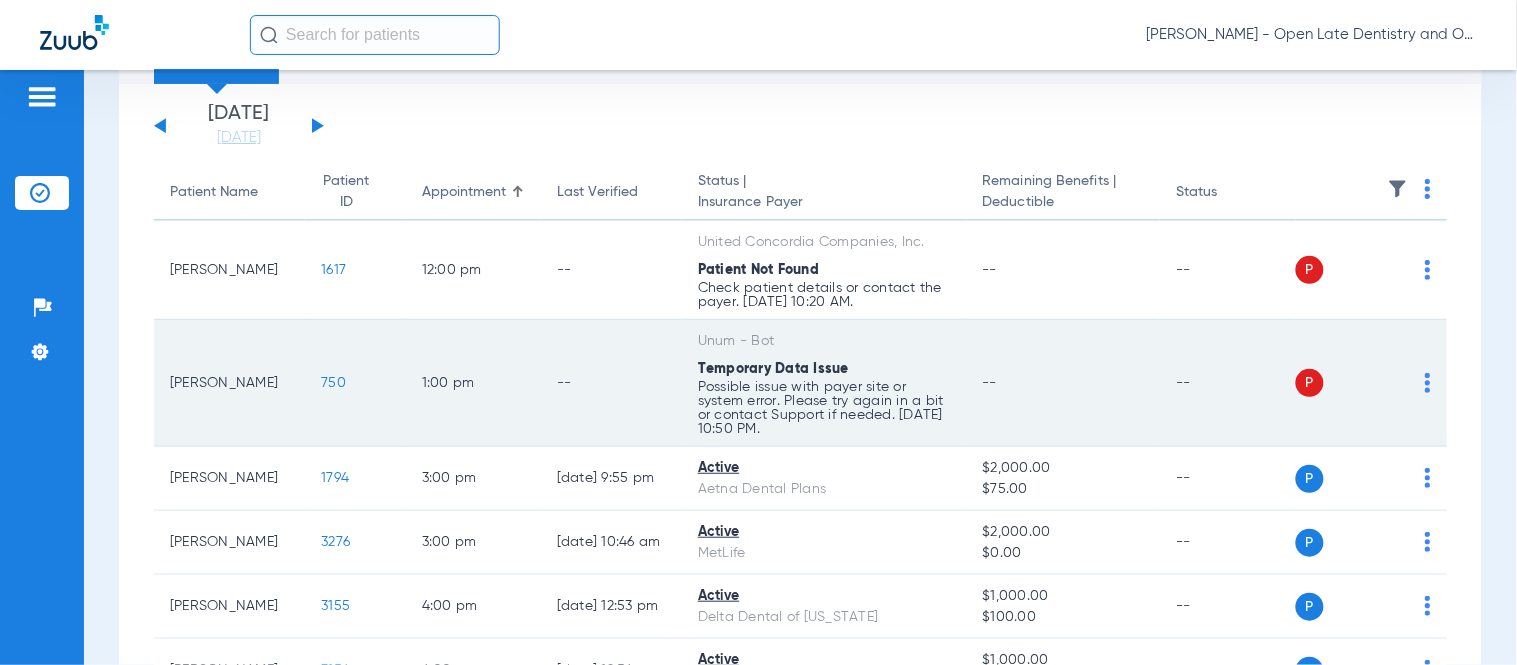 click on "750" 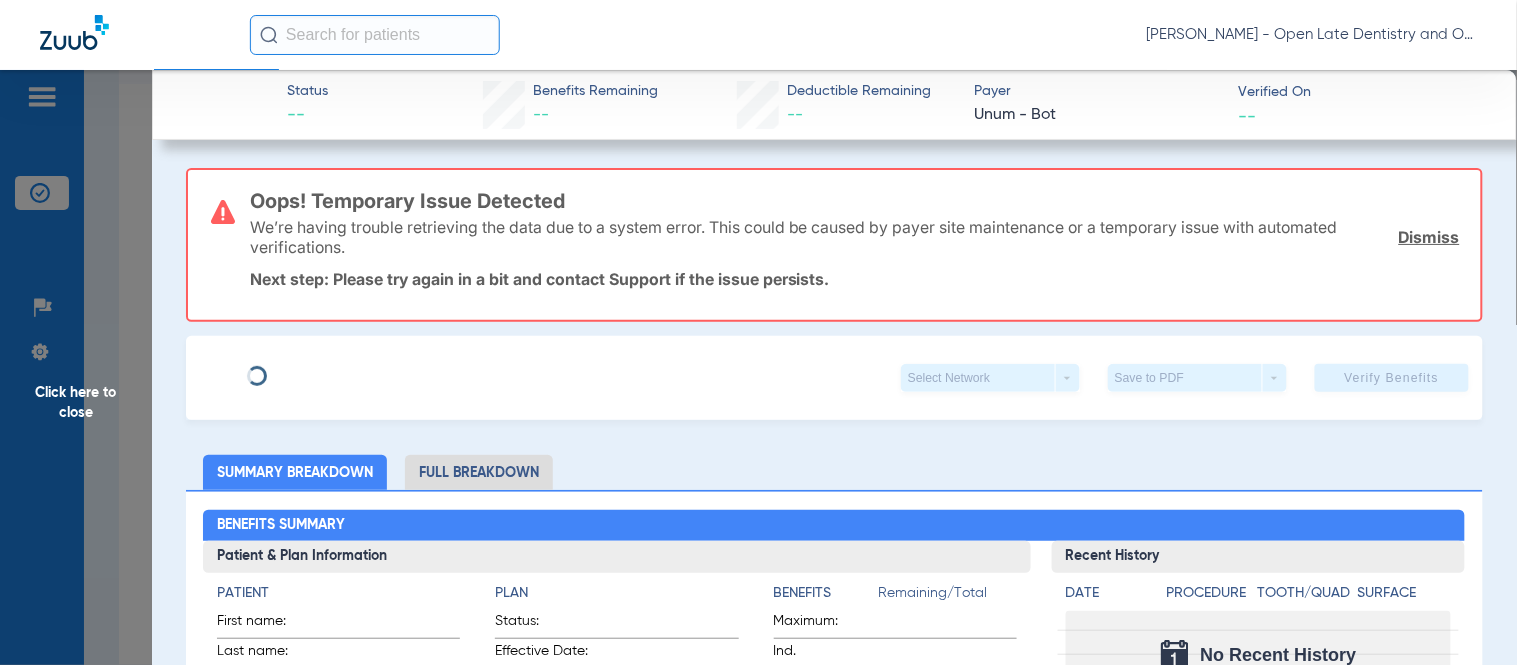 type on "Garrett" 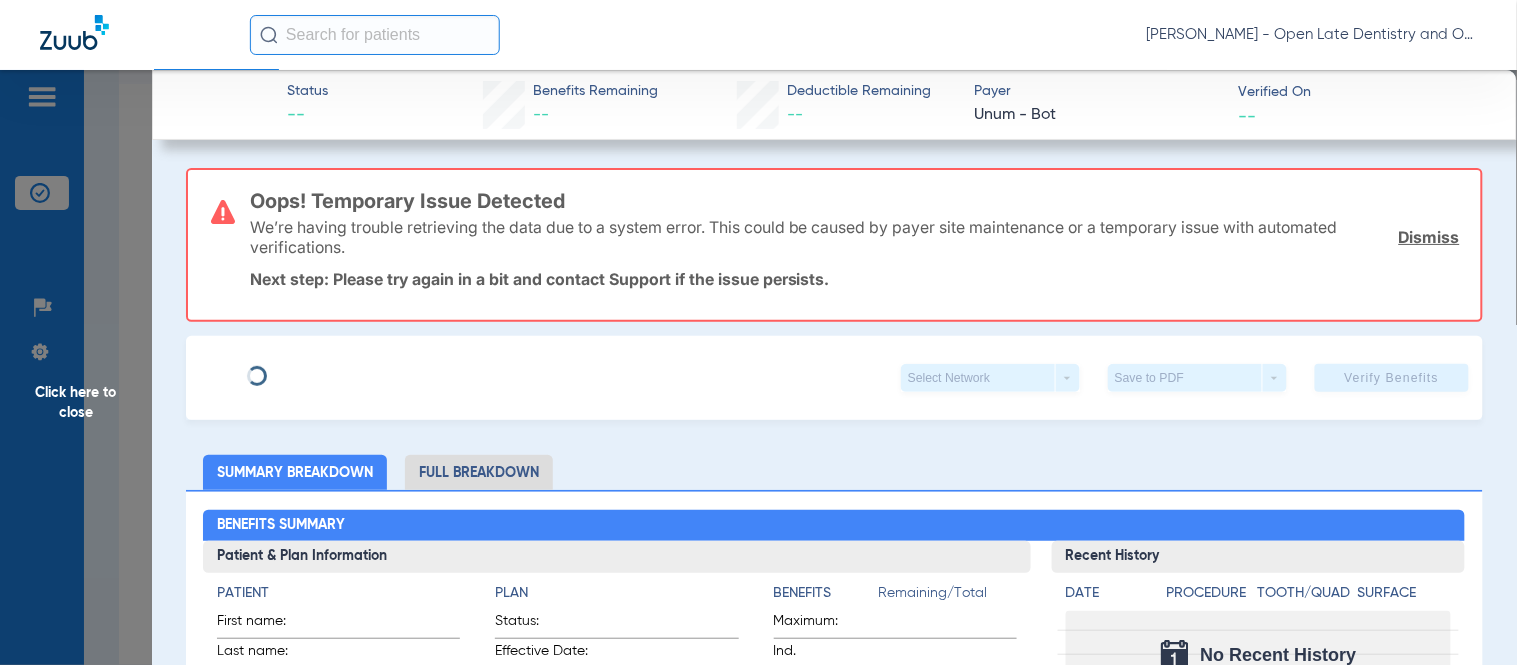 type on "Craig" 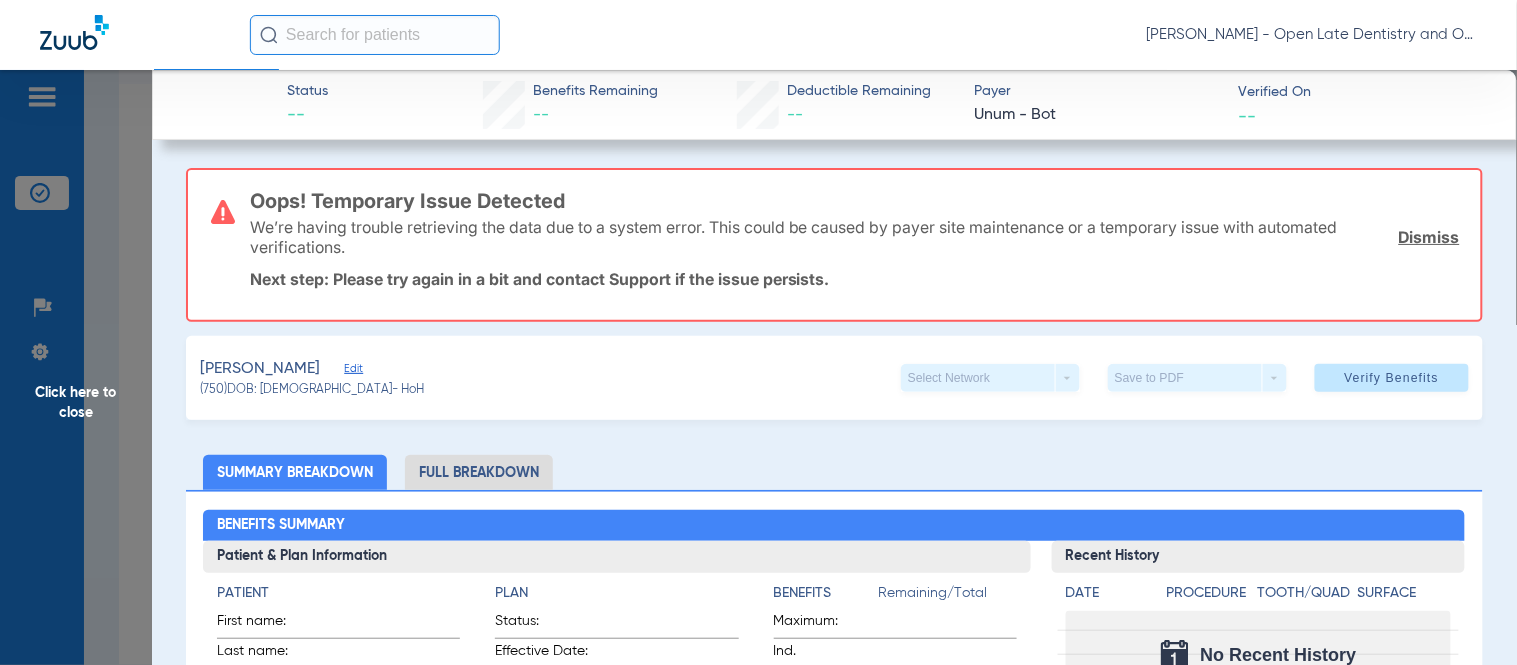 click on "Dismiss" 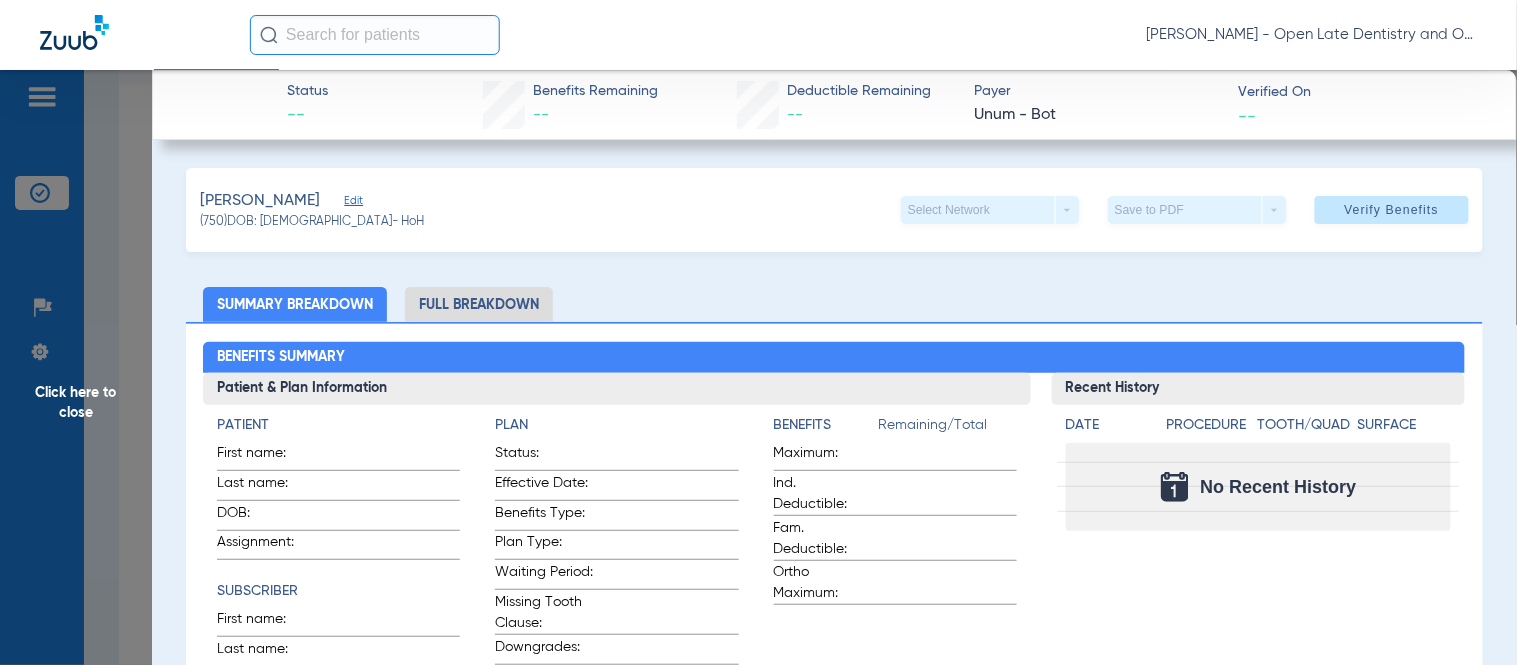 click on "Edit" 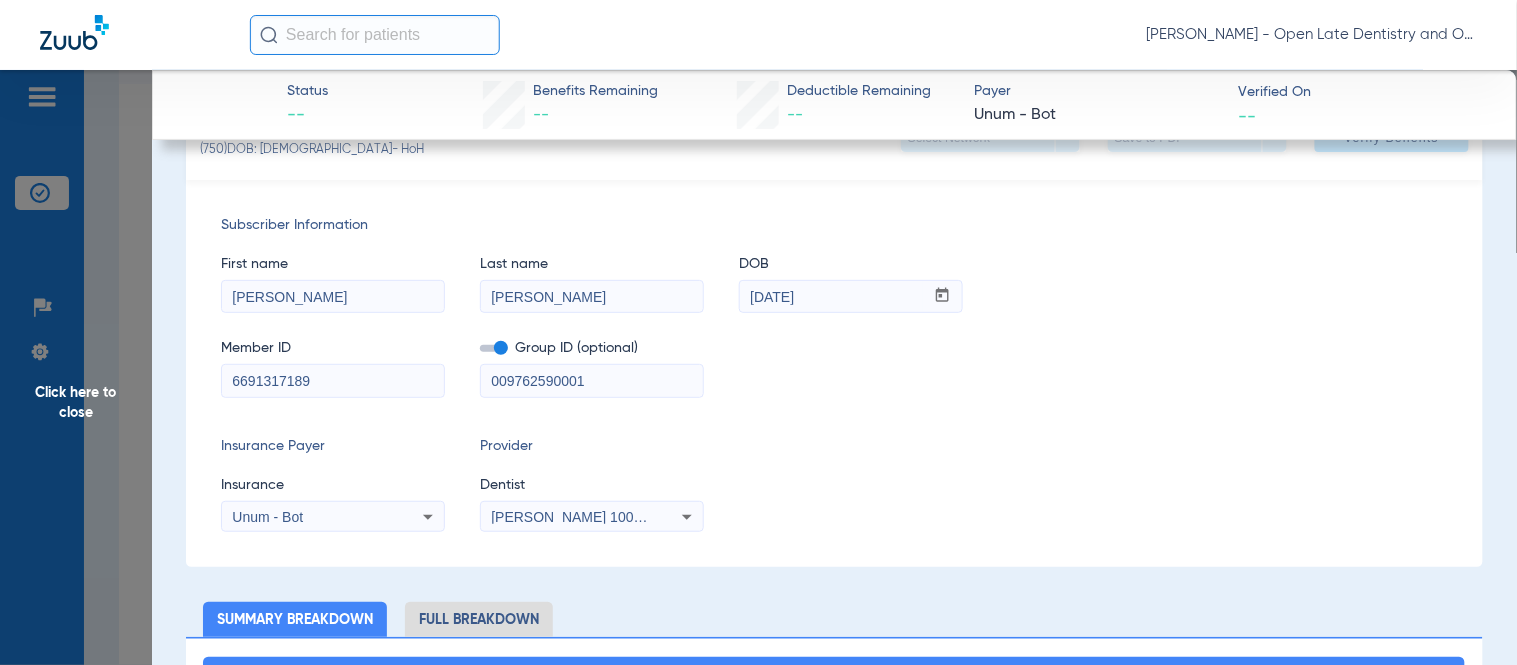 scroll, scrollTop: 111, scrollLeft: 0, axis: vertical 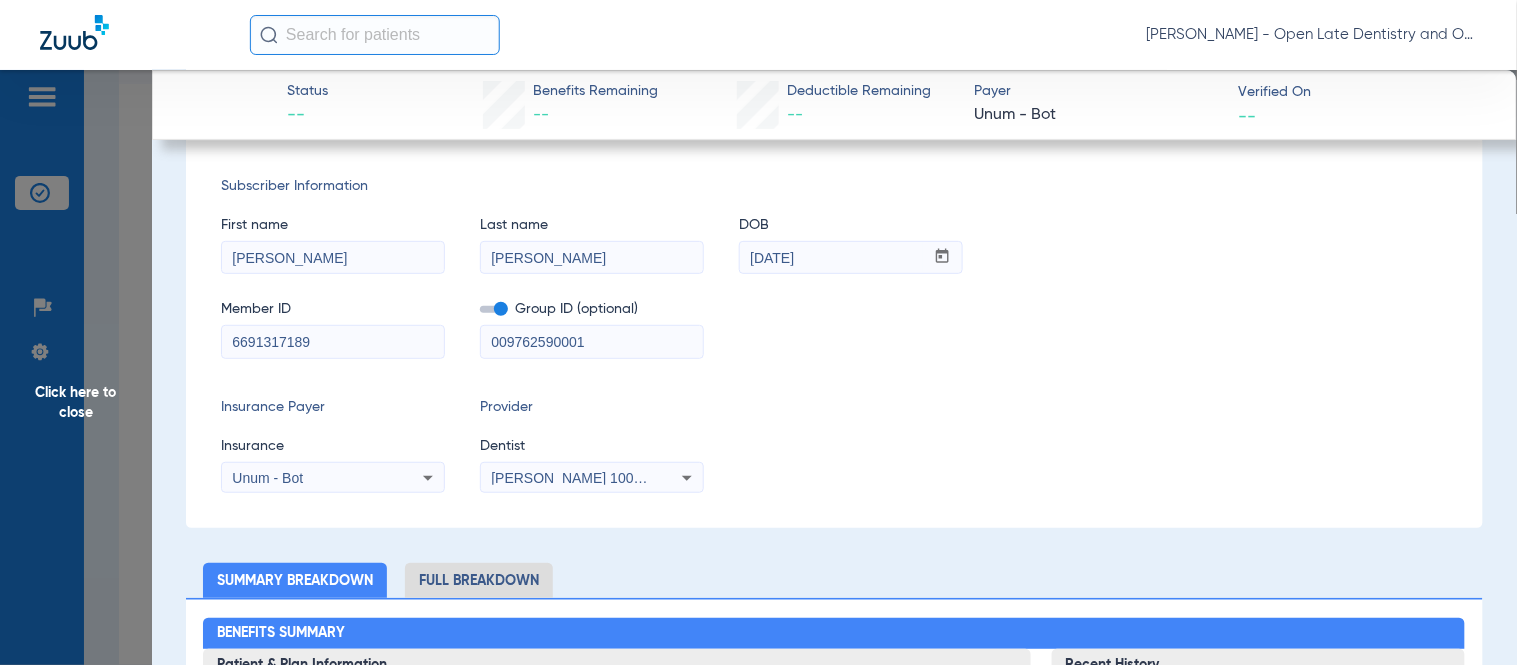 click 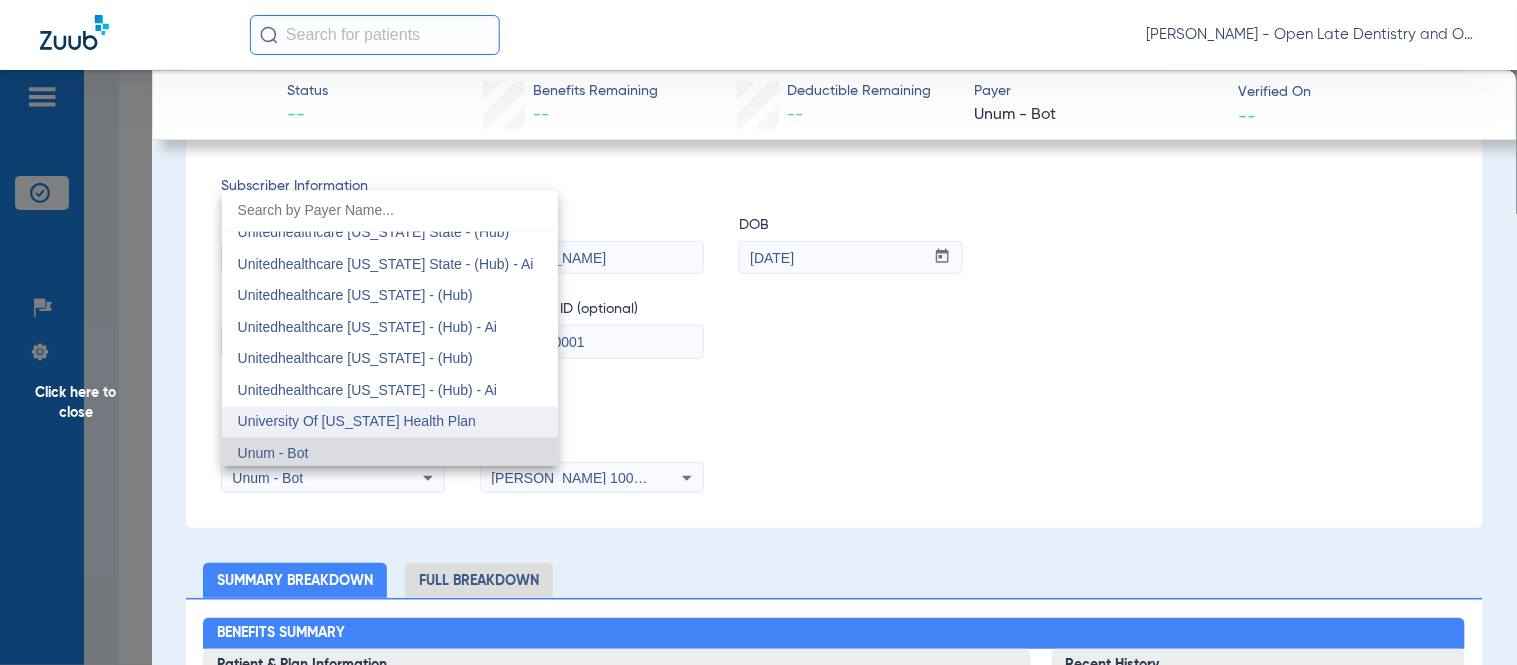 scroll, scrollTop: 14725, scrollLeft: 0, axis: vertical 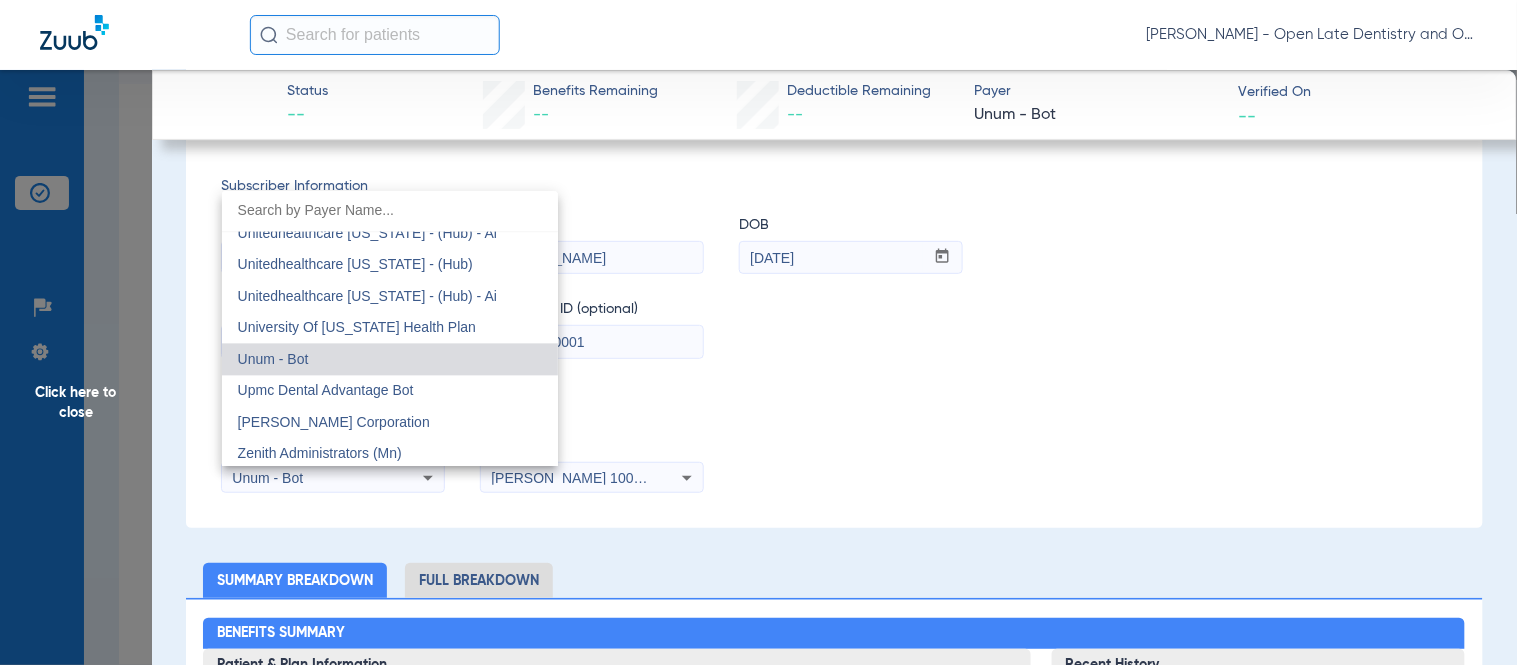 click at bounding box center [758, 332] 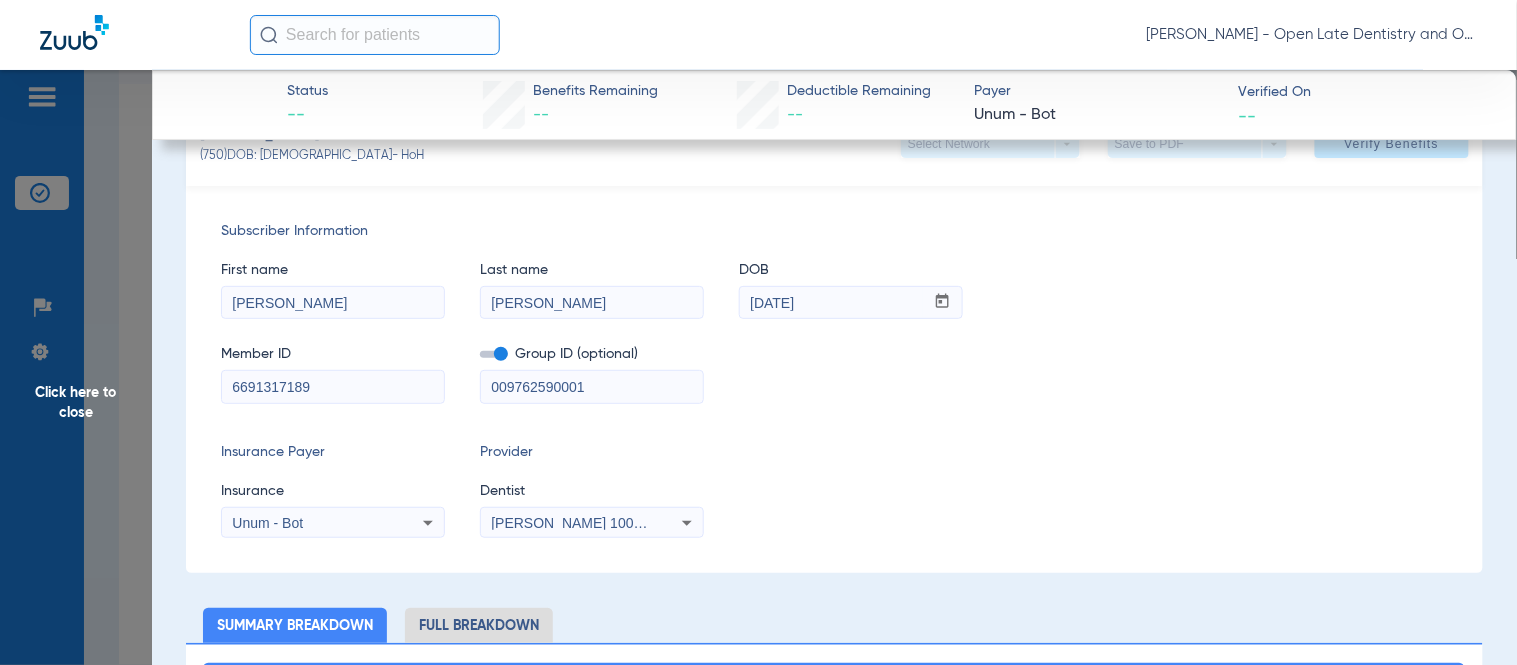 scroll, scrollTop: 0, scrollLeft: 0, axis: both 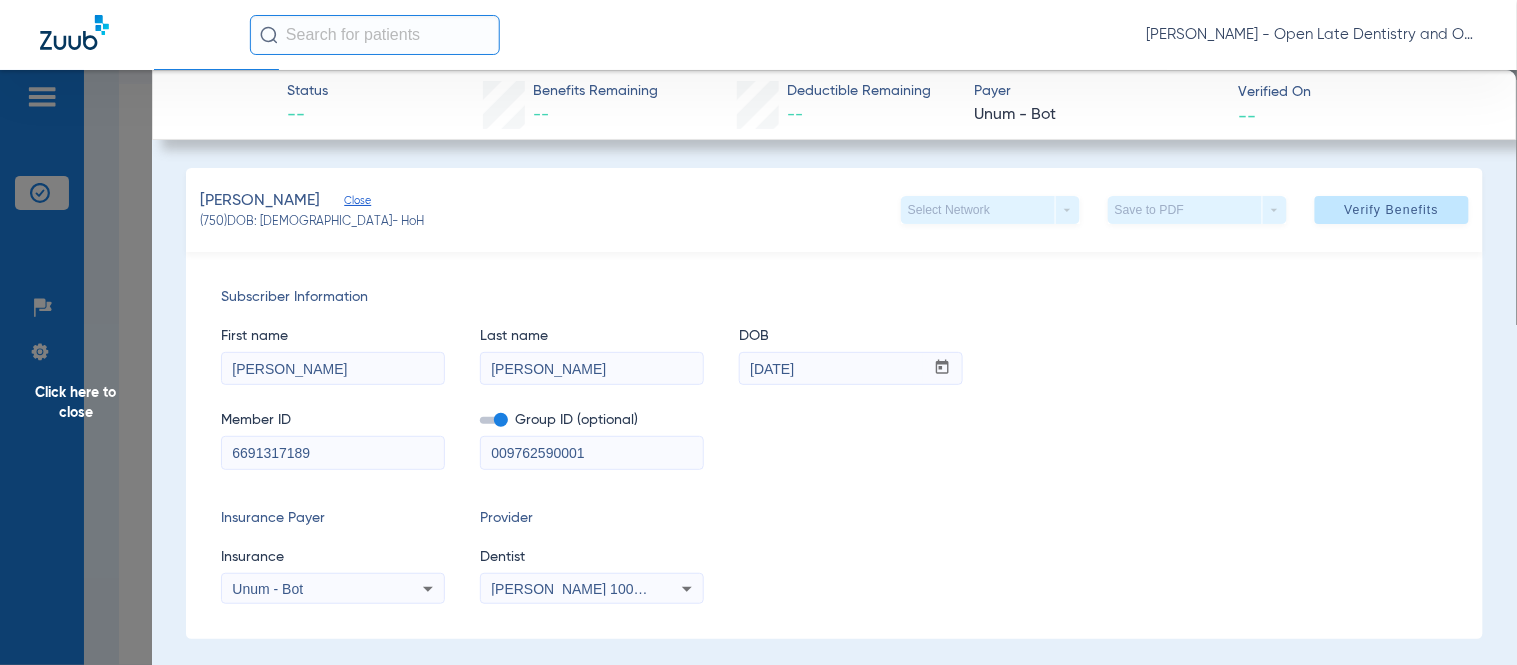 click on "Close" 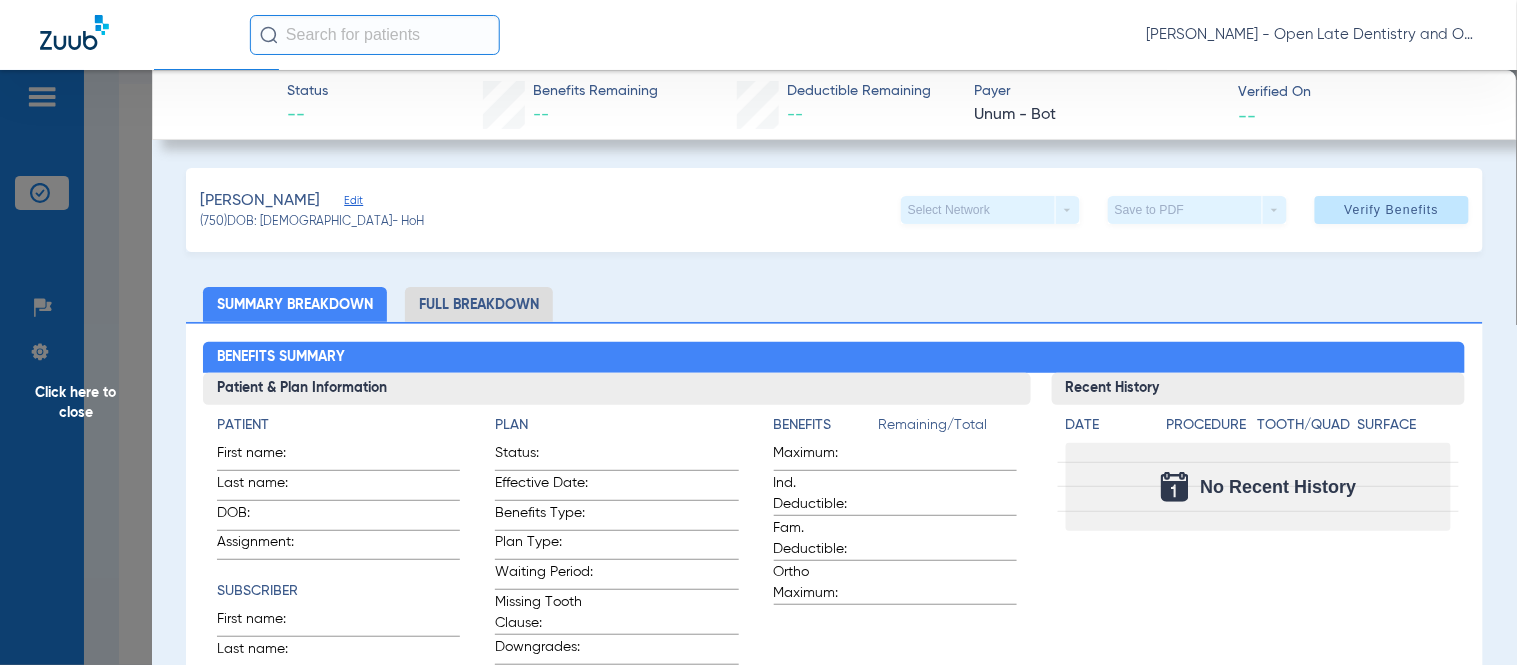 click on "Click here to close" 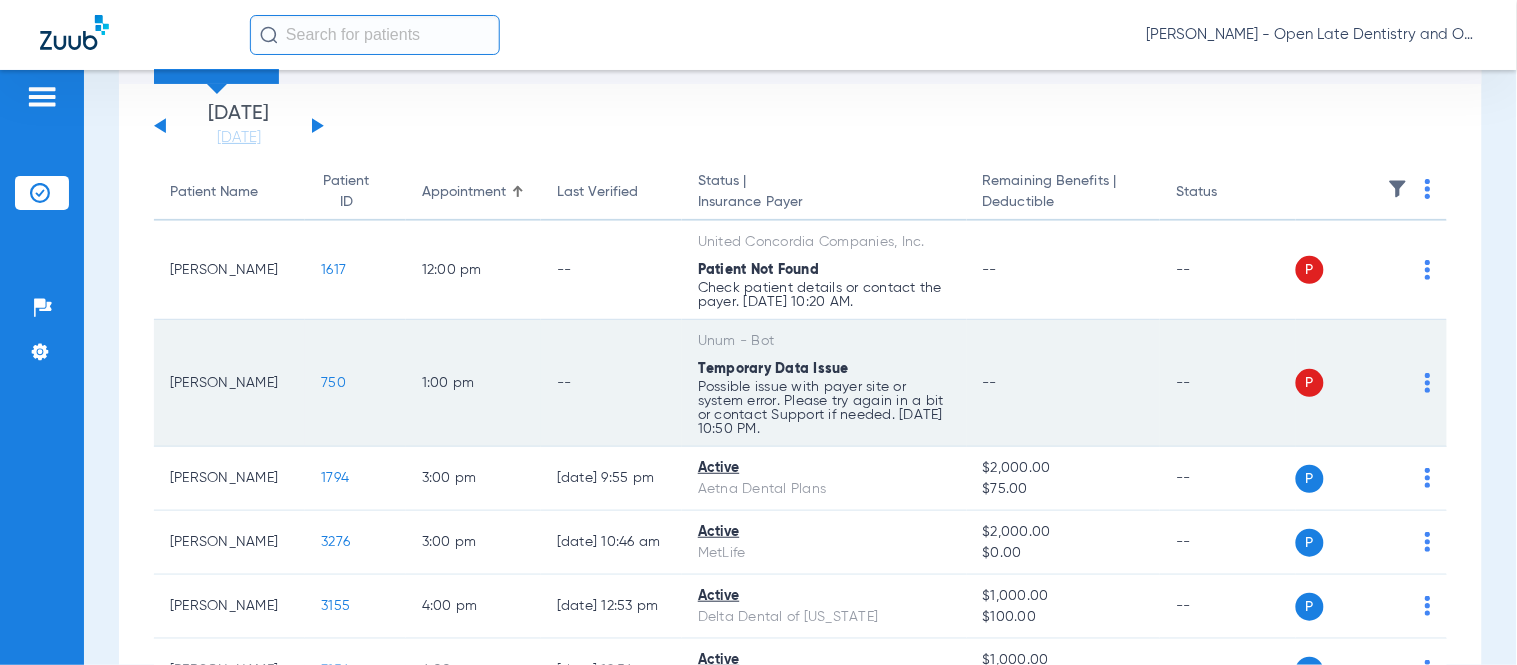 click on "750" 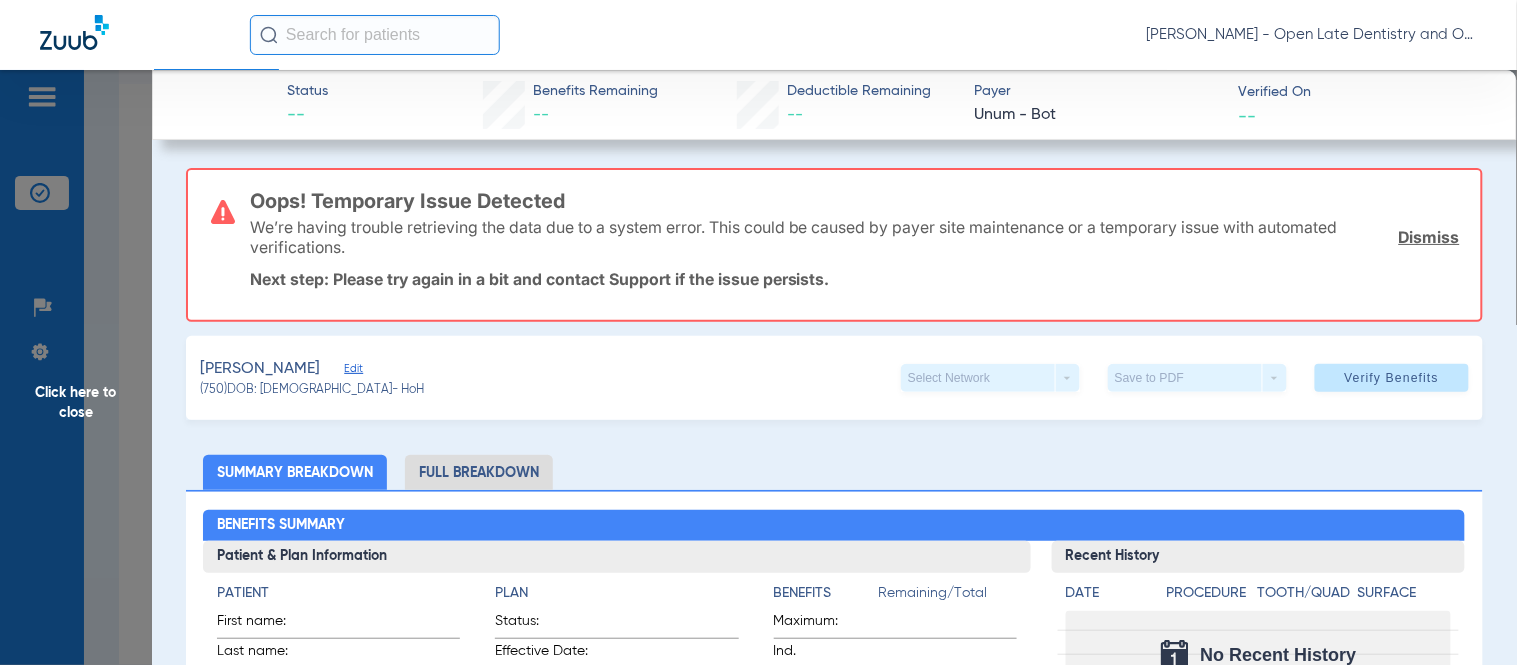 copy on "We’re having trouble retrieving the data due to a system error. This could be caused by payer site maintenance or a temporary issue with automated verifications." 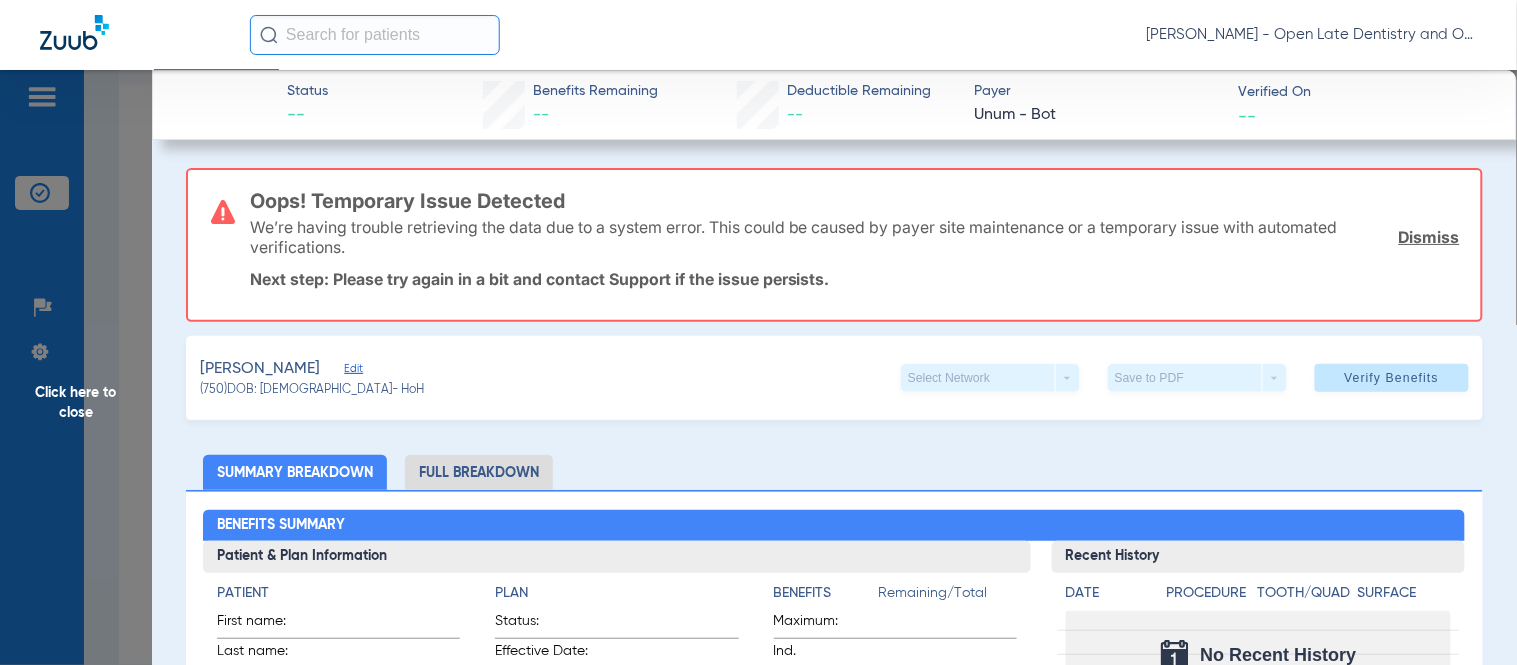 drag, startPoint x: 346, startPoint y: 248, endPoint x: 252, endPoint y: 218, distance: 98.67117 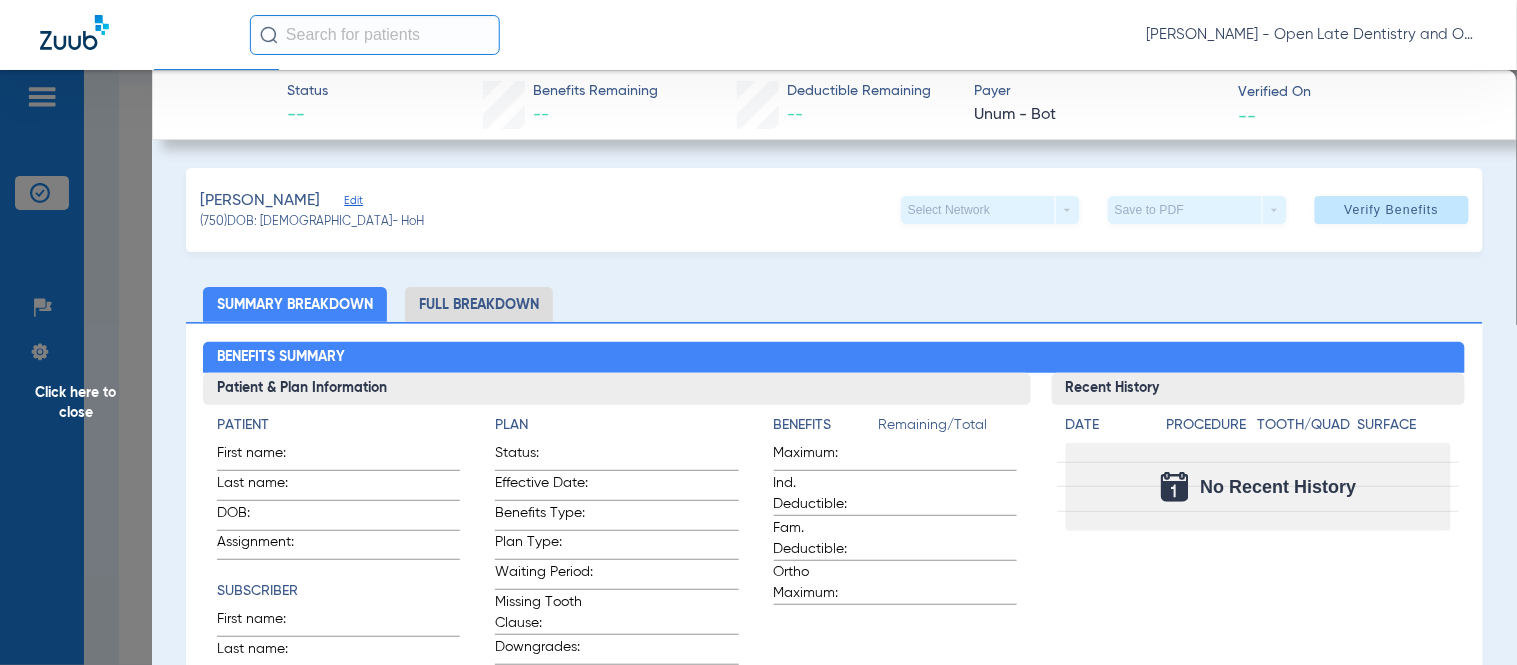 click on "Click here to close" 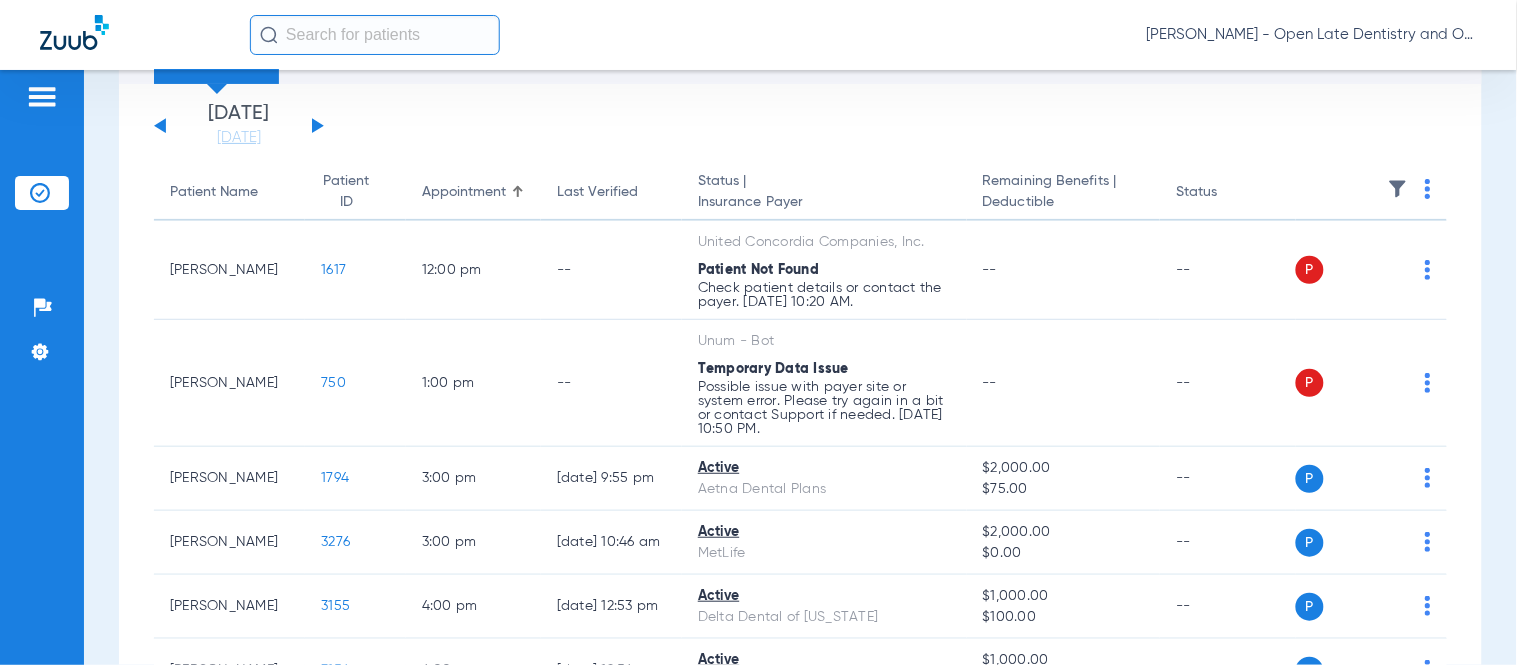 click 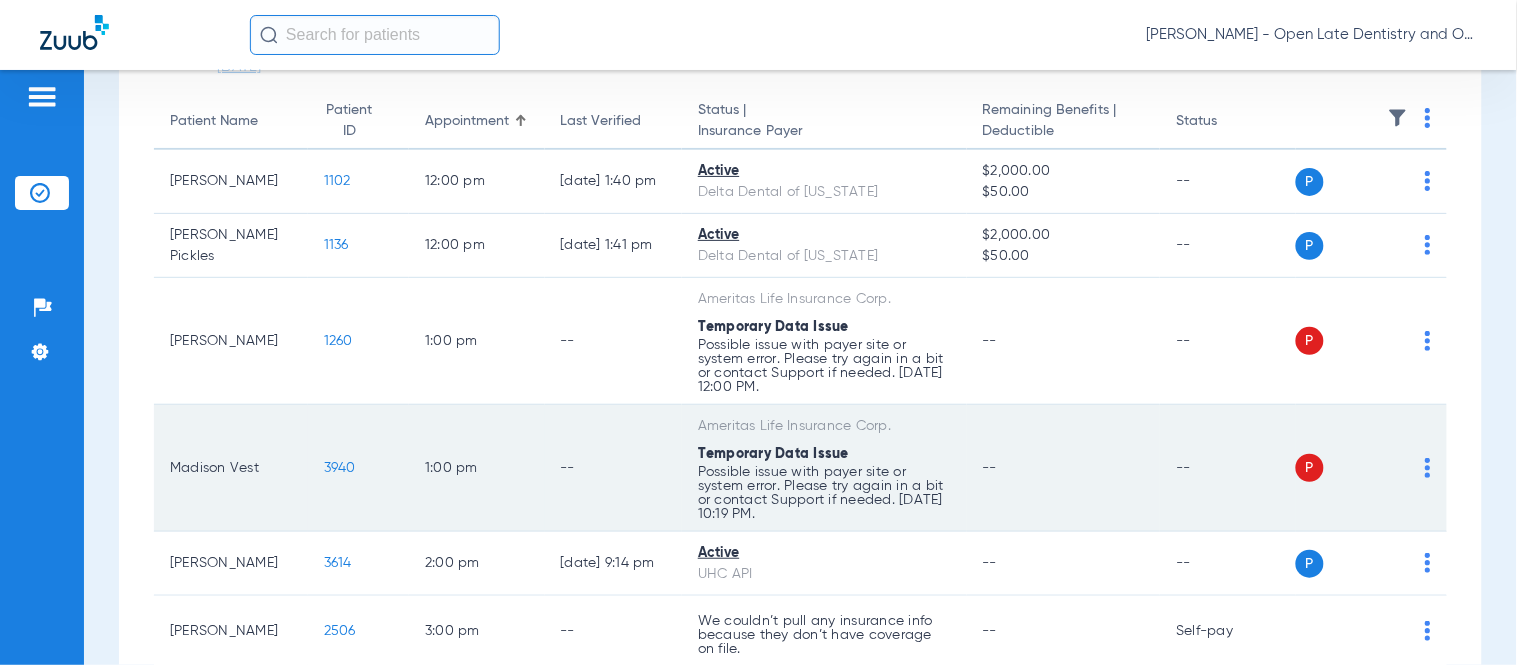 scroll, scrollTop: 222, scrollLeft: 0, axis: vertical 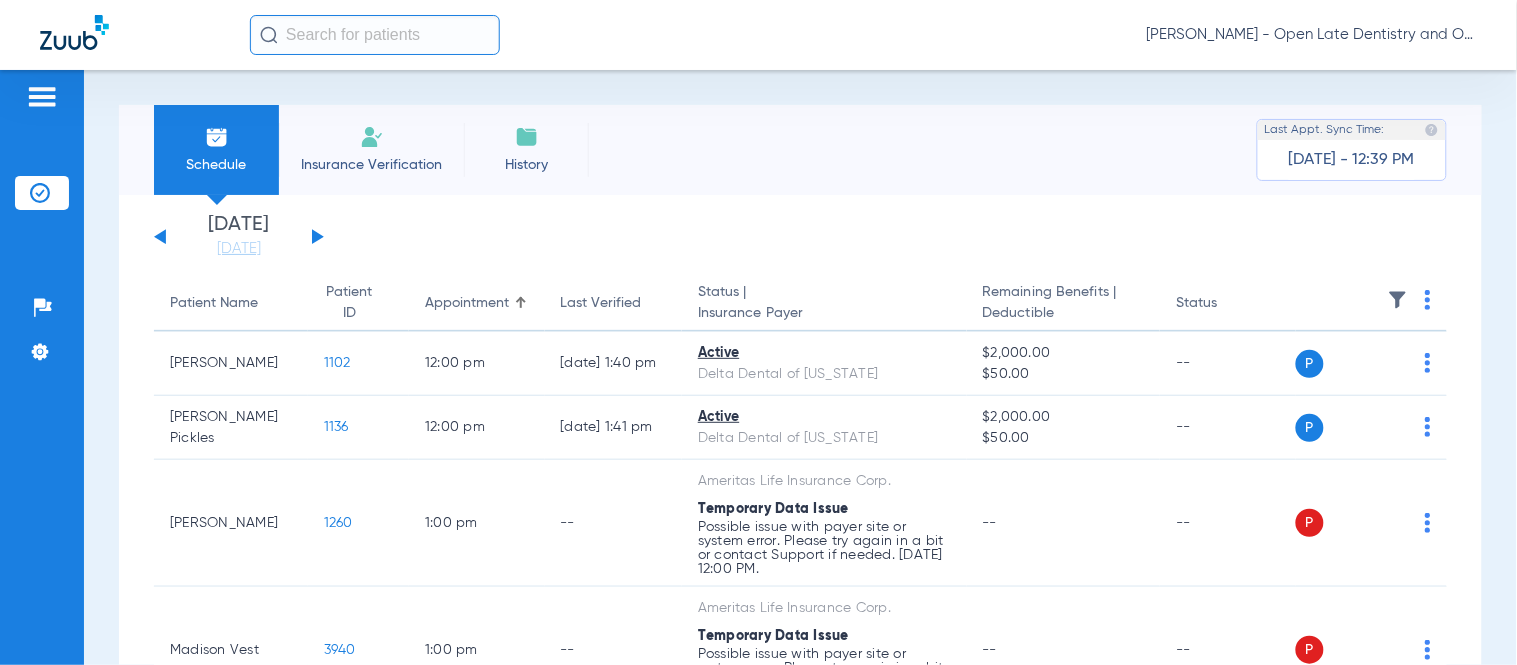 click on "Tuesday   05-13-2025   Wednesday   05-14-2025   Thursday   05-15-2025   Friday   05-16-2025   Saturday   05-17-2025   Sunday   05-18-2025   Monday   05-19-2025   Tuesday   05-20-2025   Wednesday   05-21-2025   Thursday   05-22-2025   Friday   05-23-2025   Saturday   05-24-2025   Sunday   05-25-2025   Monday   05-26-2025   Tuesday   05-27-2025   Wednesday   05-28-2025   Thursday   05-29-2025   Friday   05-30-2025   Saturday   05-31-2025   Sunday   06-01-2025   Monday   06-02-2025   Tuesday   06-03-2025   Wednesday   06-04-2025   Thursday   06-05-2025   Friday   06-06-2025   Saturday   06-07-2025   Sunday   06-08-2025   Monday   06-09-2025   Tuesday   06-10-2025   Wednesday   06-11-2025   Thursday   06-12-2025   Friday   06-13-2025   Saturday   06-14-2025   Sunday   06-15-2025   Monday   06-16-2025   Tuesday   06-17-2025   Wednesday   06-18-2025   Thursday   06-19-2025   Friday   06-20-2025   Saturday   06-21-2025   Sunday   06-22-2025   Monday   06-23-2025   Tuesday   06-24-2025   Wednesday   06-25-2025" 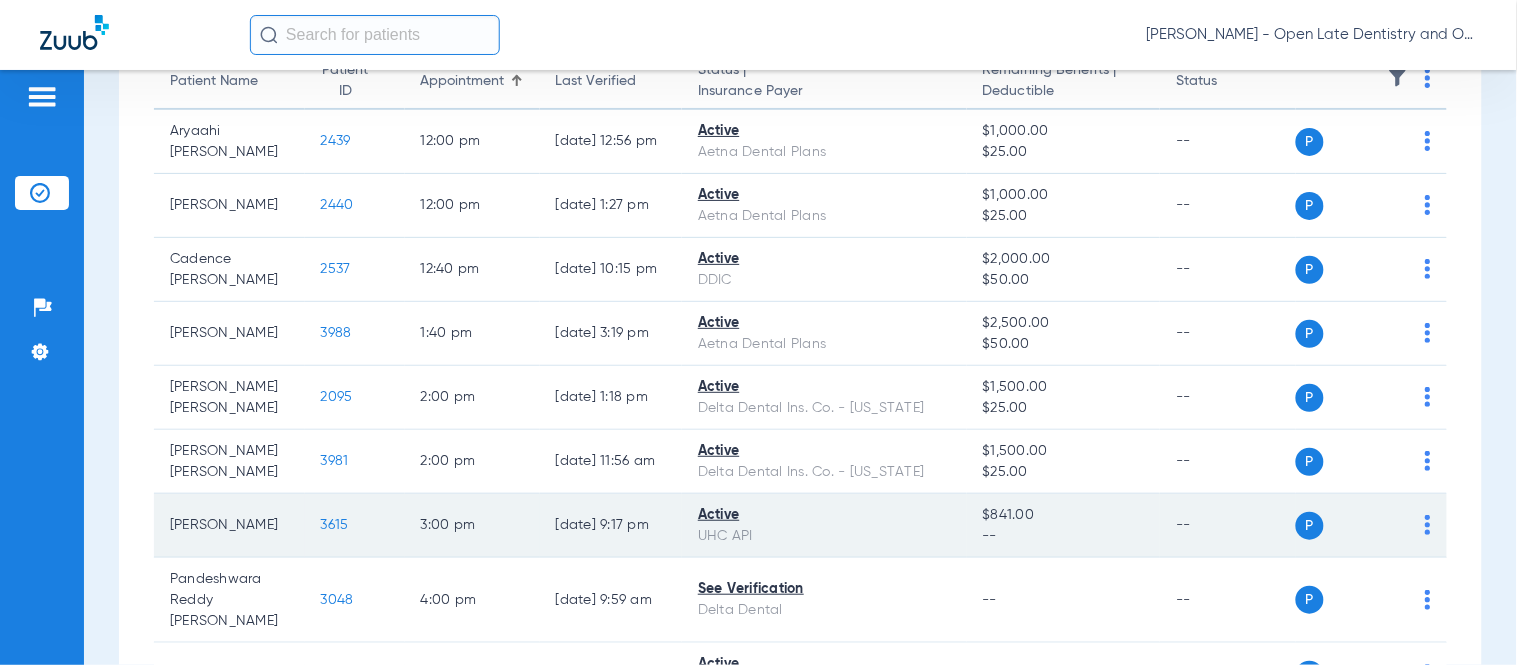scroll, scrollTop: 555, scrollLeft: 0, axis: vertical 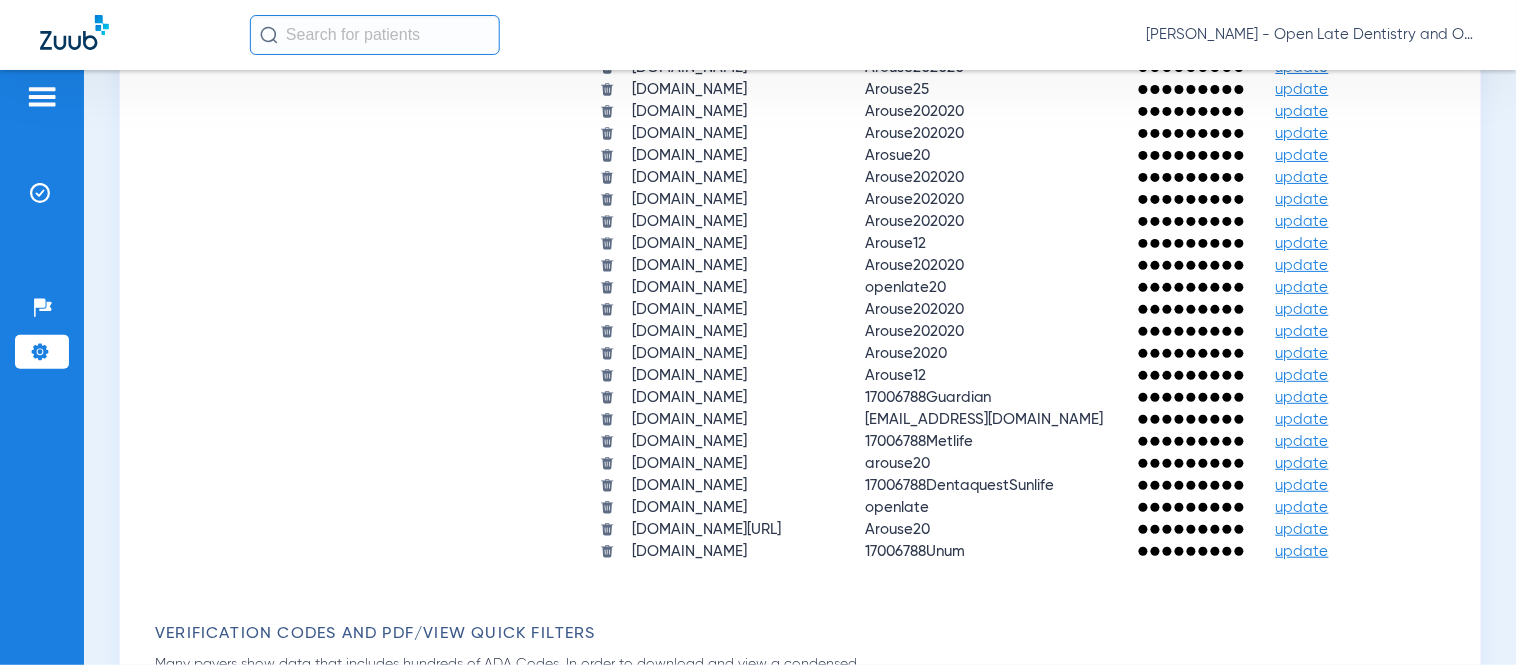 click on "update" 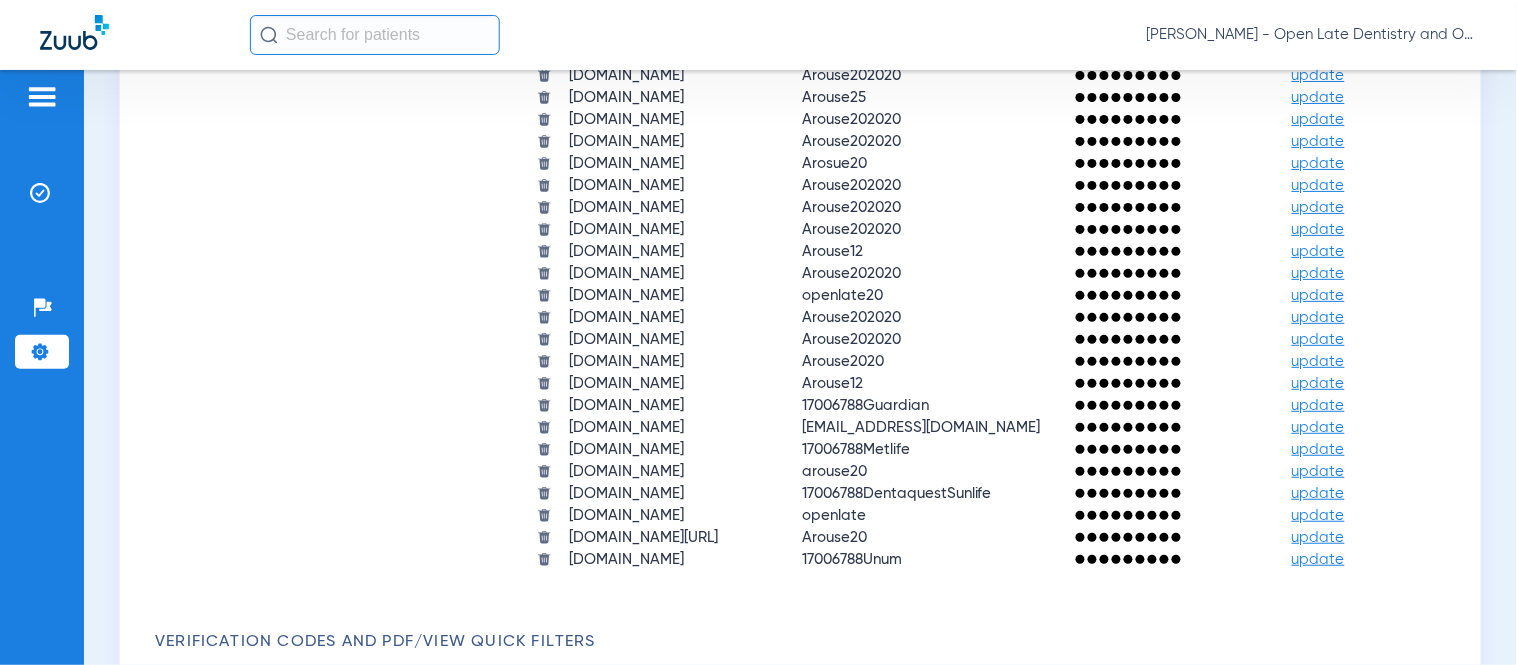 click 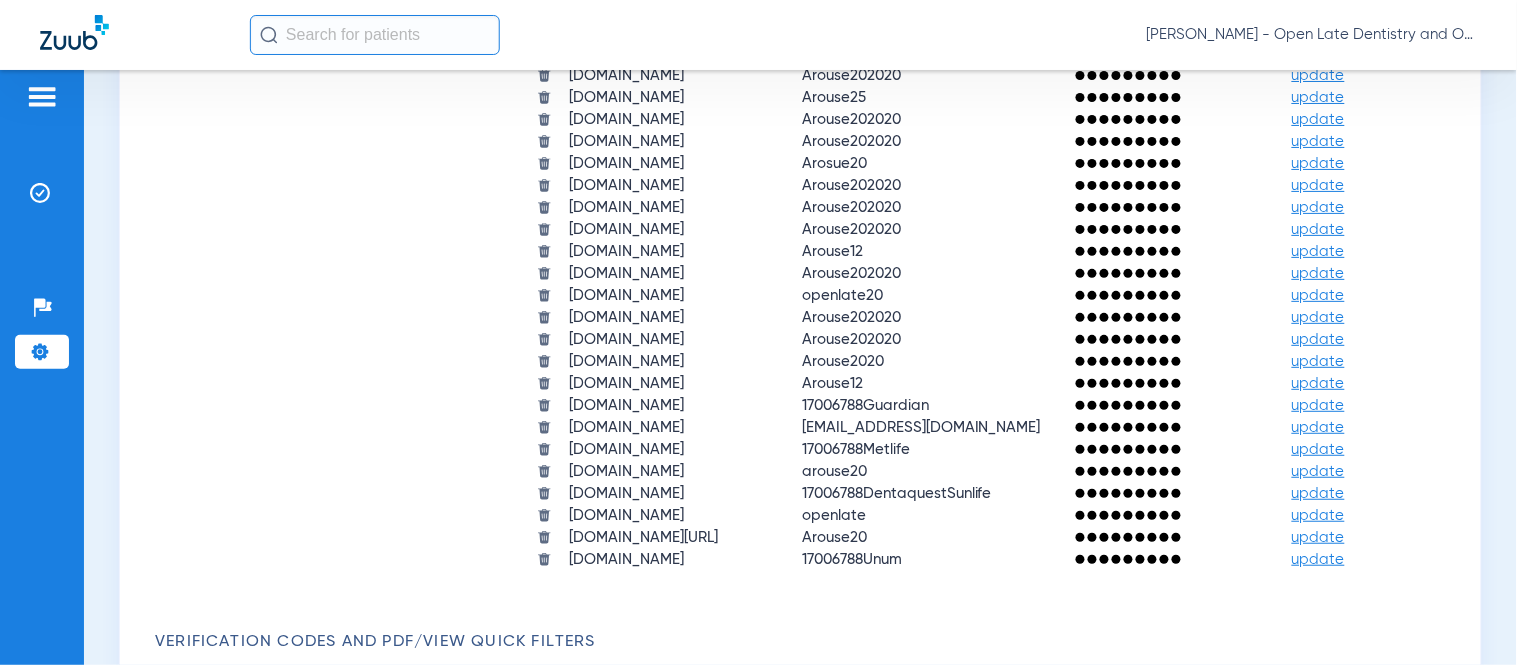 drag, startPoint x: 732, startPoint y: 206, endPoint x: 668, endPoint y: 213, distance: 64.381676 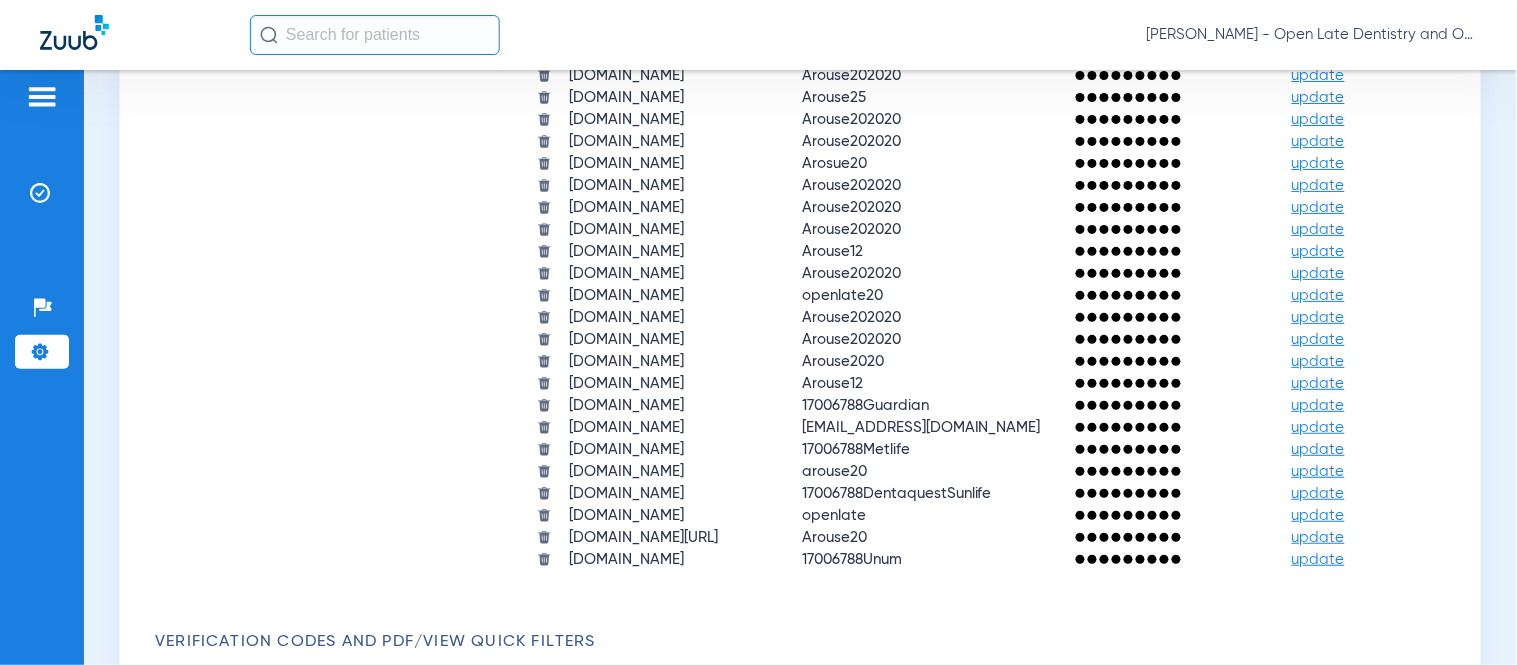 click on "Arouse202020" 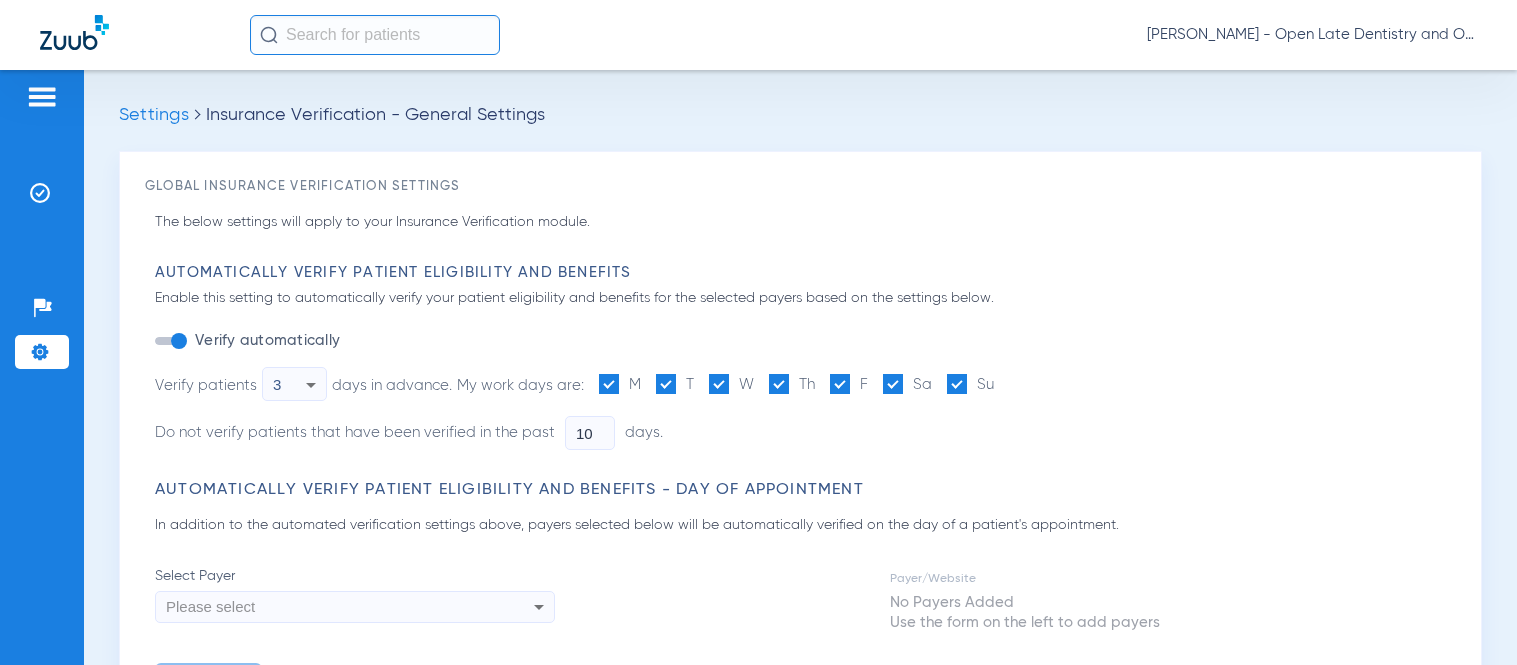 scroll, scrollTop: 0, scrollLeft: 0, axis: both 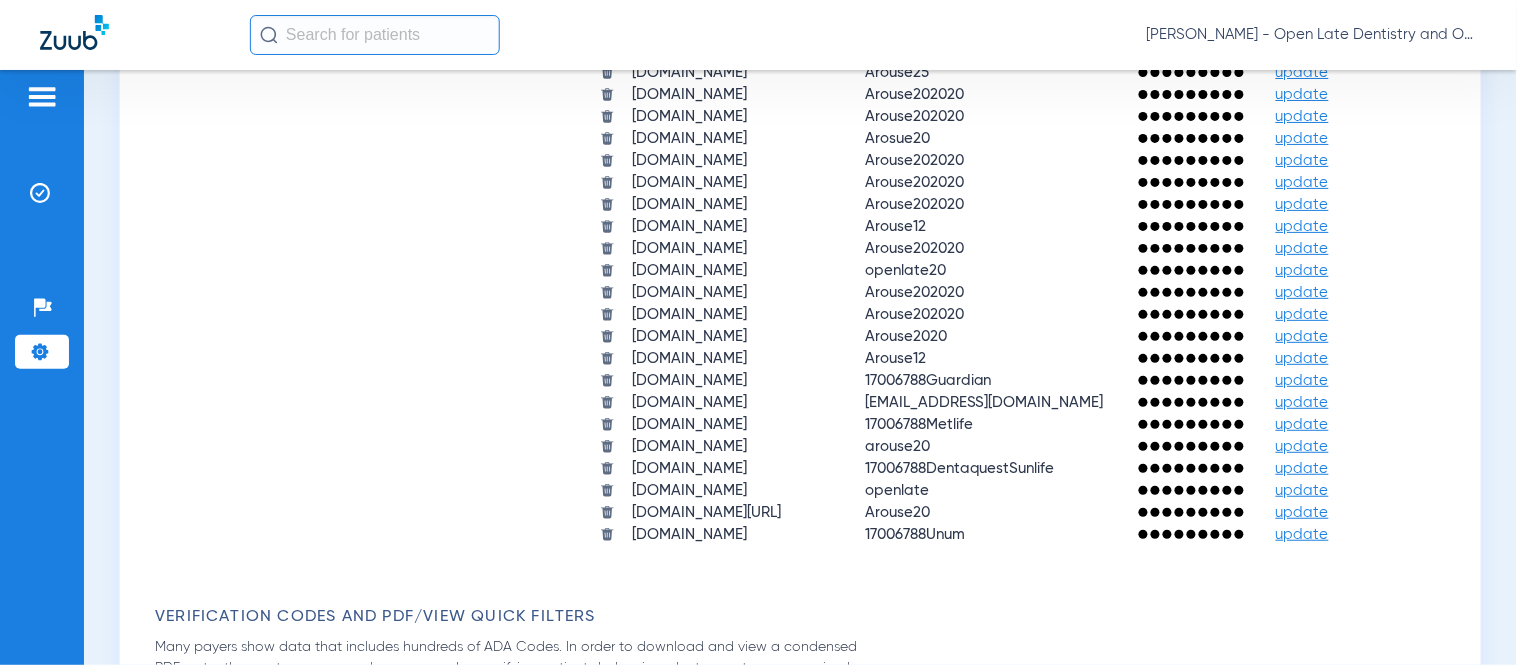 click on "update" 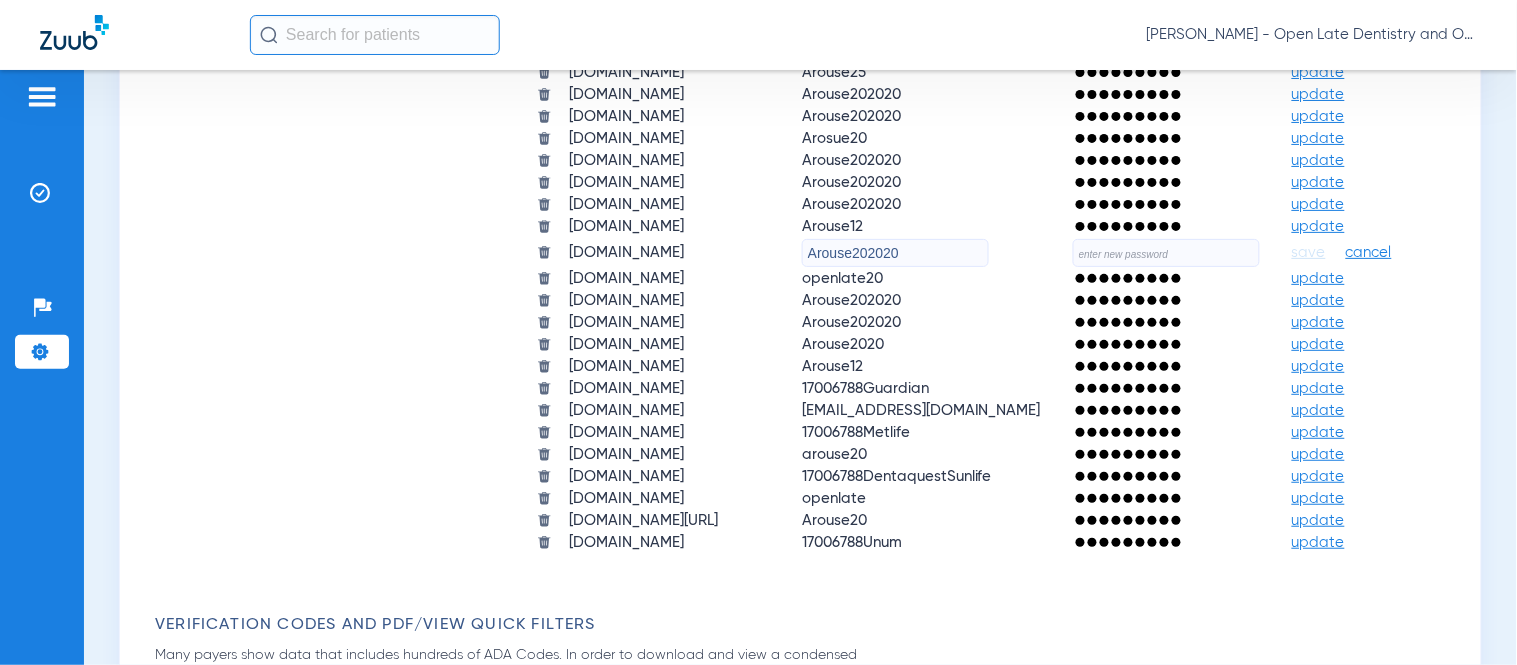 drag, startPoint x: 761, startPoint y: 513, endPoint x: 530, endPoint y: 513, distance: 231 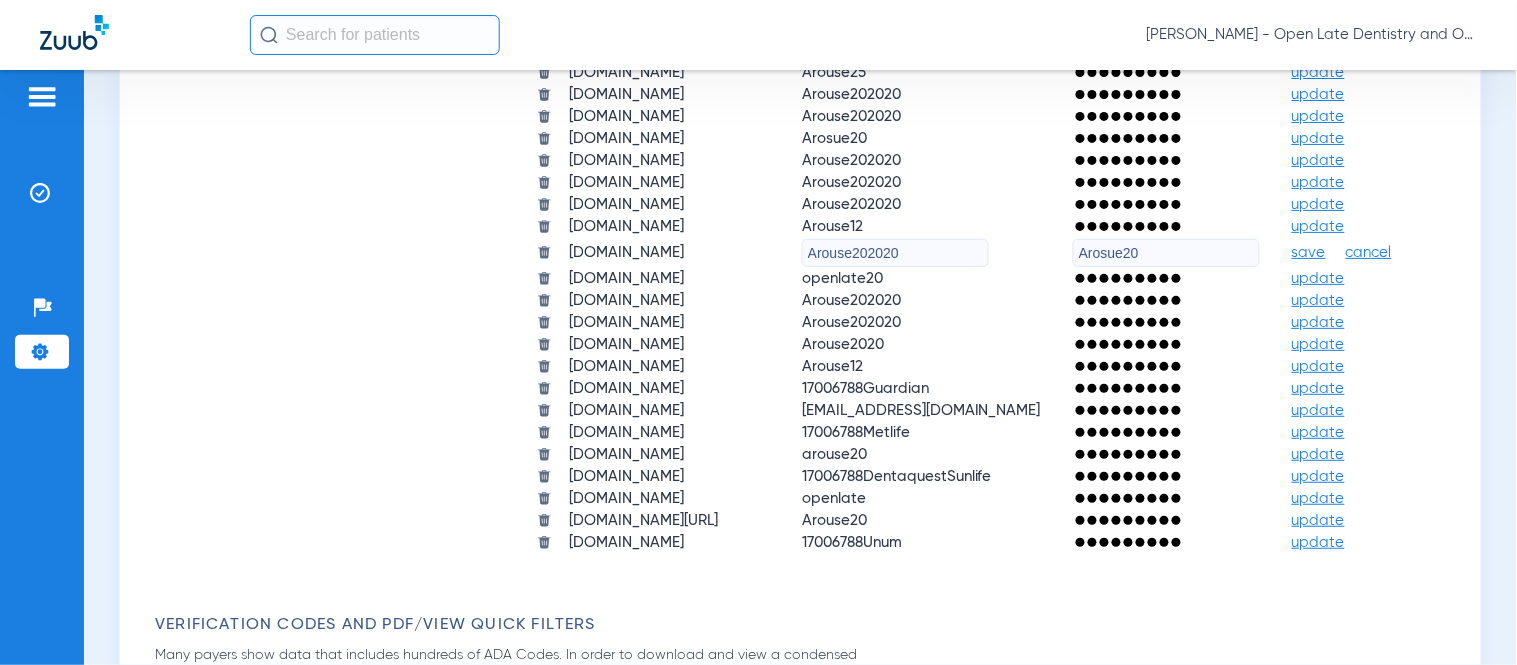 type on "Arosue20" 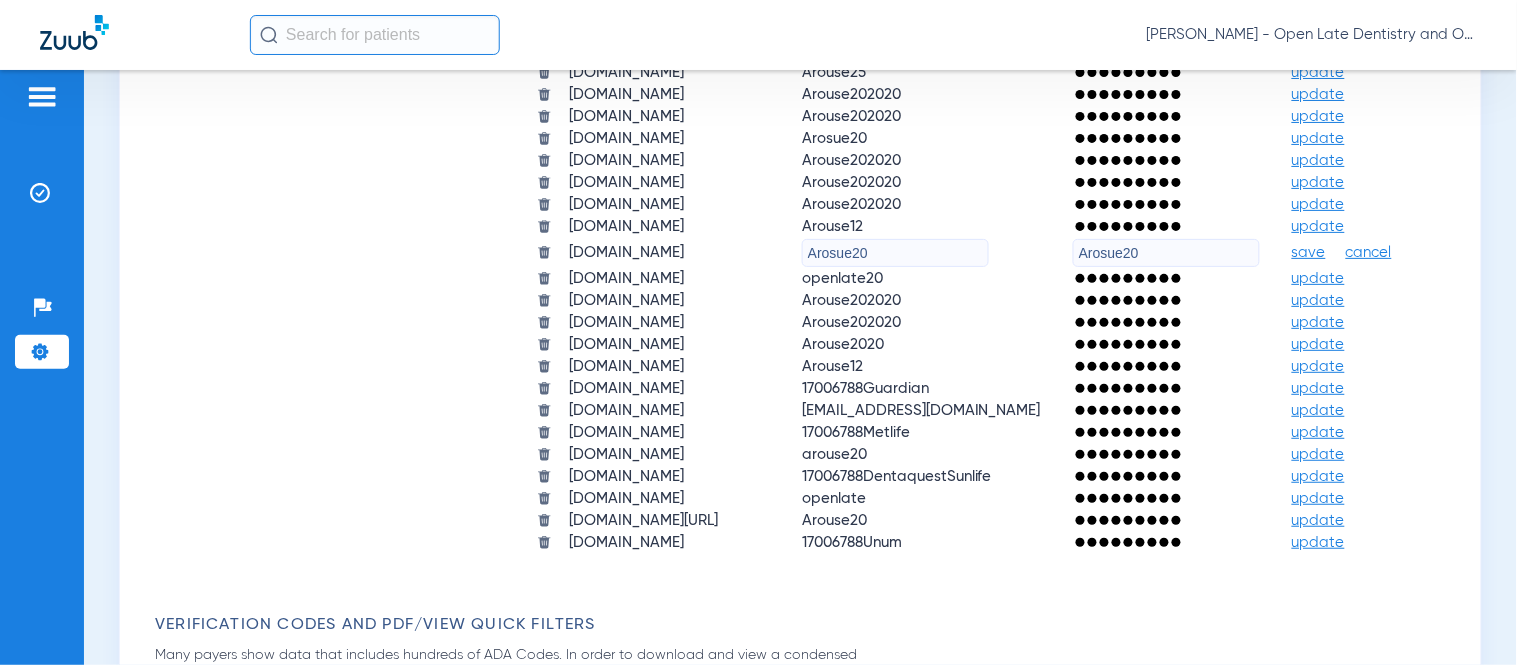 type on "Arosue20" 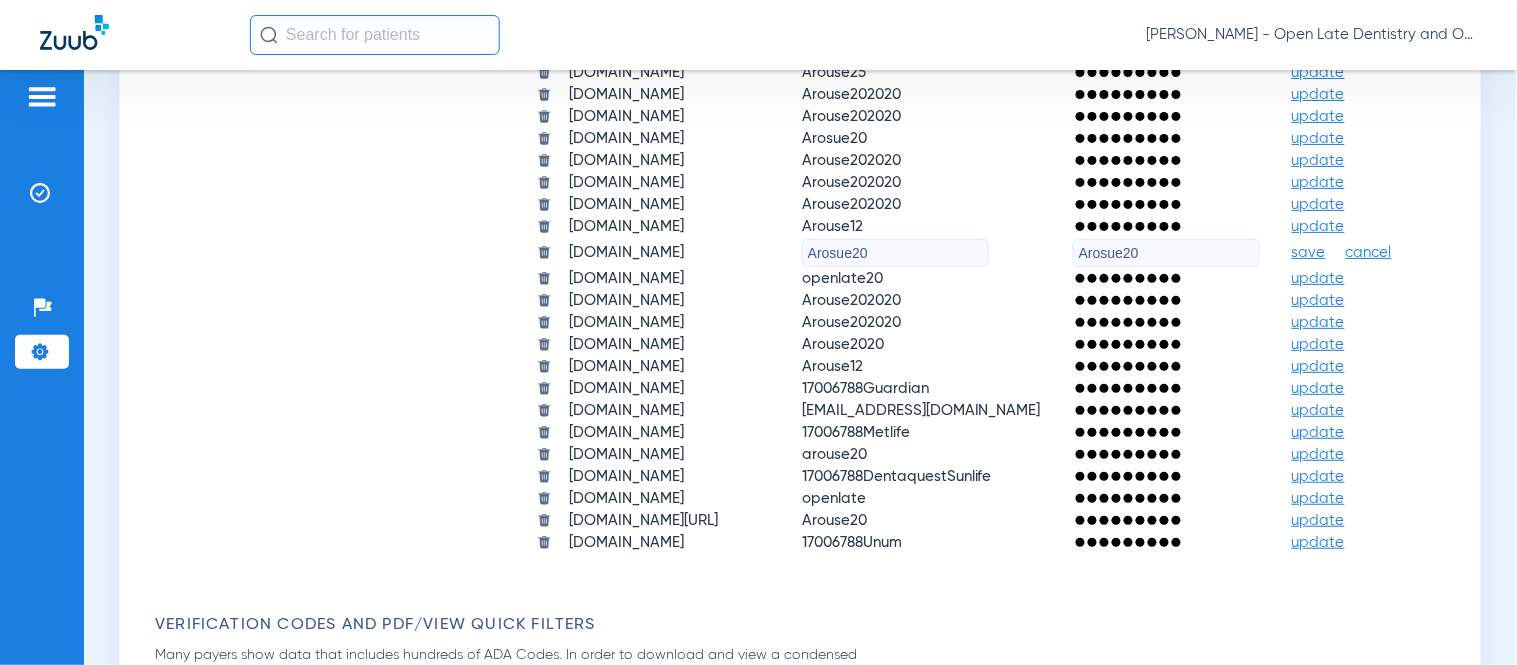 click on "Arosue20" 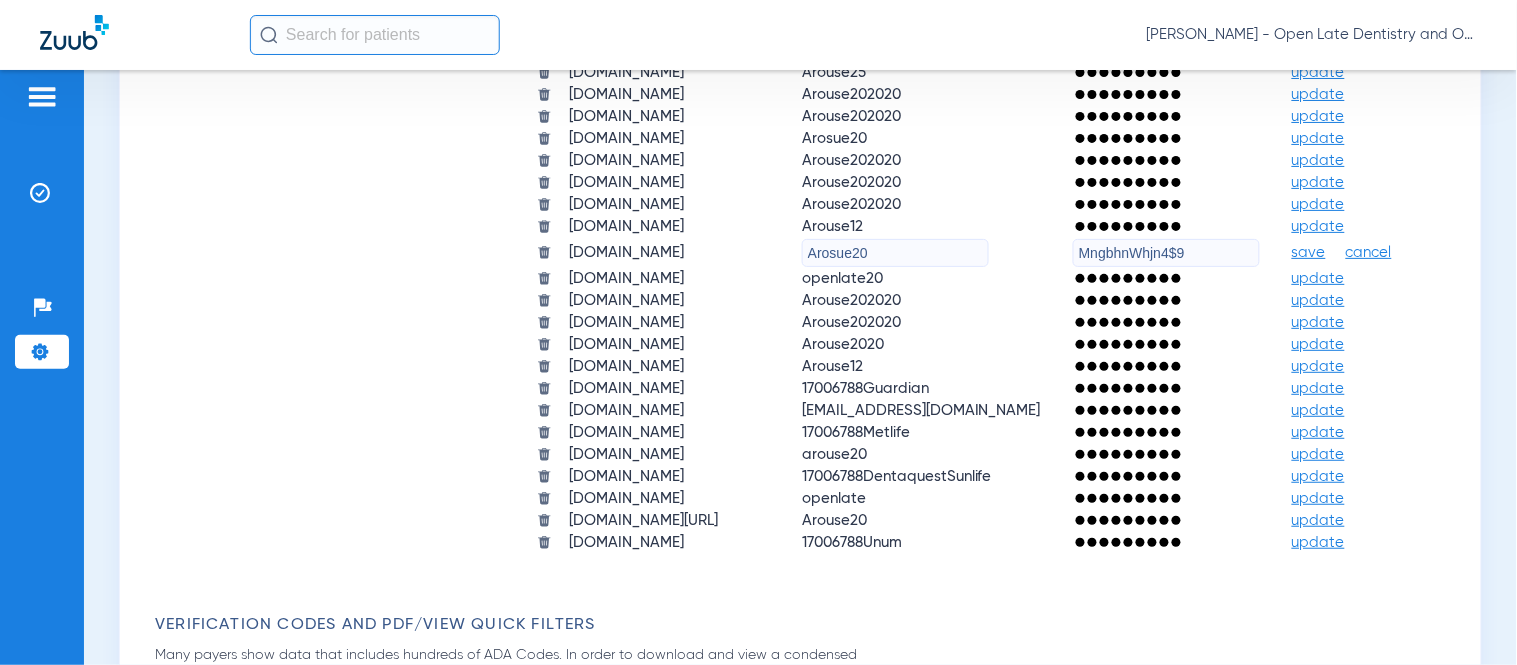 type on "MngbhnWhjn4$9" 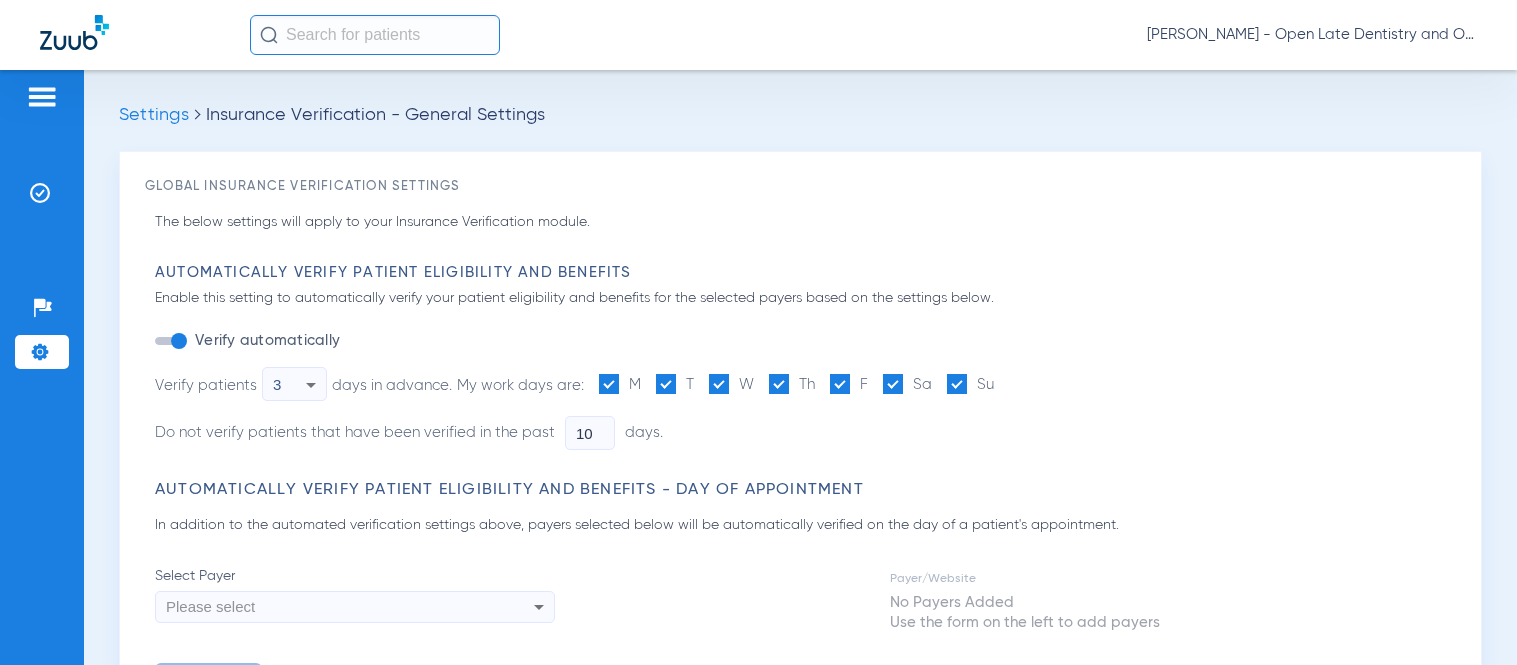 scroll, scrollTop: 0, scrollLeft: 0, axis: both 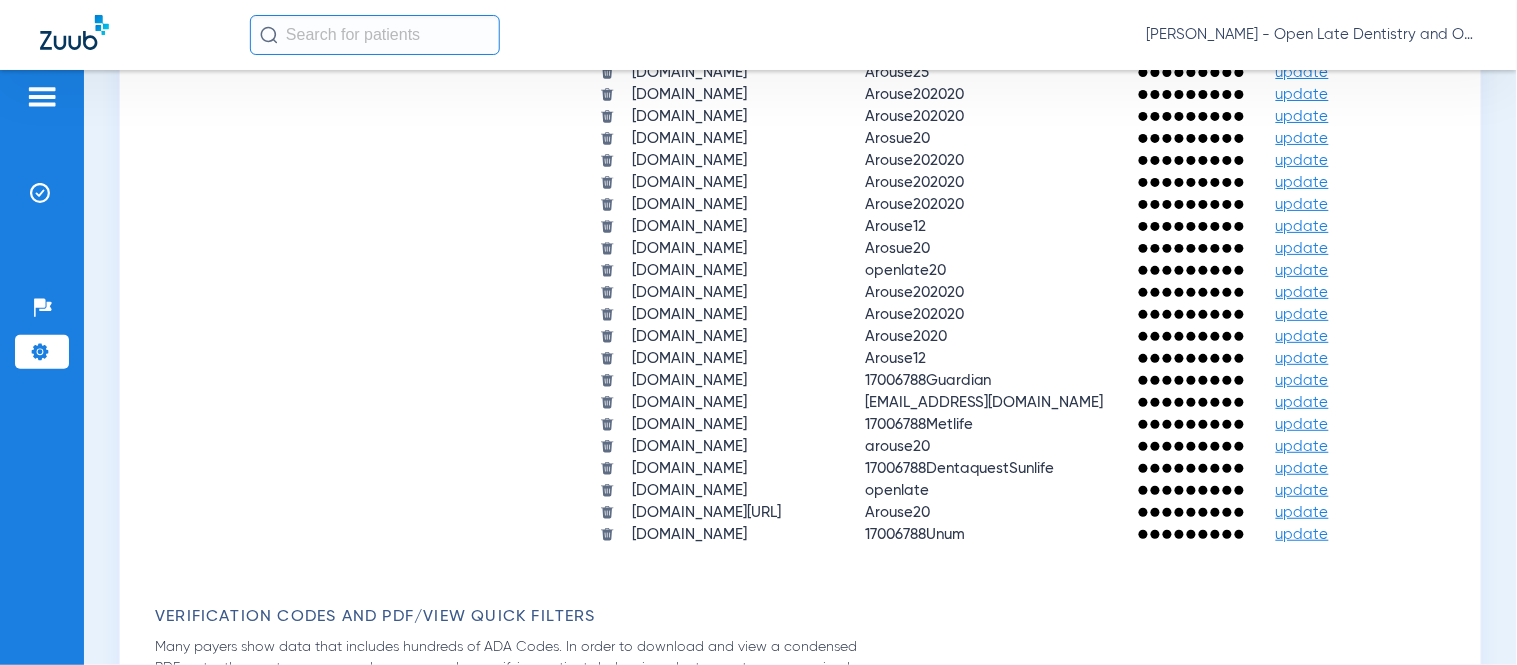 click on "update" 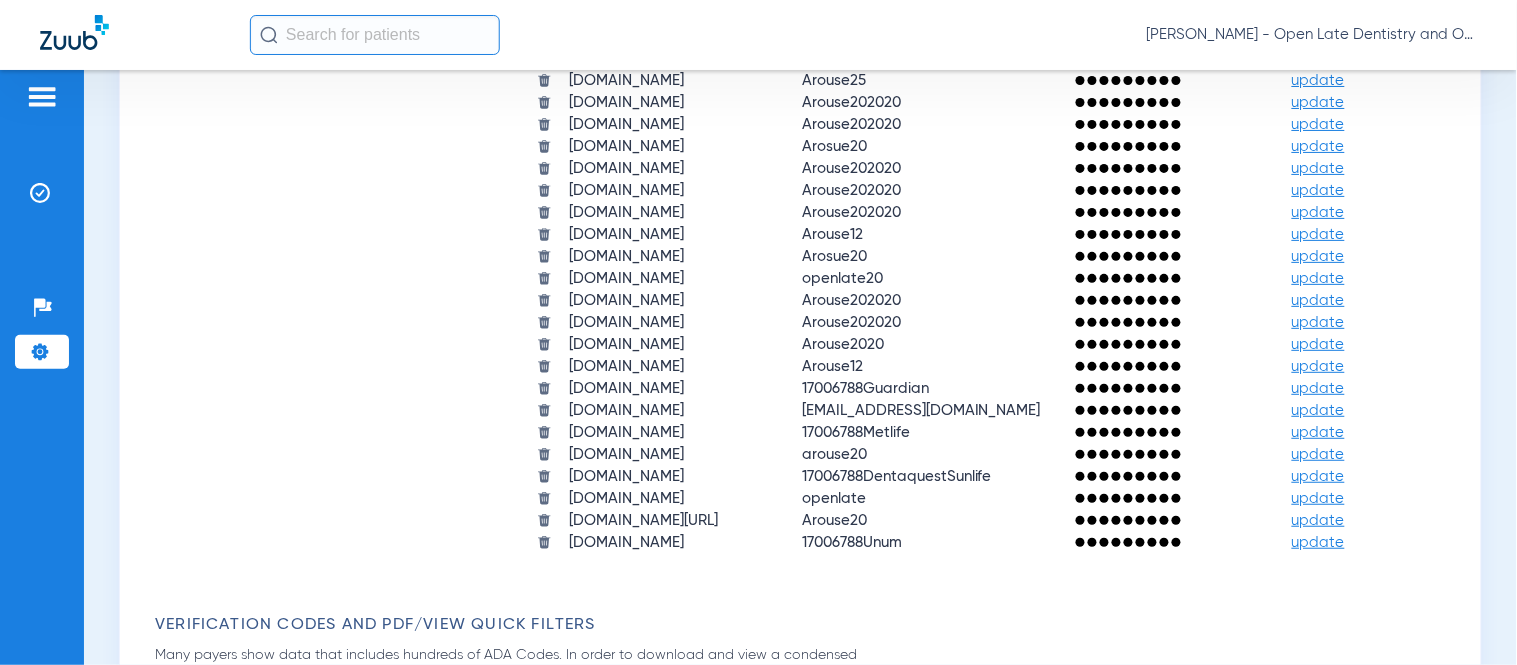 drag, startPoint x: 768, startPoint y: 234, endPoint x: 505, endPoint y: 235, distance: 263.0019 